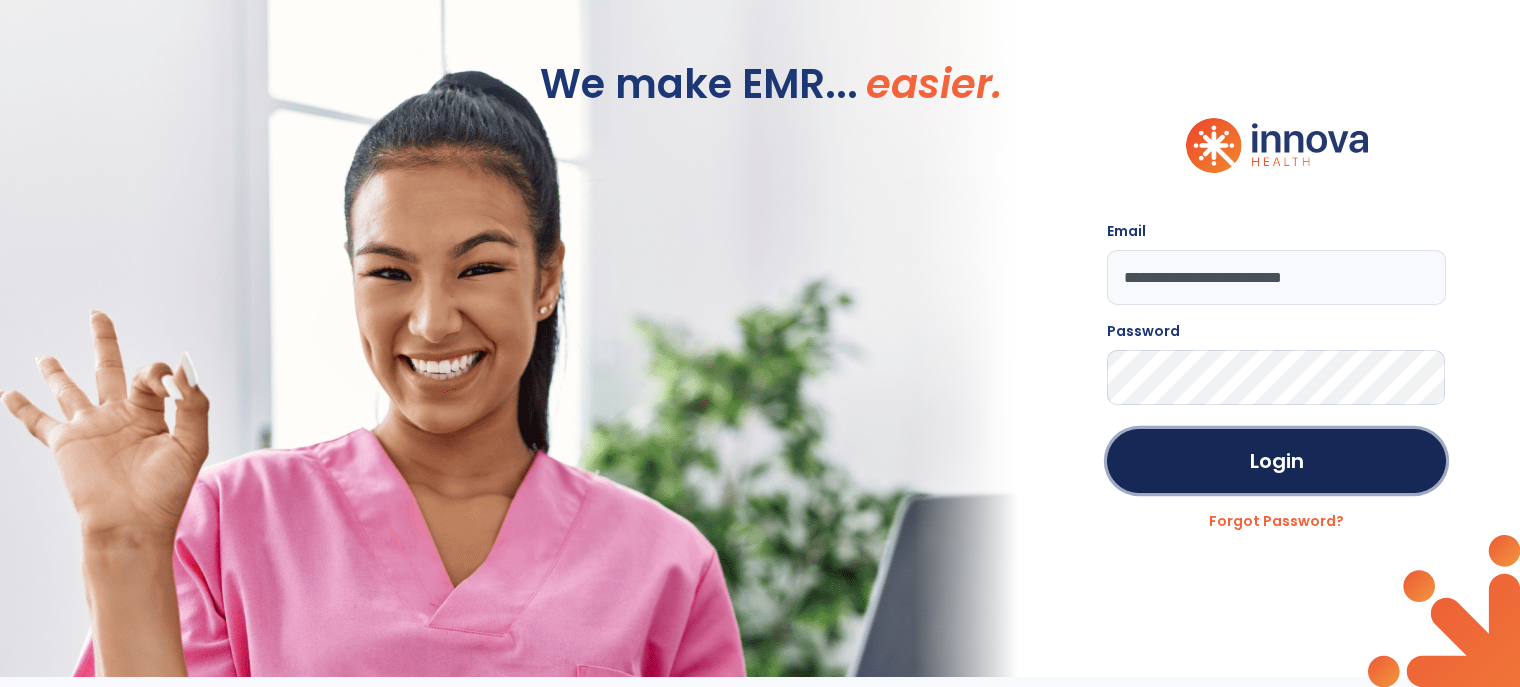 scroll, scrollTop: 0, scrollLeft: 0, axis: both 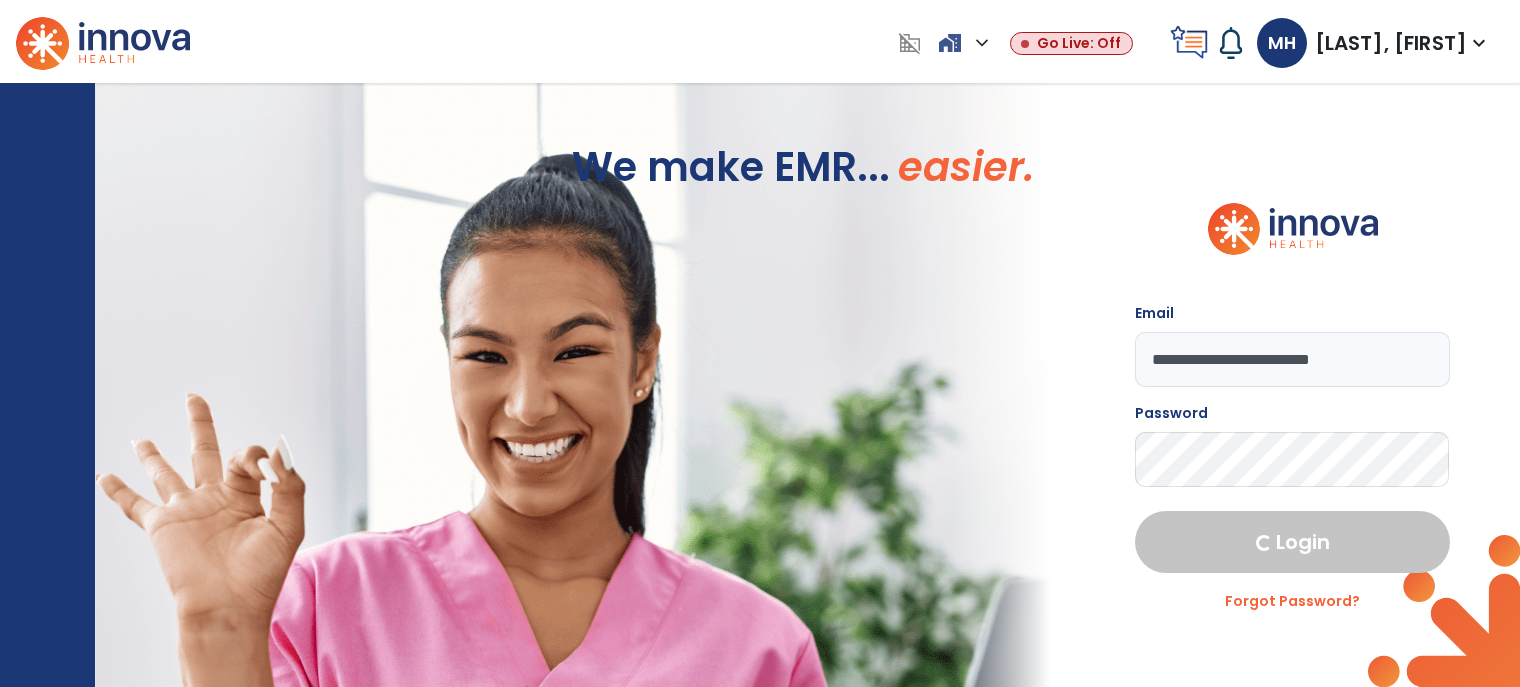 select on "****" 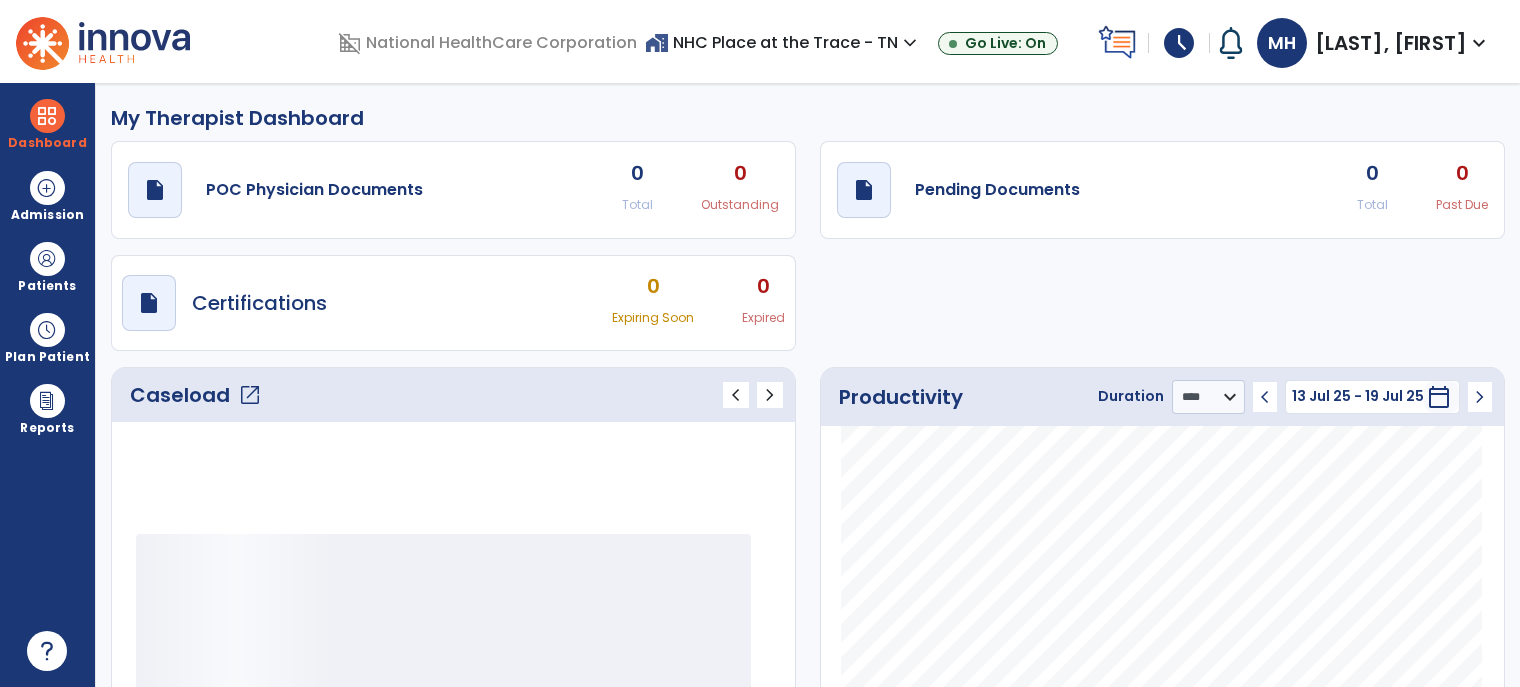 click on "schedule" at bounding box center (1179, 43) 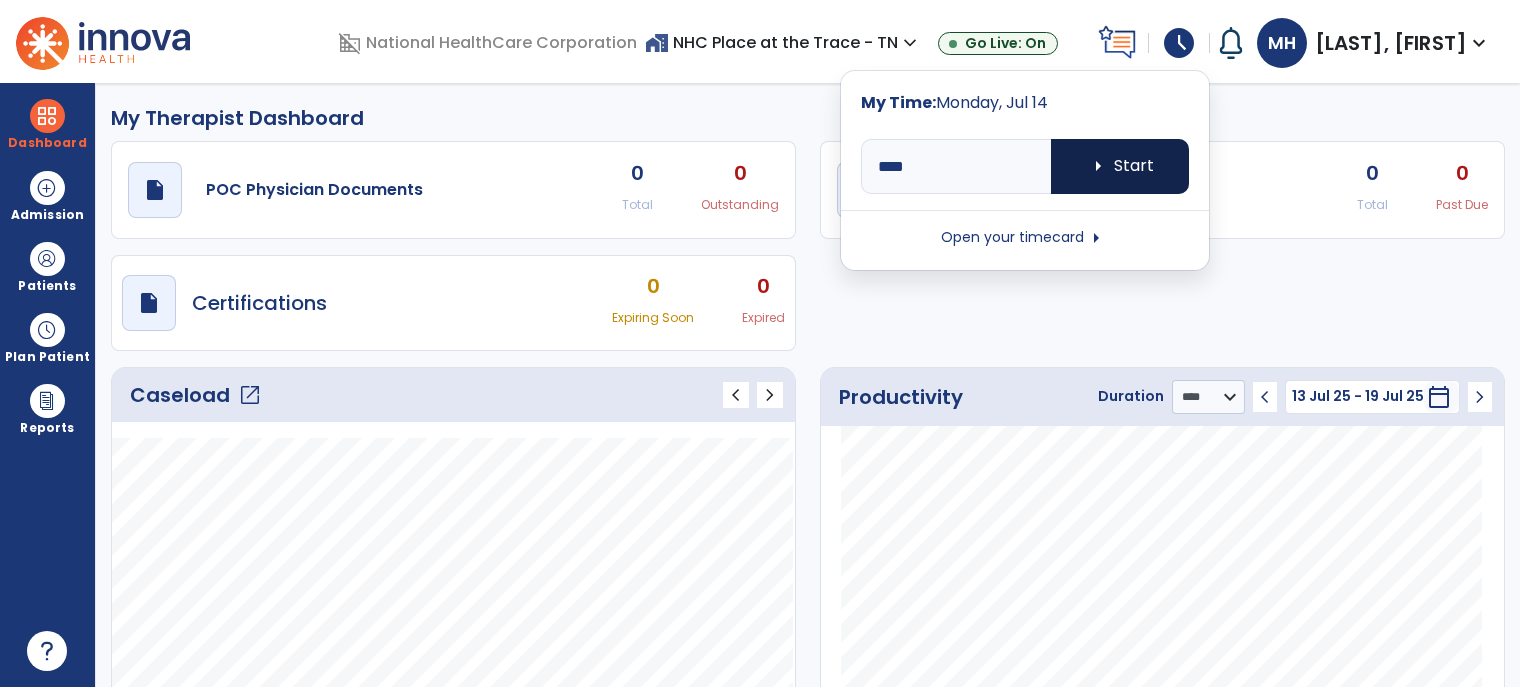 click on "arrow_right  Start" at bounding box center (1120, 166) 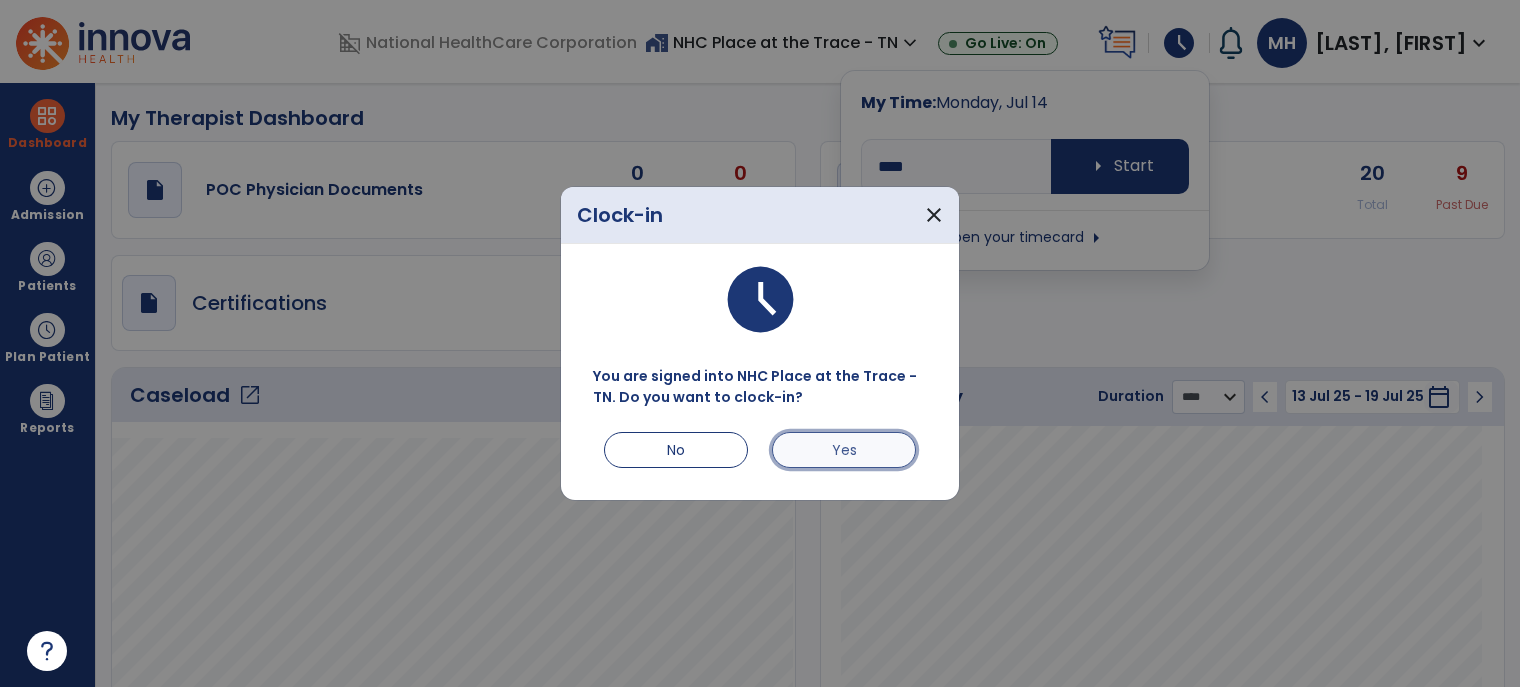 click on "Yes" at bounding box center [844, 450] 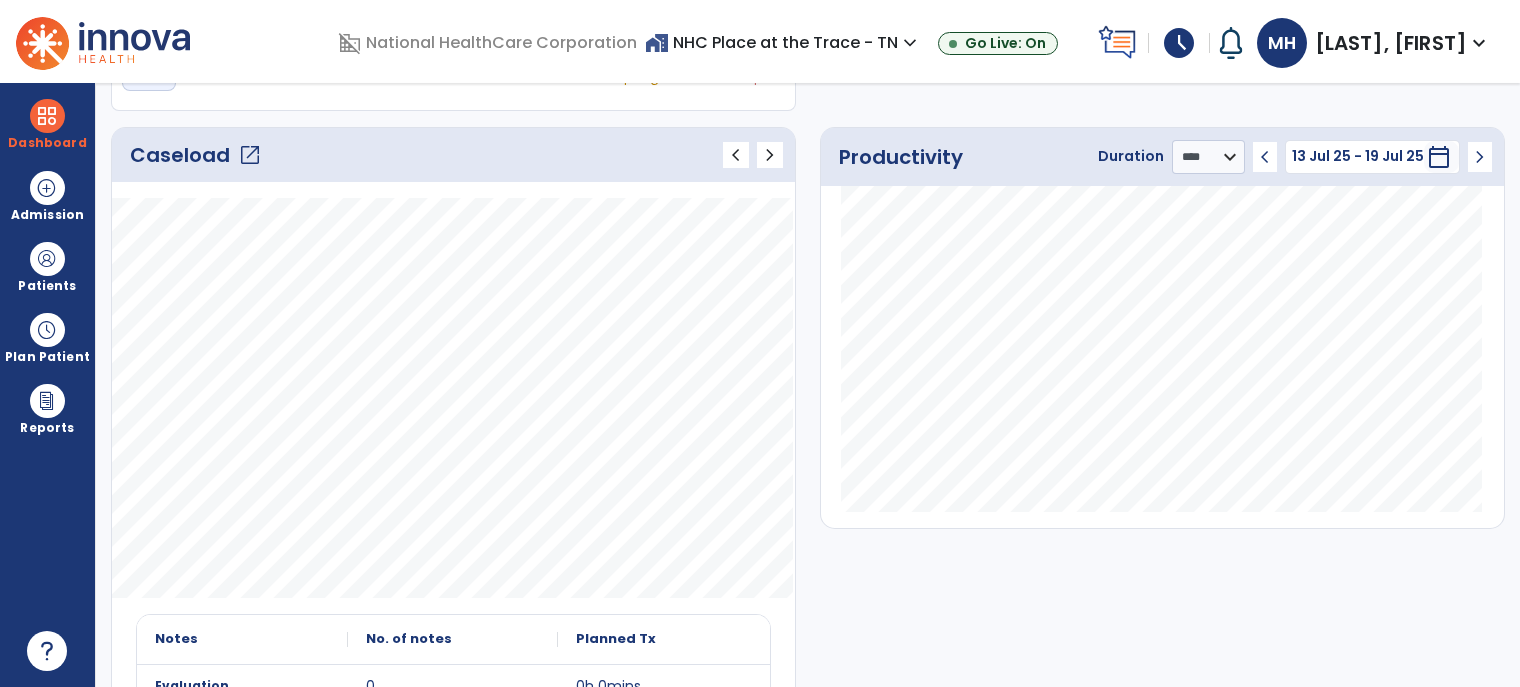 scroll, scrollTop: 0, scrollLeft: 0, axis: both 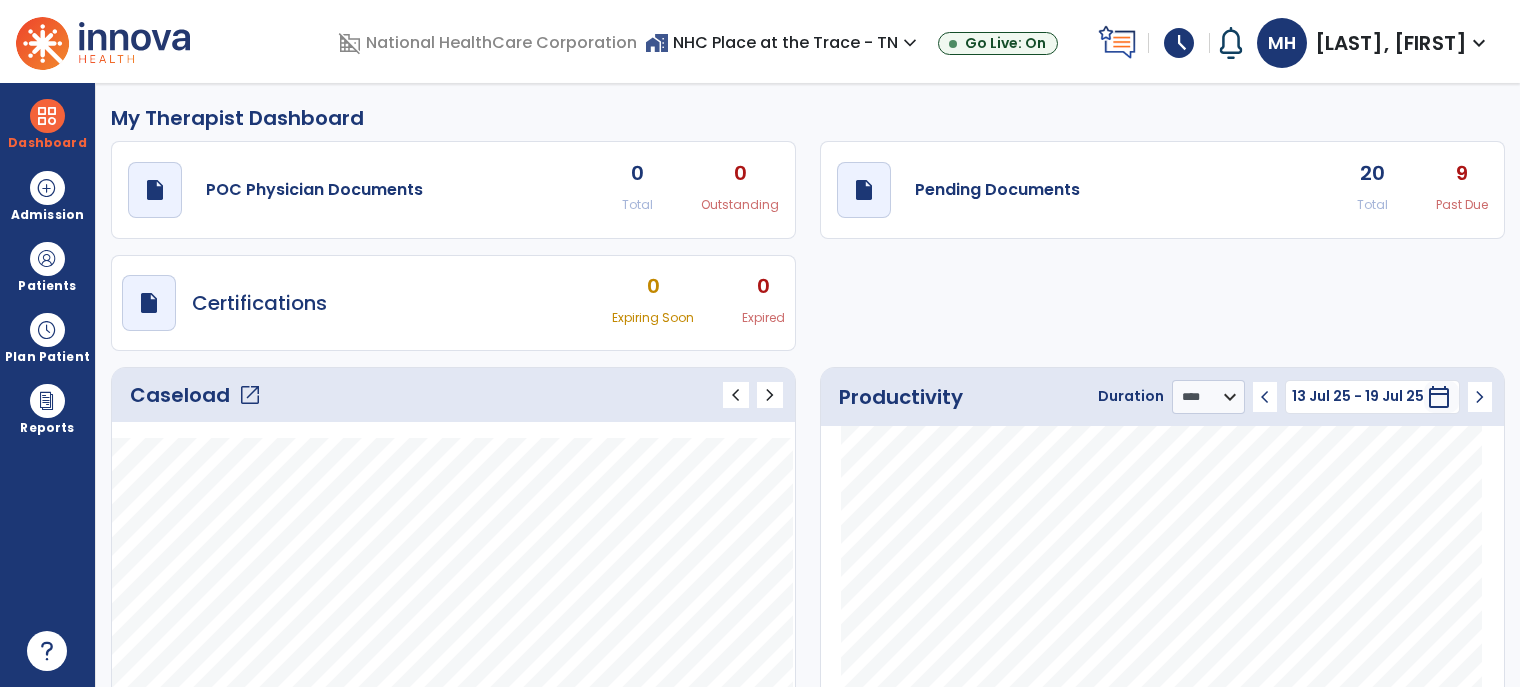 click on "open_in_new" 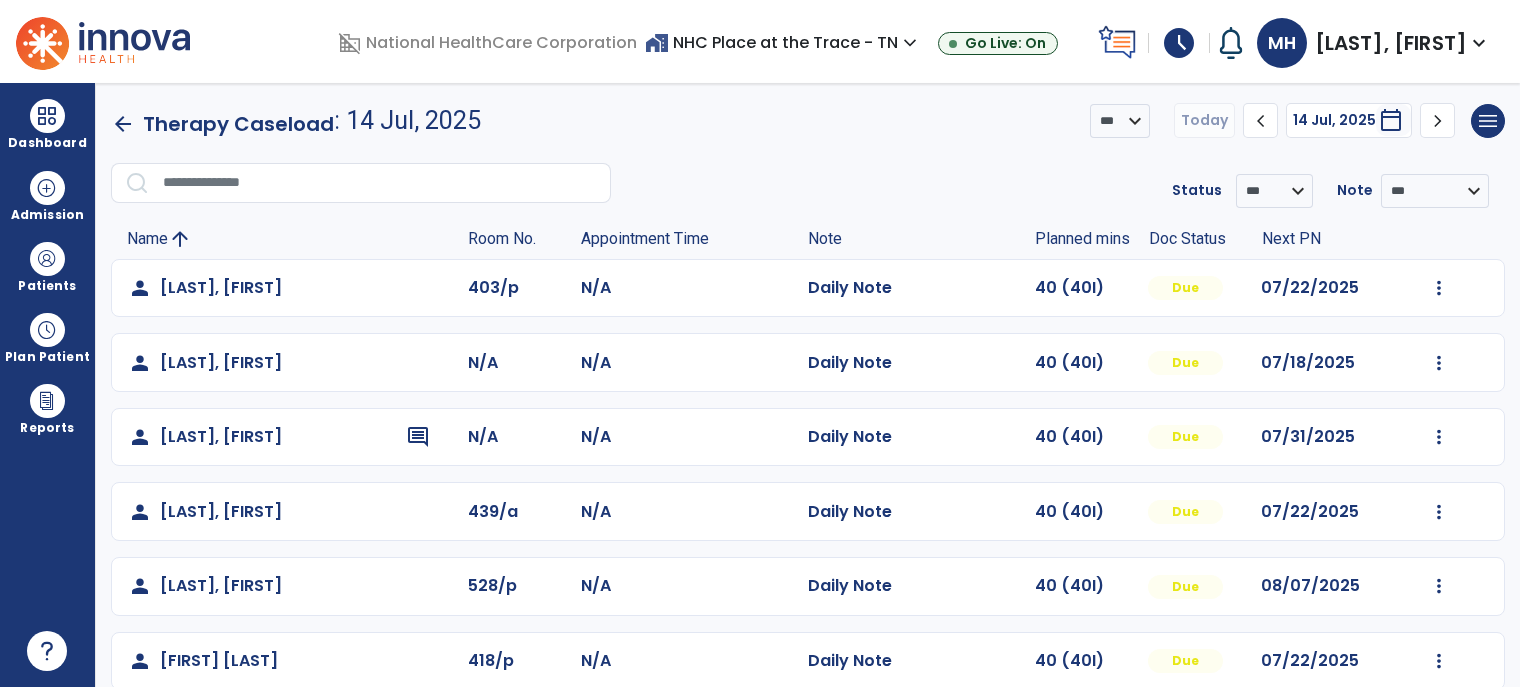 click on "**********" 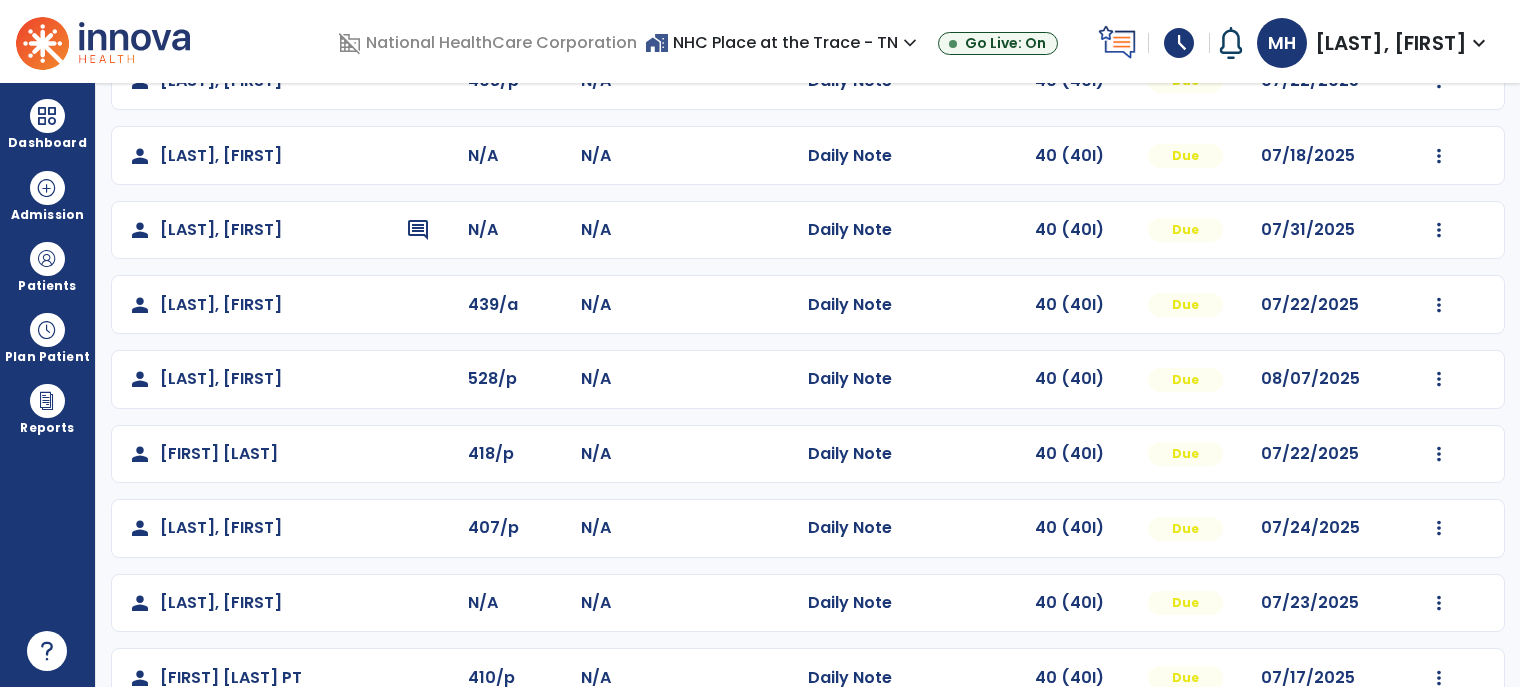 scroll, scrollTop: 0, scrollLeft: 0, axis: both 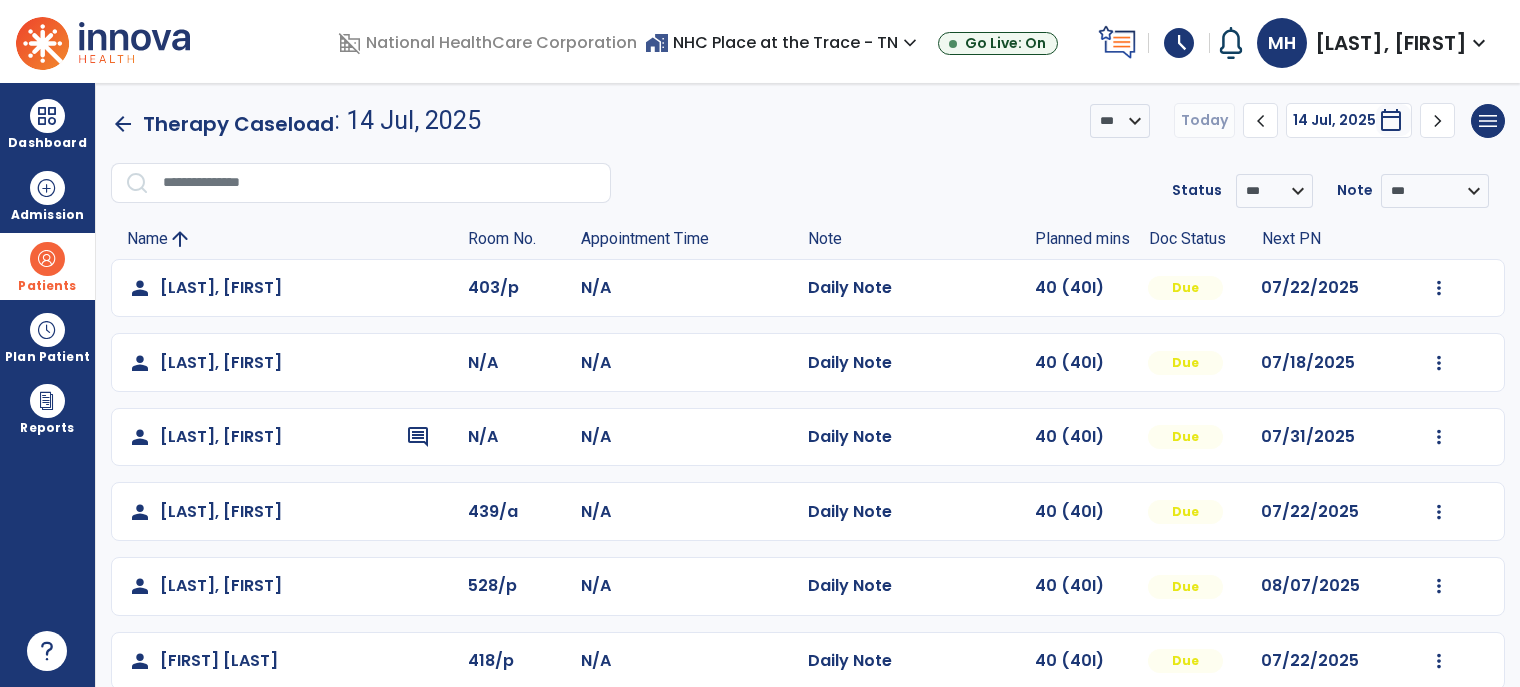 click on "Patients" at bounding box center (47, 286) 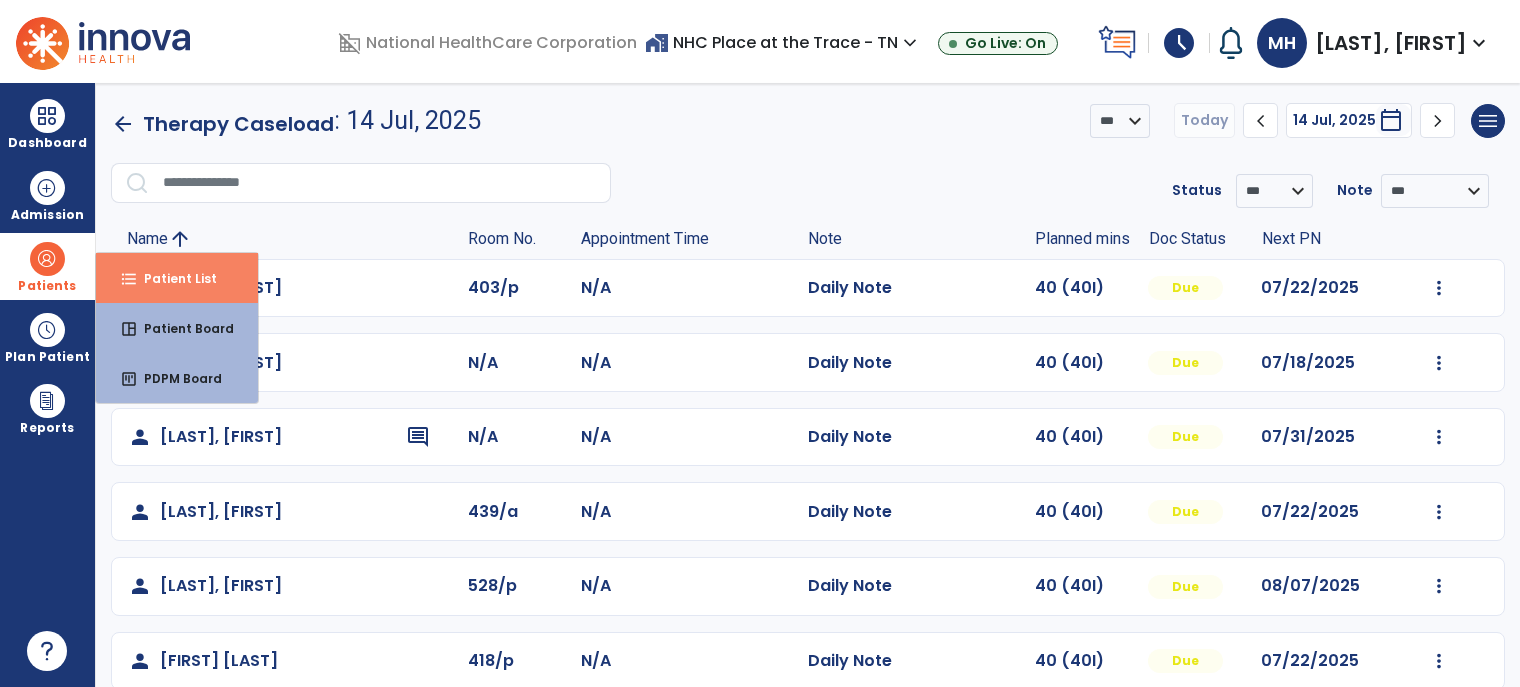 click on "format_list_bulleted  Patient List" at bounding box center [177, 278] 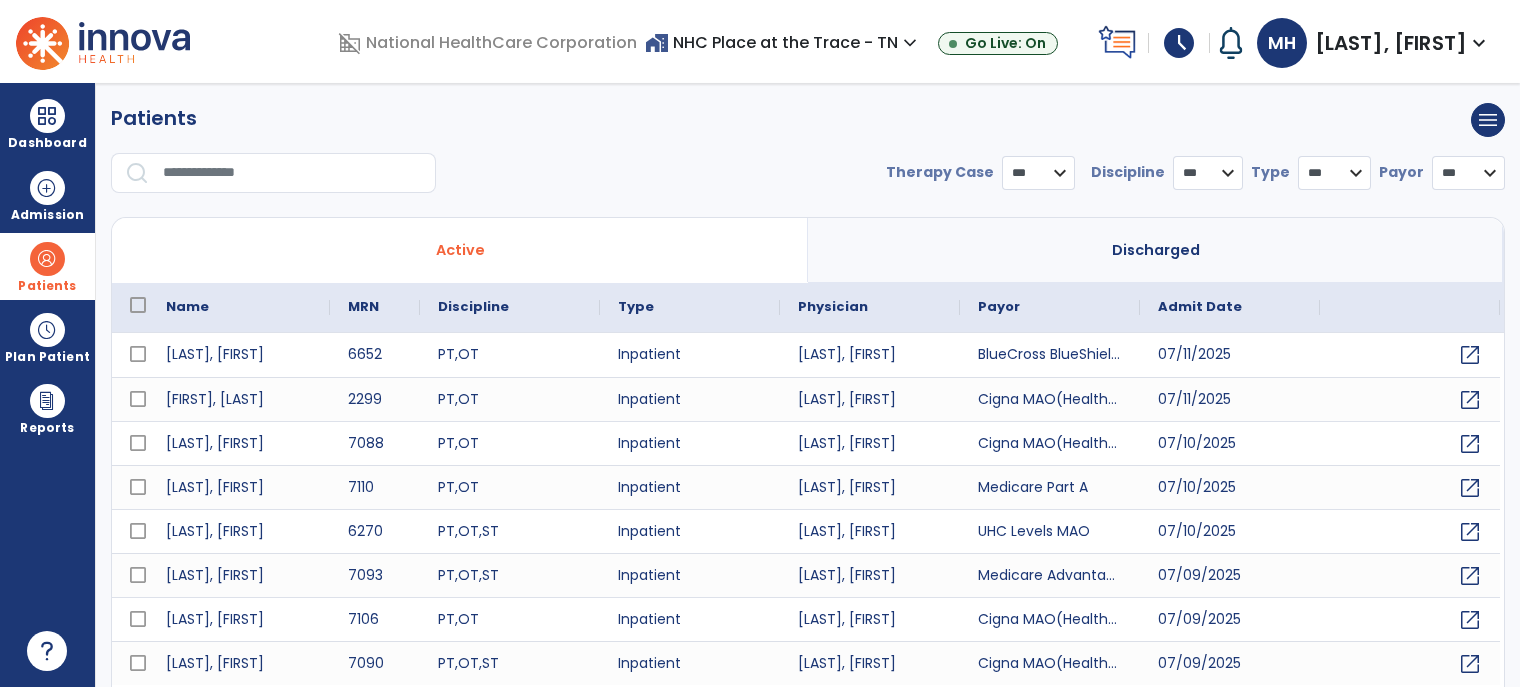 select on "***" 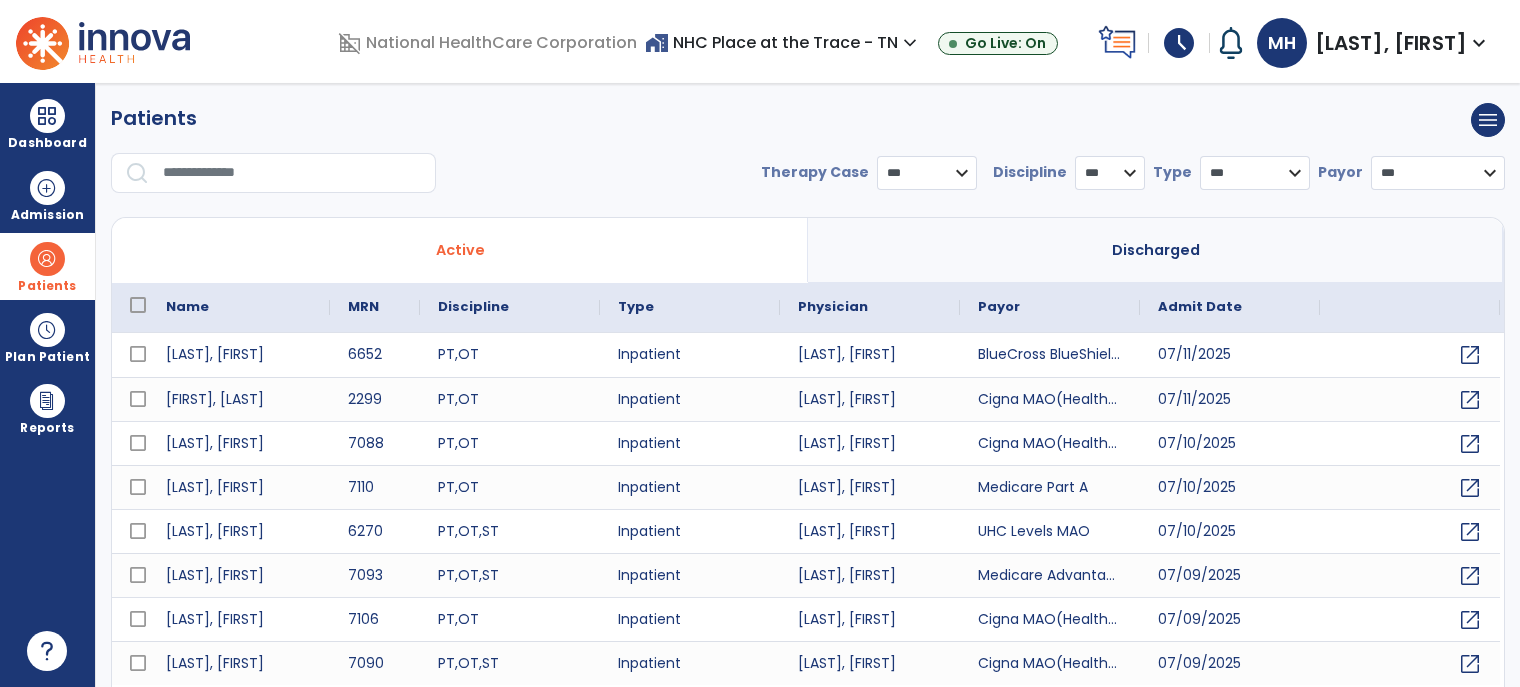 click at bounding box center (292, 173) 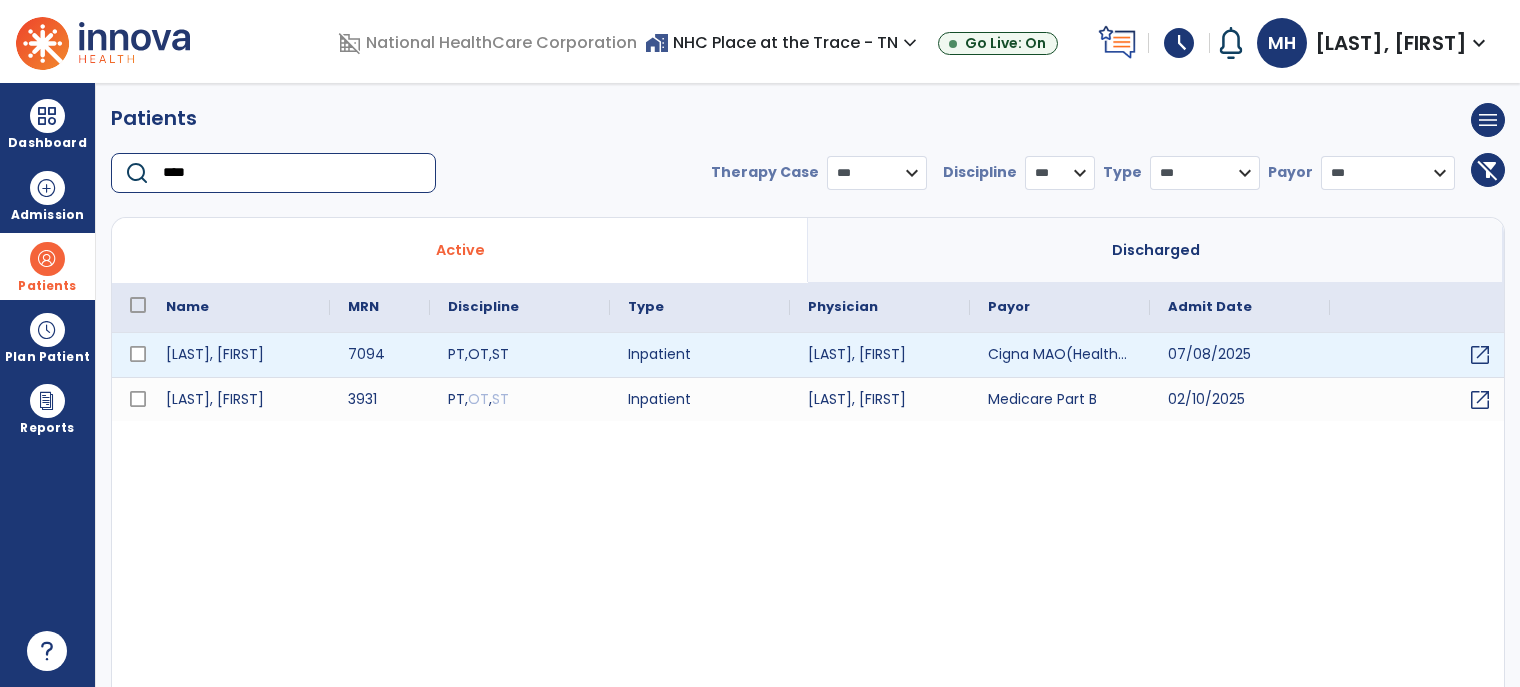 type on "****" 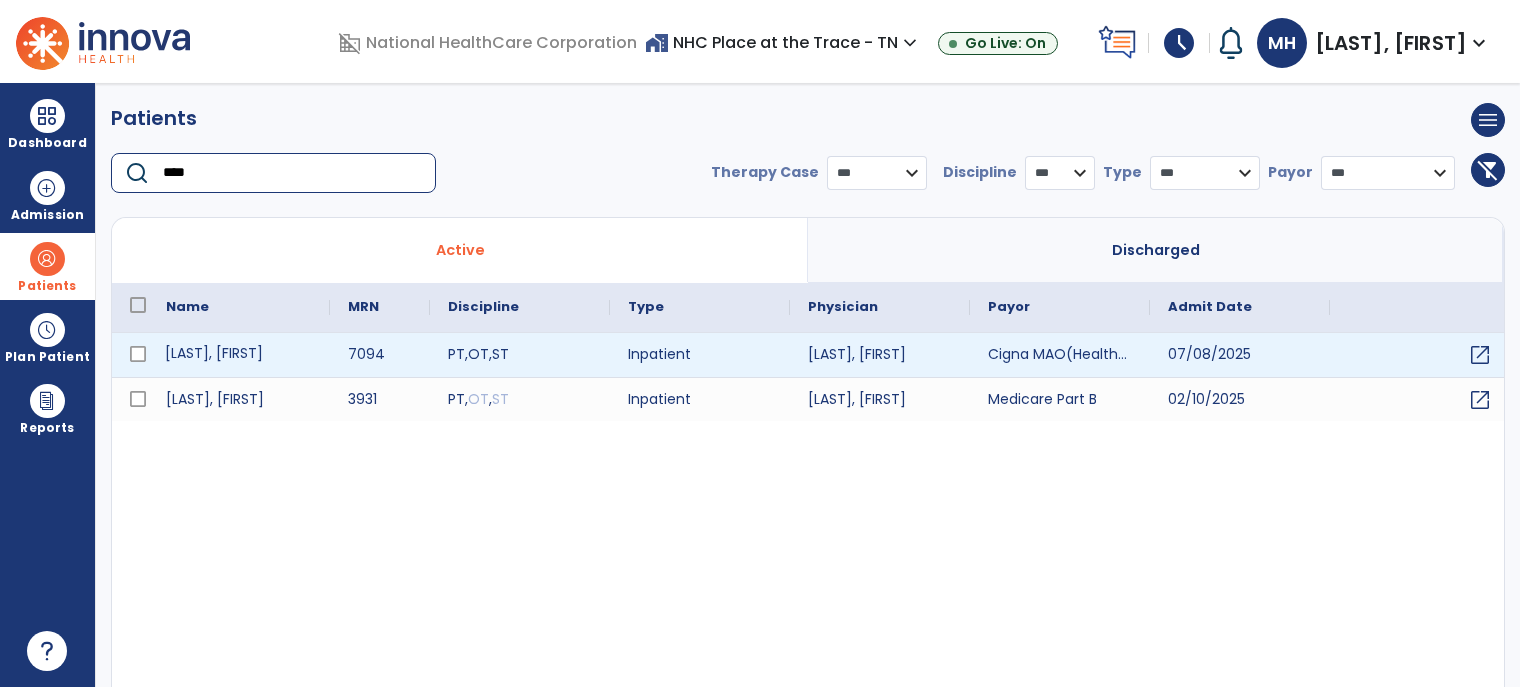 click on "[LAST], [FIRST]" at bounding box center [239, 355] 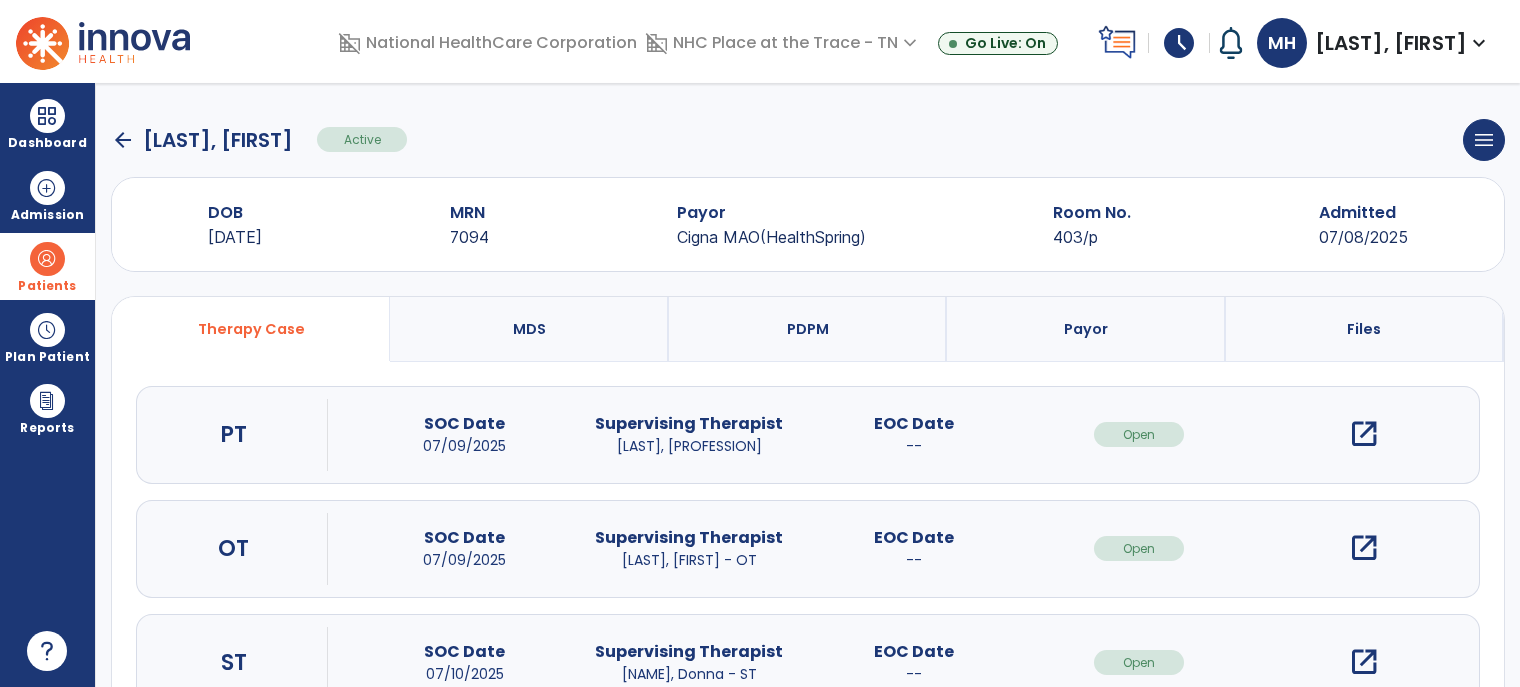click on "open_in_new" at bounding box center [1364, 434] 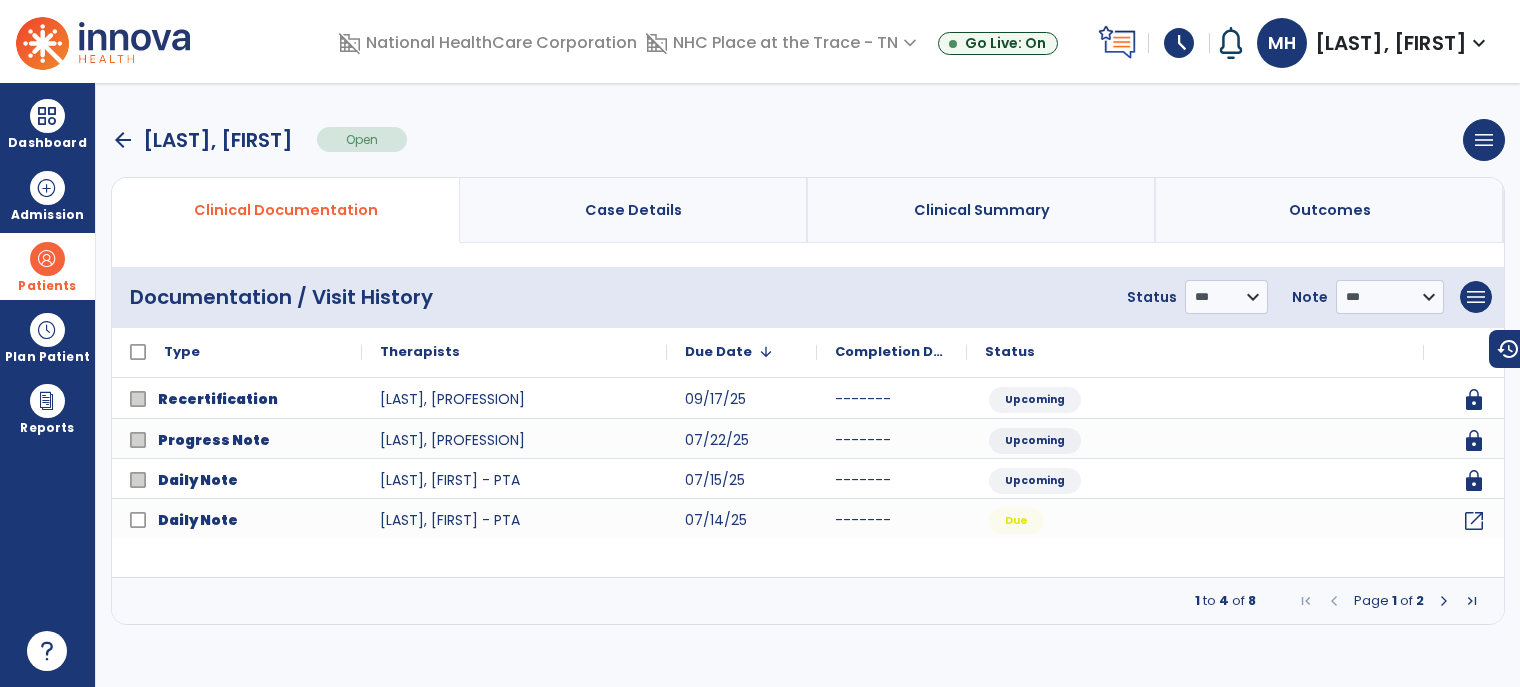 click at bounding box center (1444, 601) 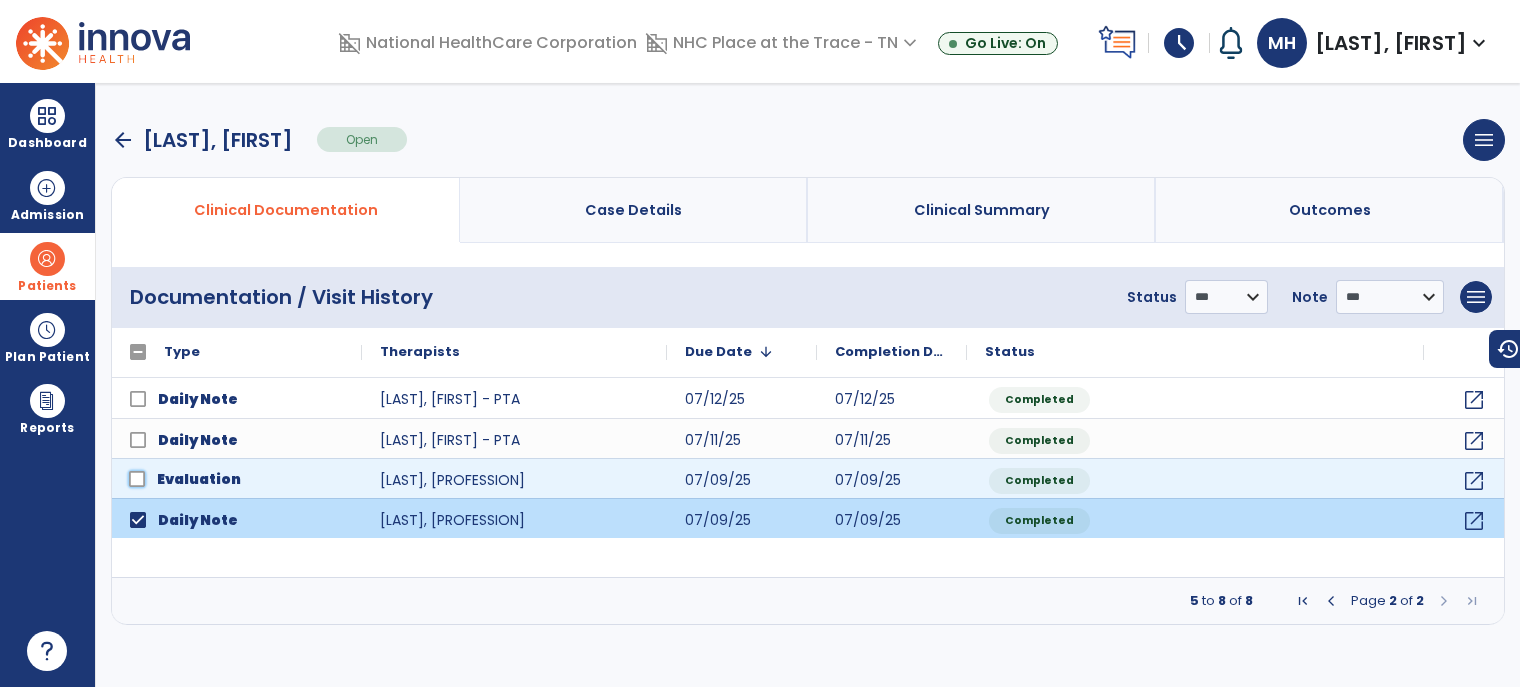 click 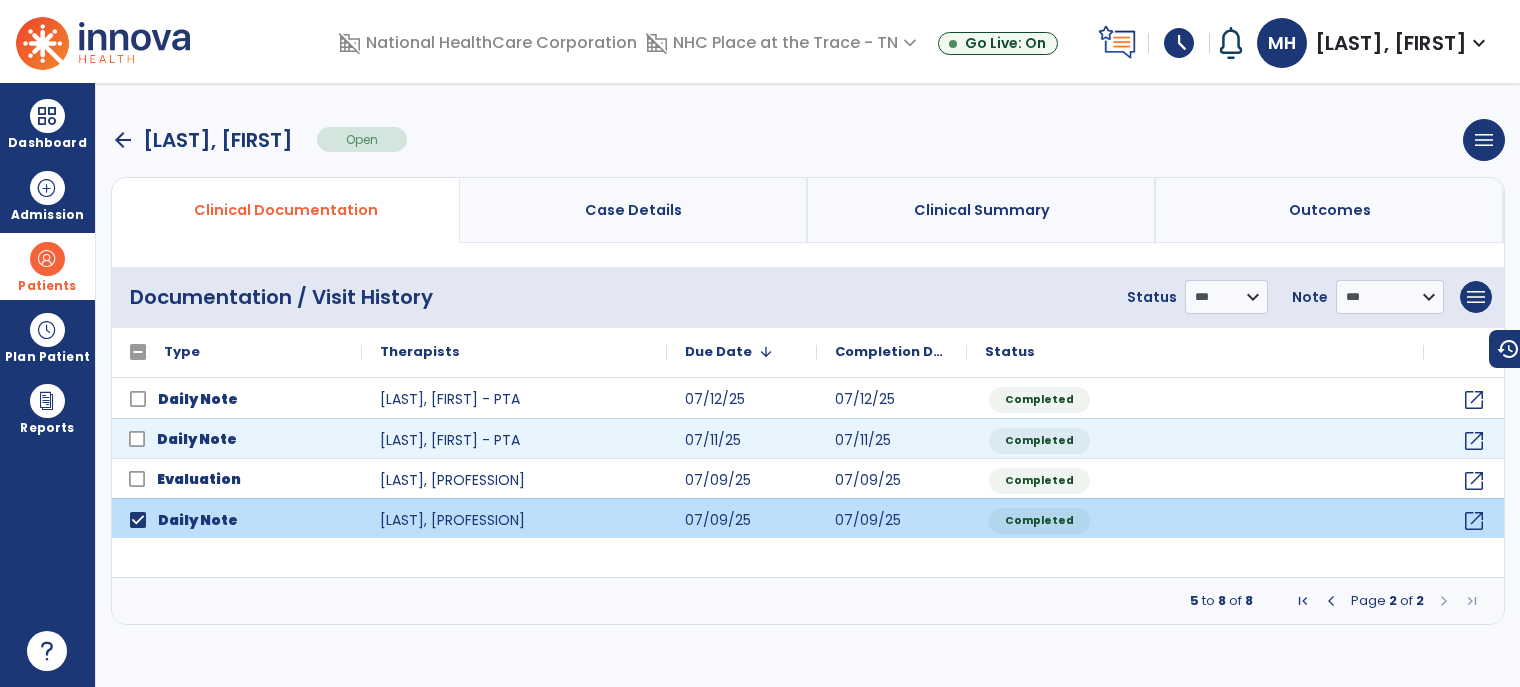 click on "Daily Note" 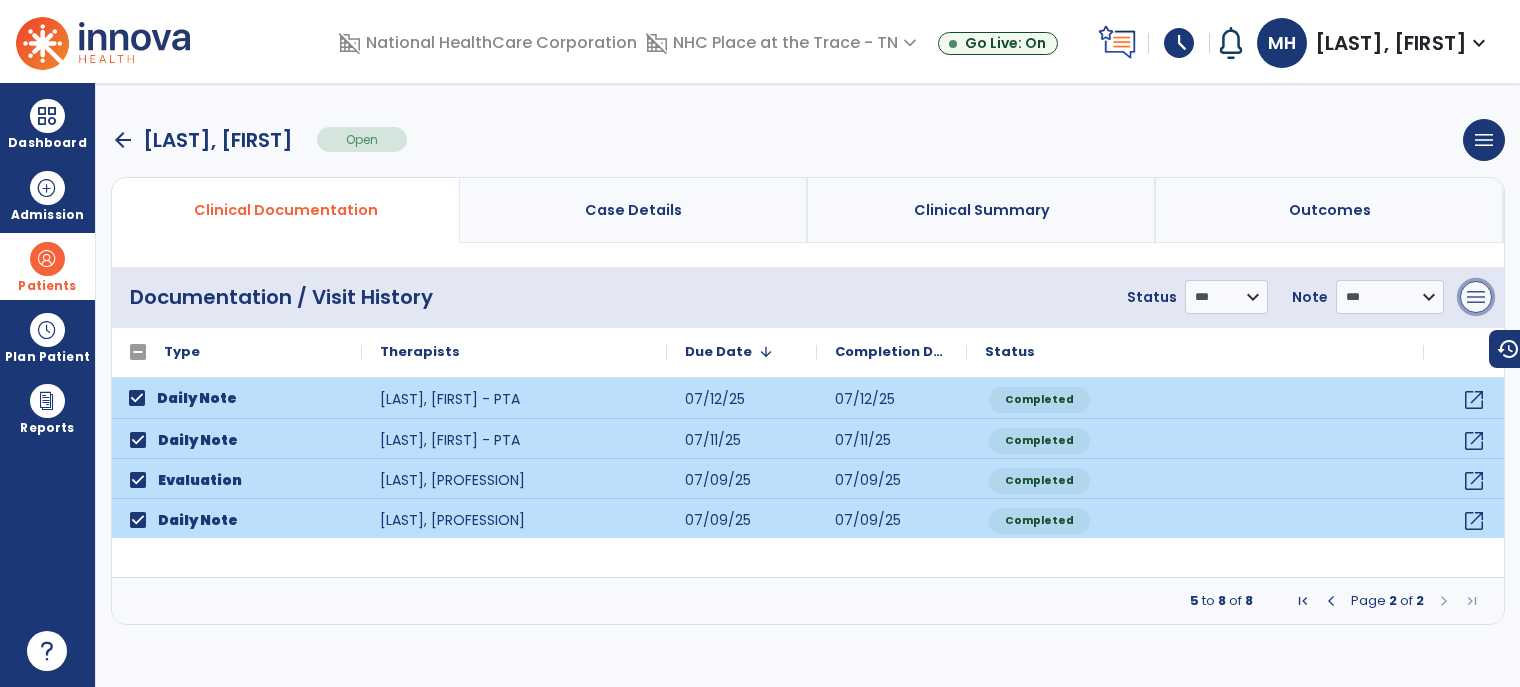 click on "menu" at bounding box center [1476, 297] 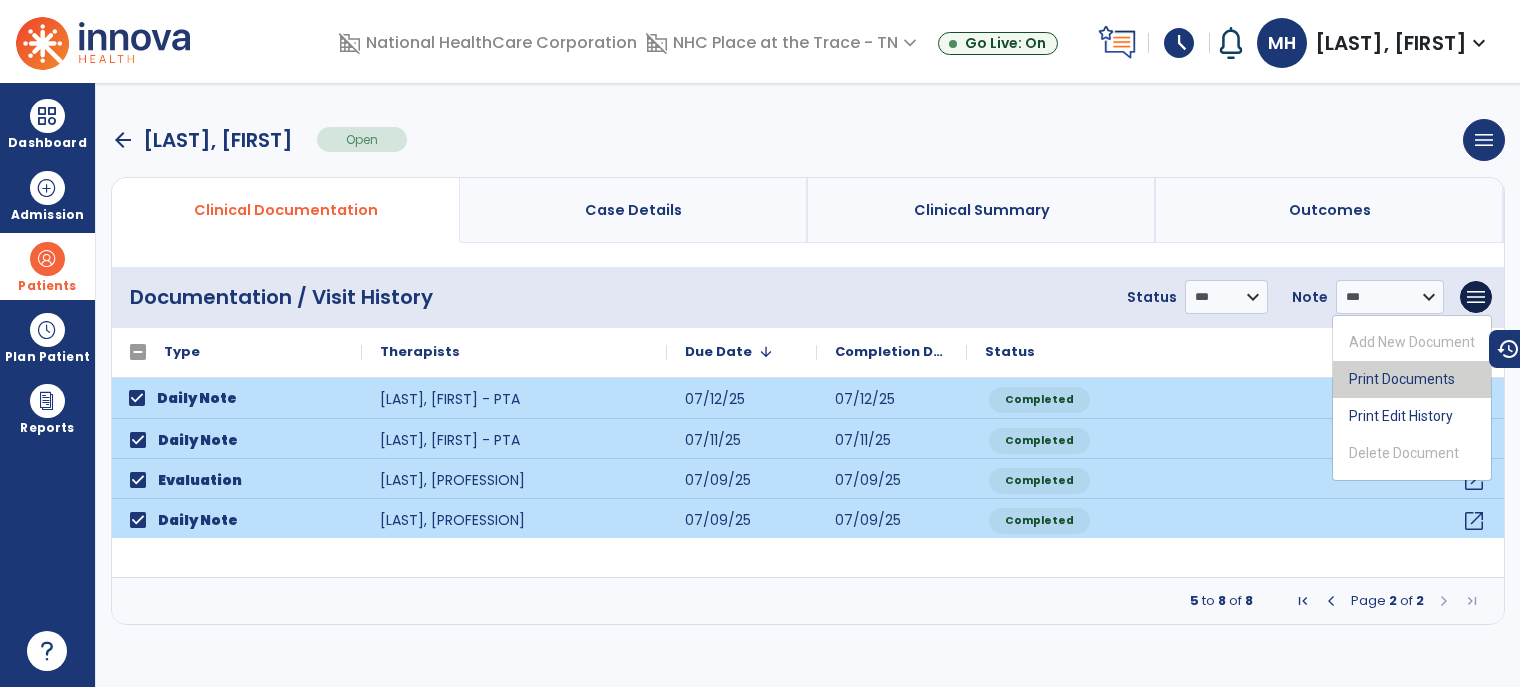 click on "Print Documents" at bounding box center [1412, 379] 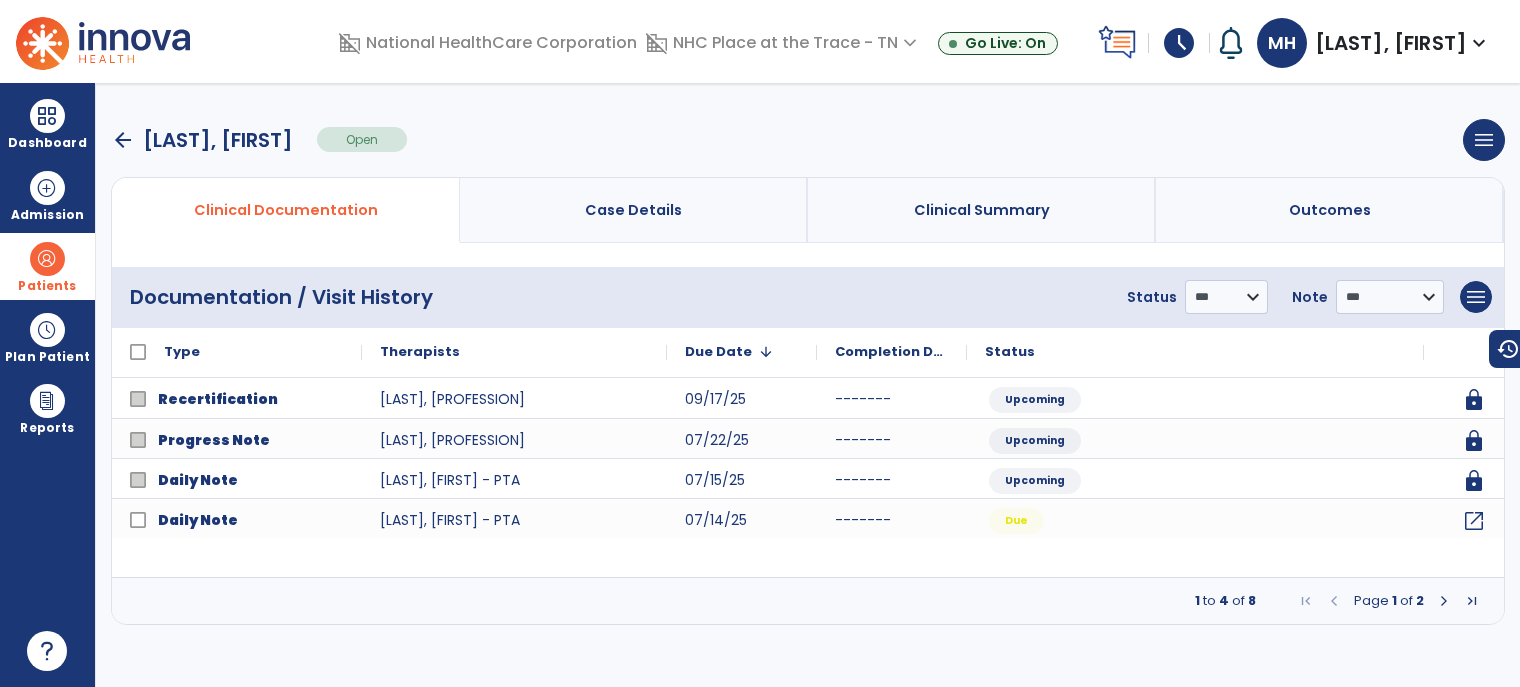 click on "arrow_back   [LAST], [FIRST]  Open  menu   Edit Therapy Case   Delete Therapy Case   Close Therapy Case" at bounding box center [808, 140] 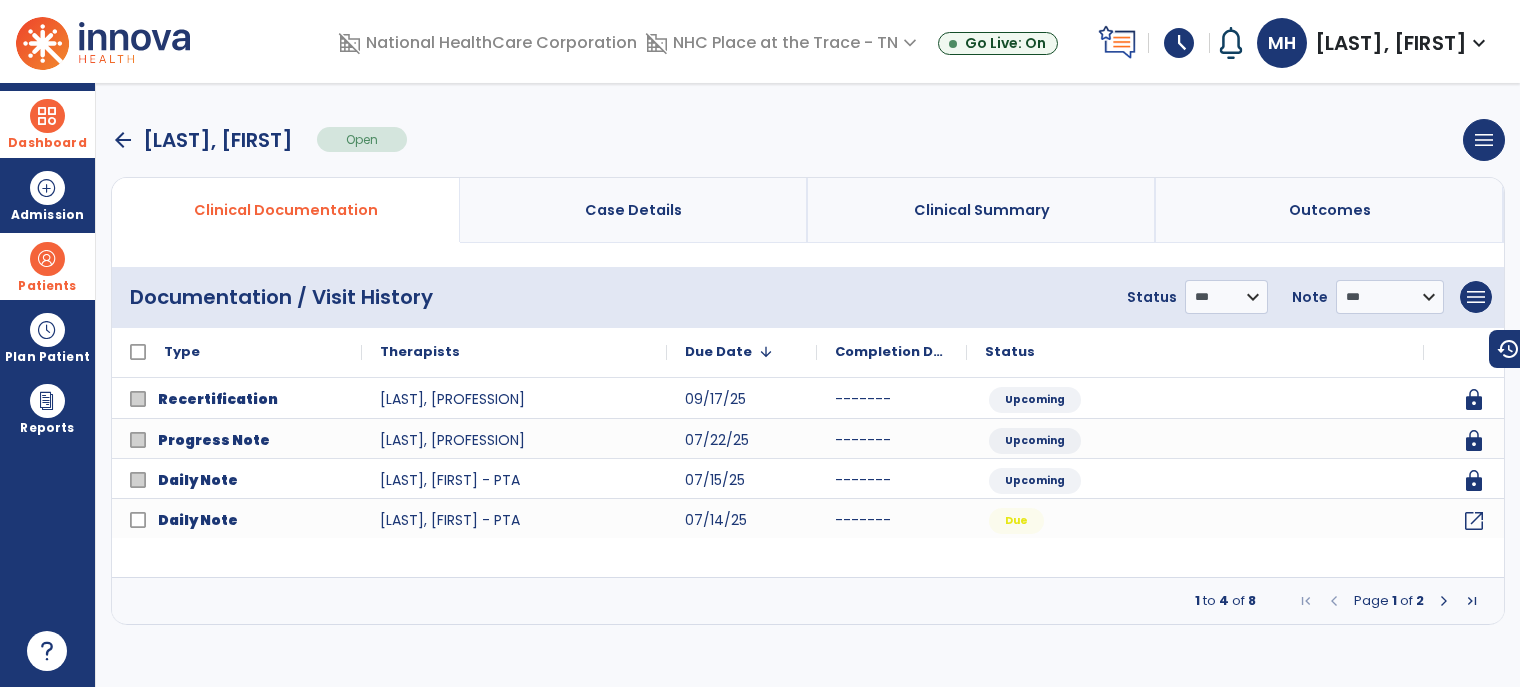click on "Dashboard" at bounding box center (47, 143) 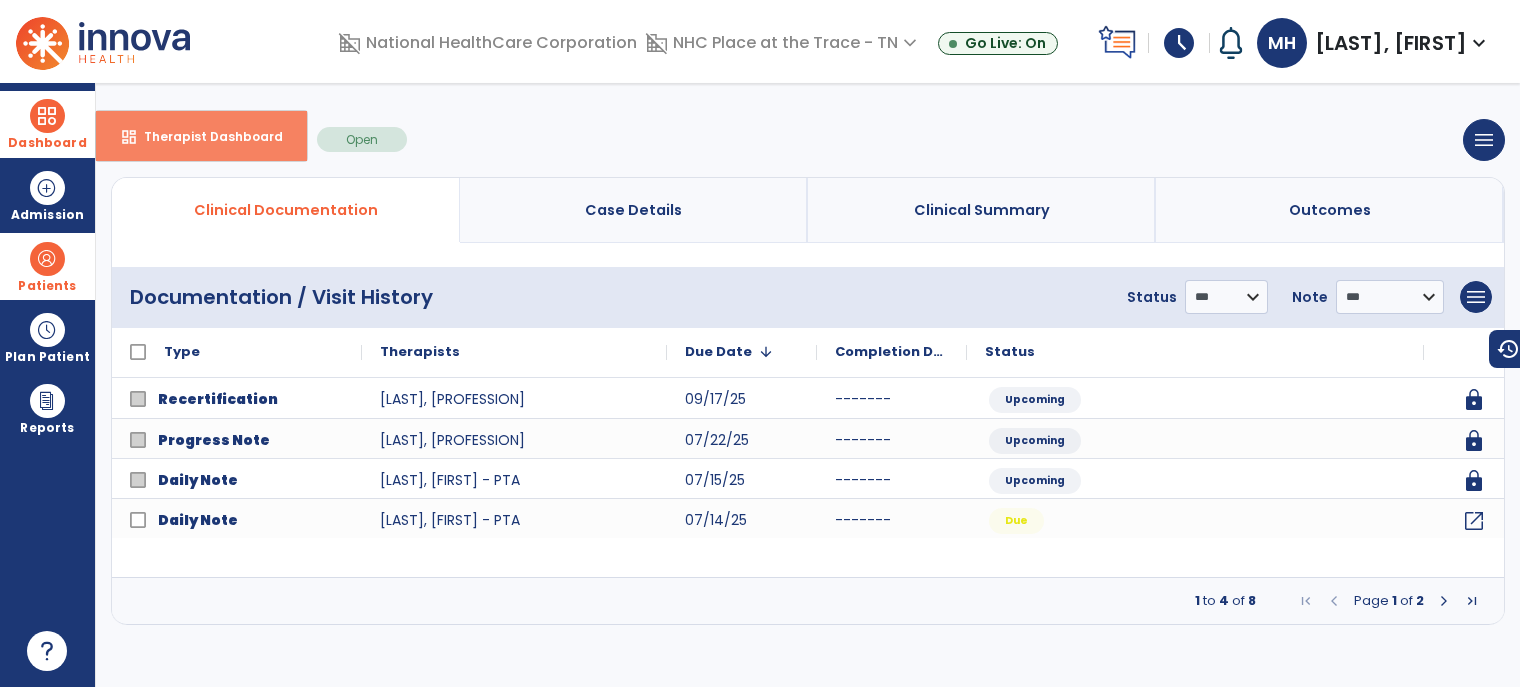 click on "dashboard  Therapist Dashboard" at bounding box center (201, 136) 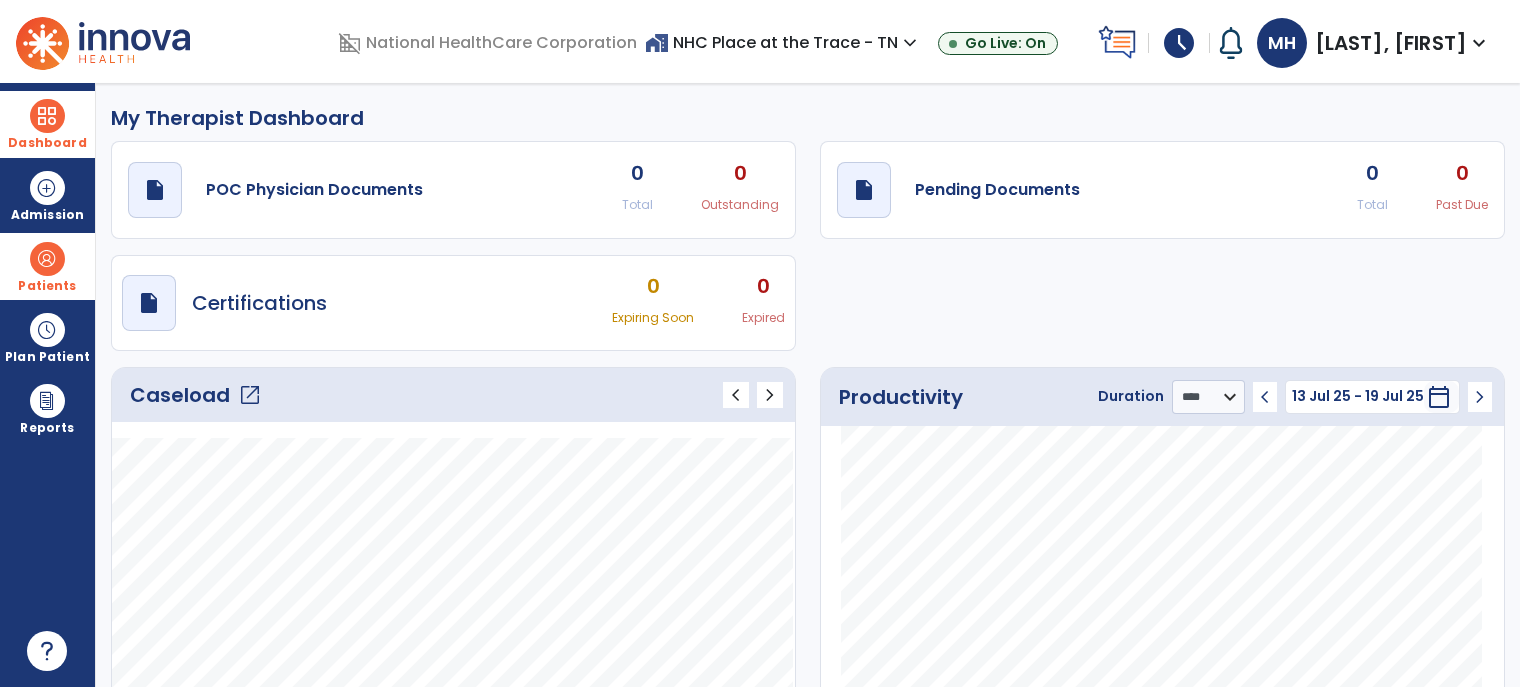 click on "open_in_new" 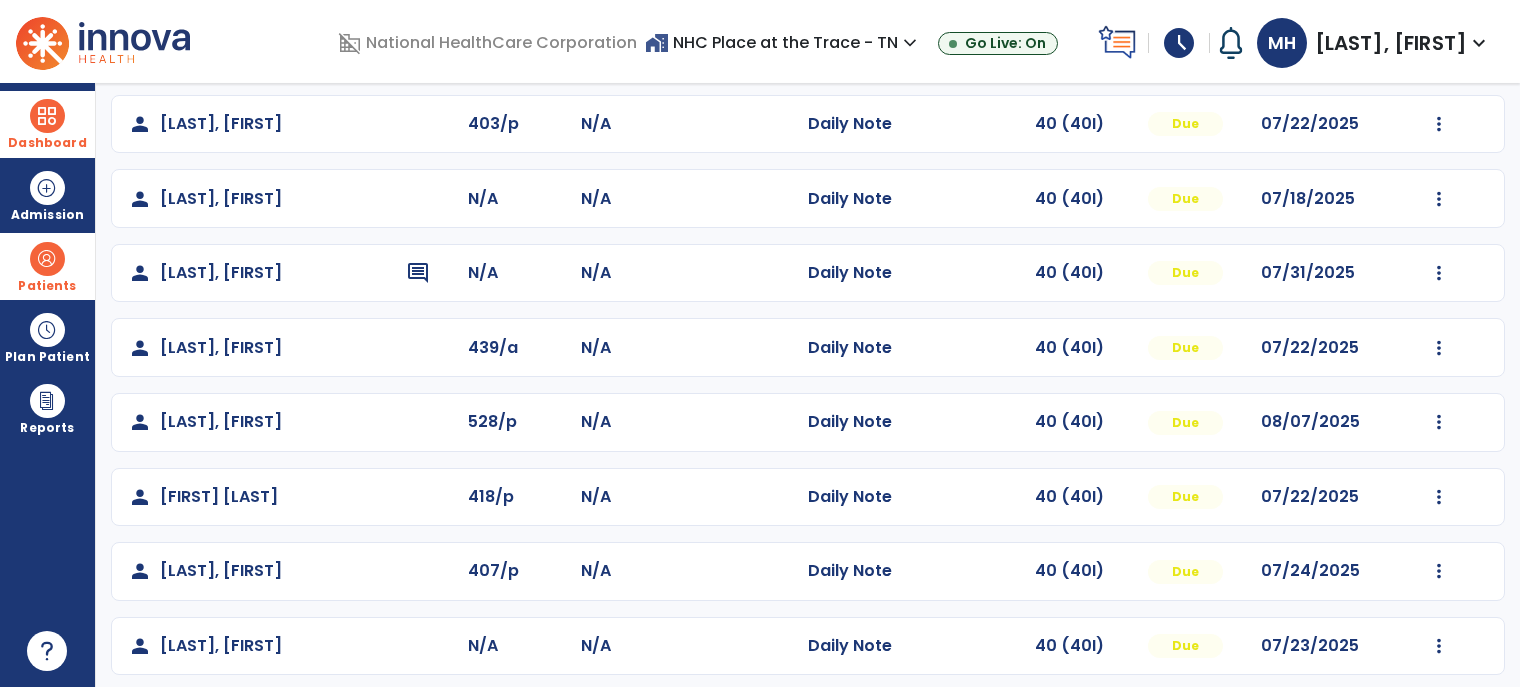 scroll, scrollTop: 200, scrollLeft: 0, axis: vertical 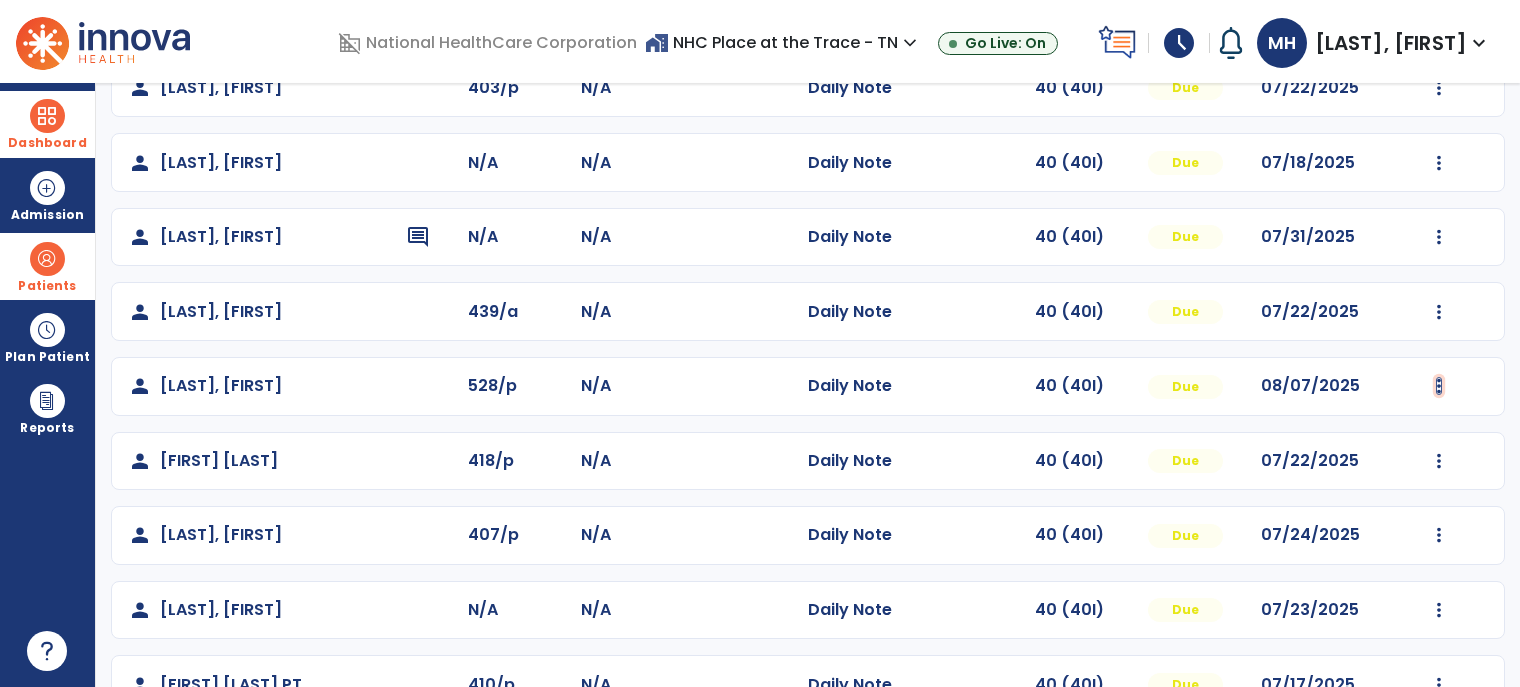 click at bounding box center [1439, 88] 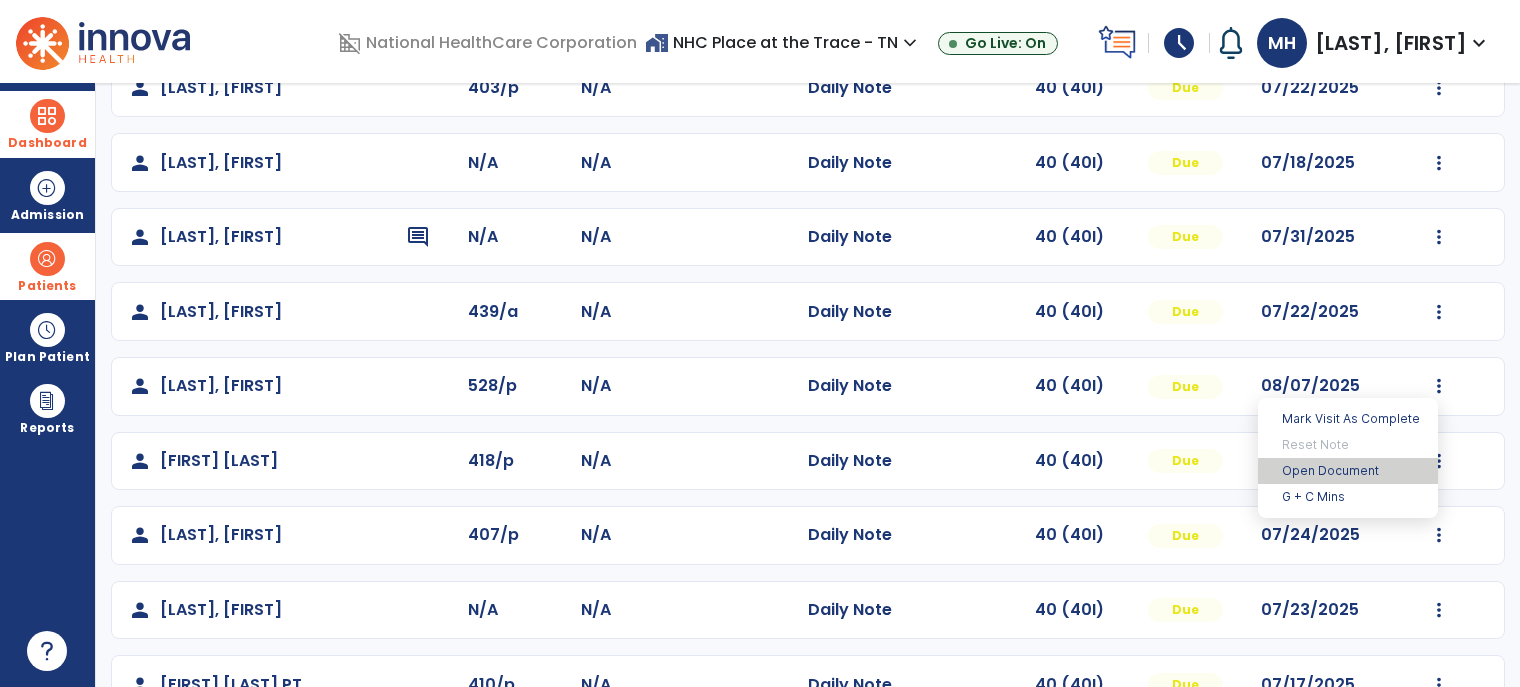 click on "Open Document" at bounding box center (1348, 471) 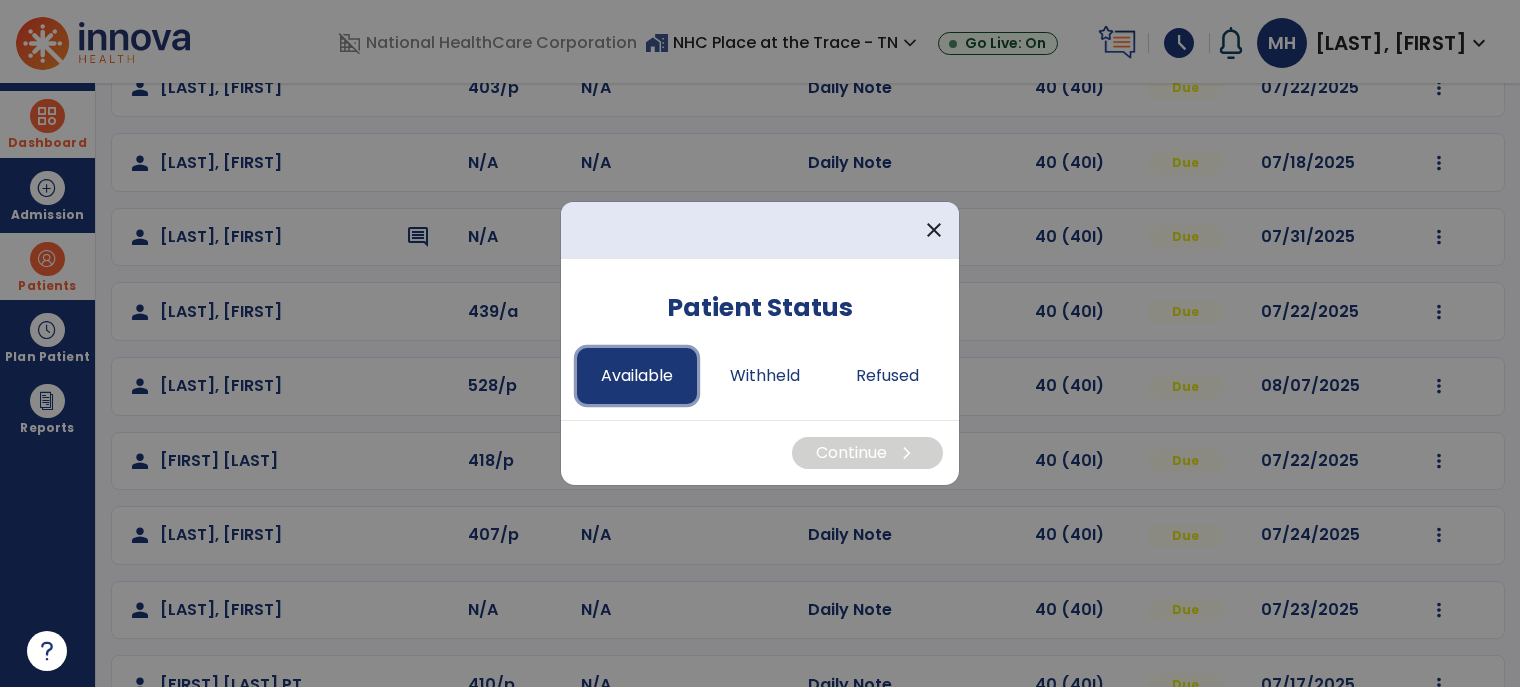click on "Available" at bounding box center (637, 376) 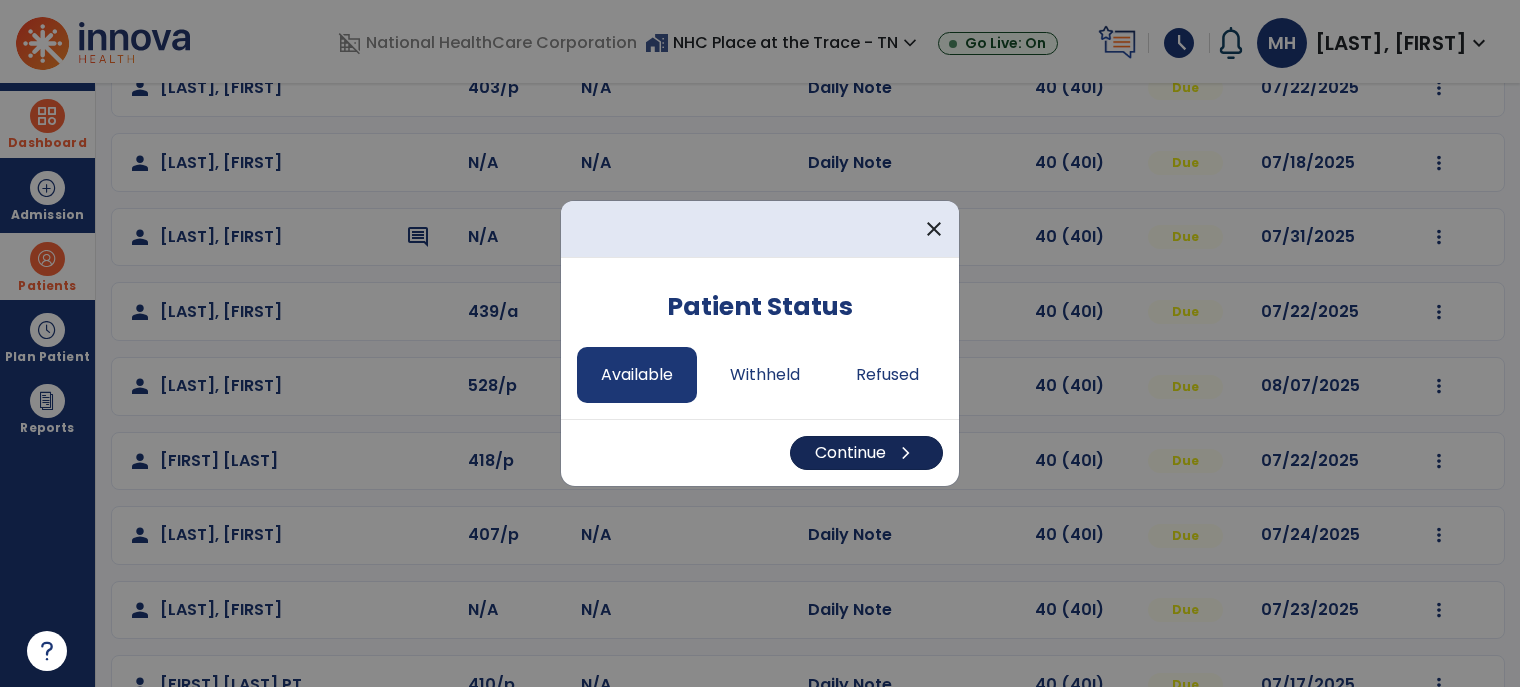 drag, startPoint x: 783, startPoint y: 443, endPoint x: 800, endPoint y: 445, distance: 17.117243 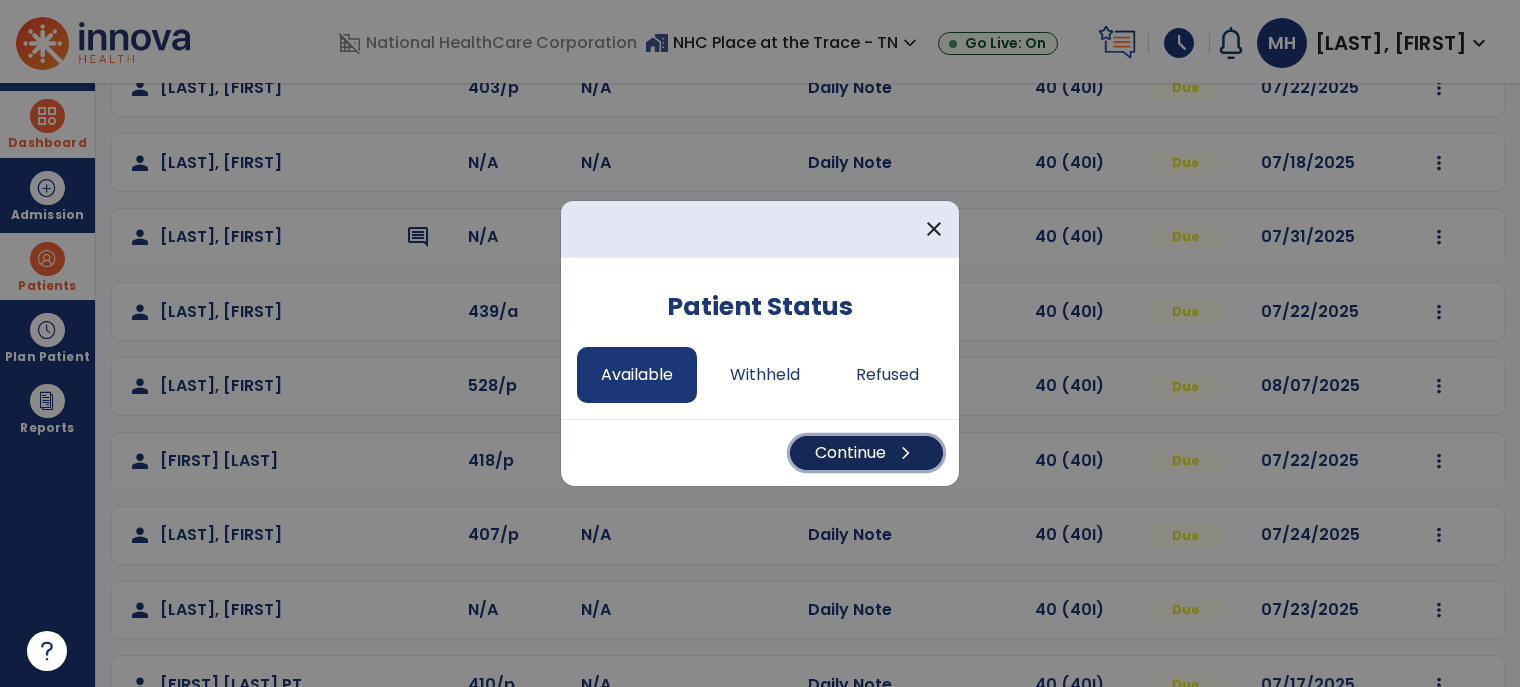click on "Continue   chevron_right" at bounding box center [866, 453] 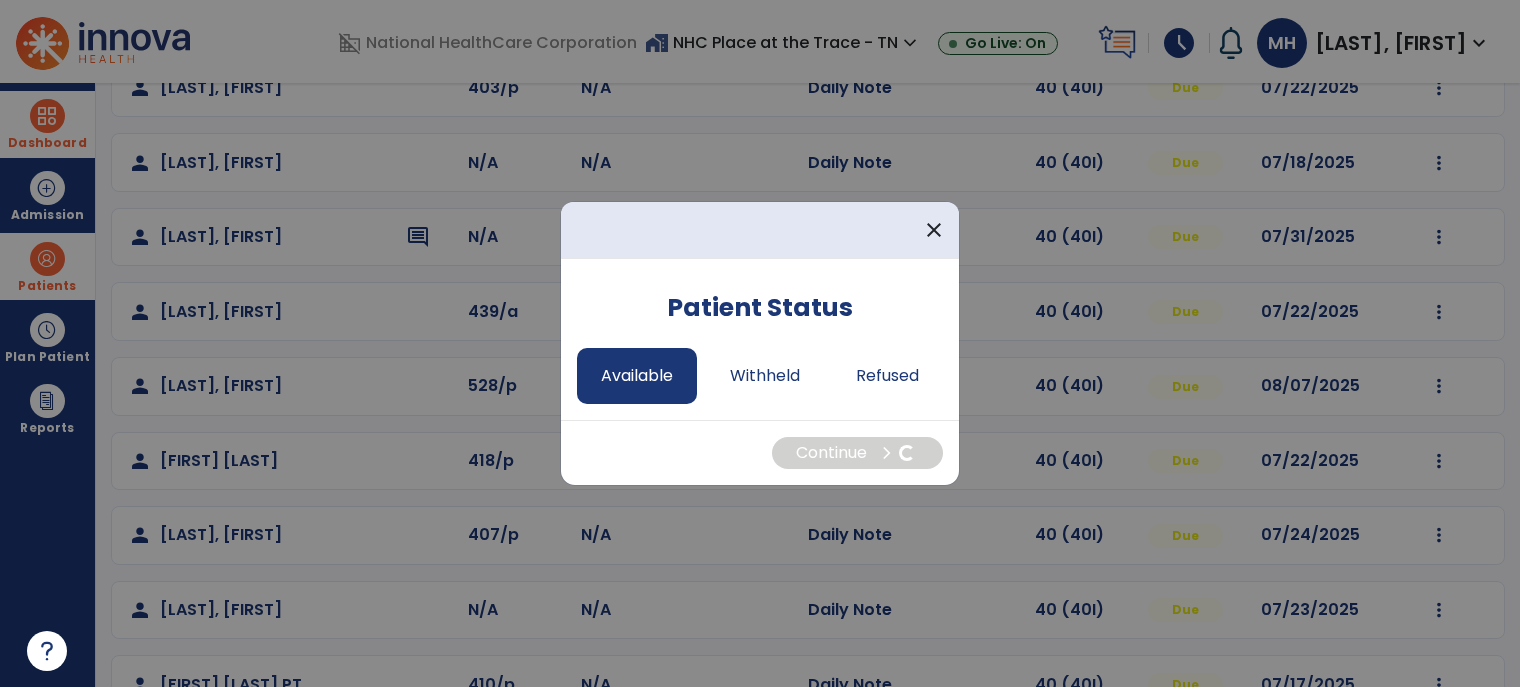 select on "*" 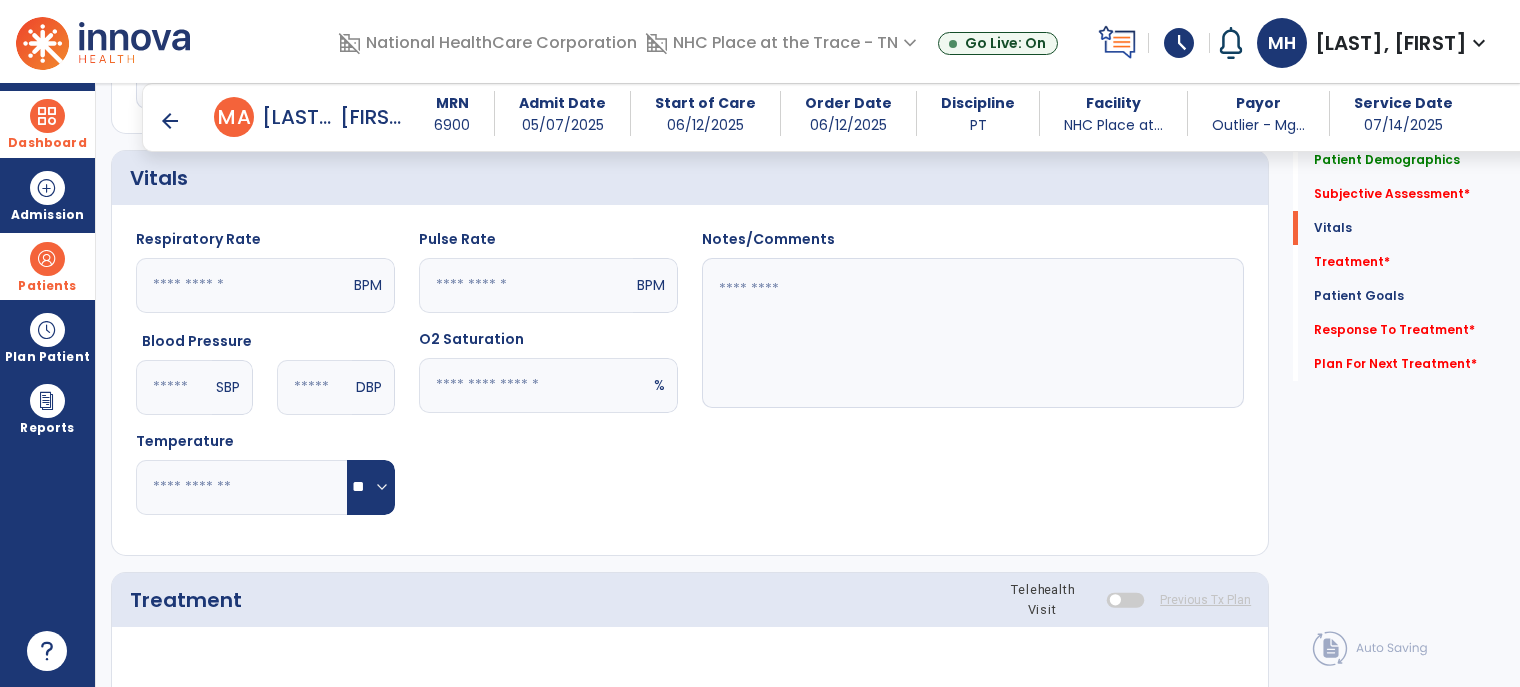 scroll, scrollTop: 800, scrollLeft: 0, axis: vertical 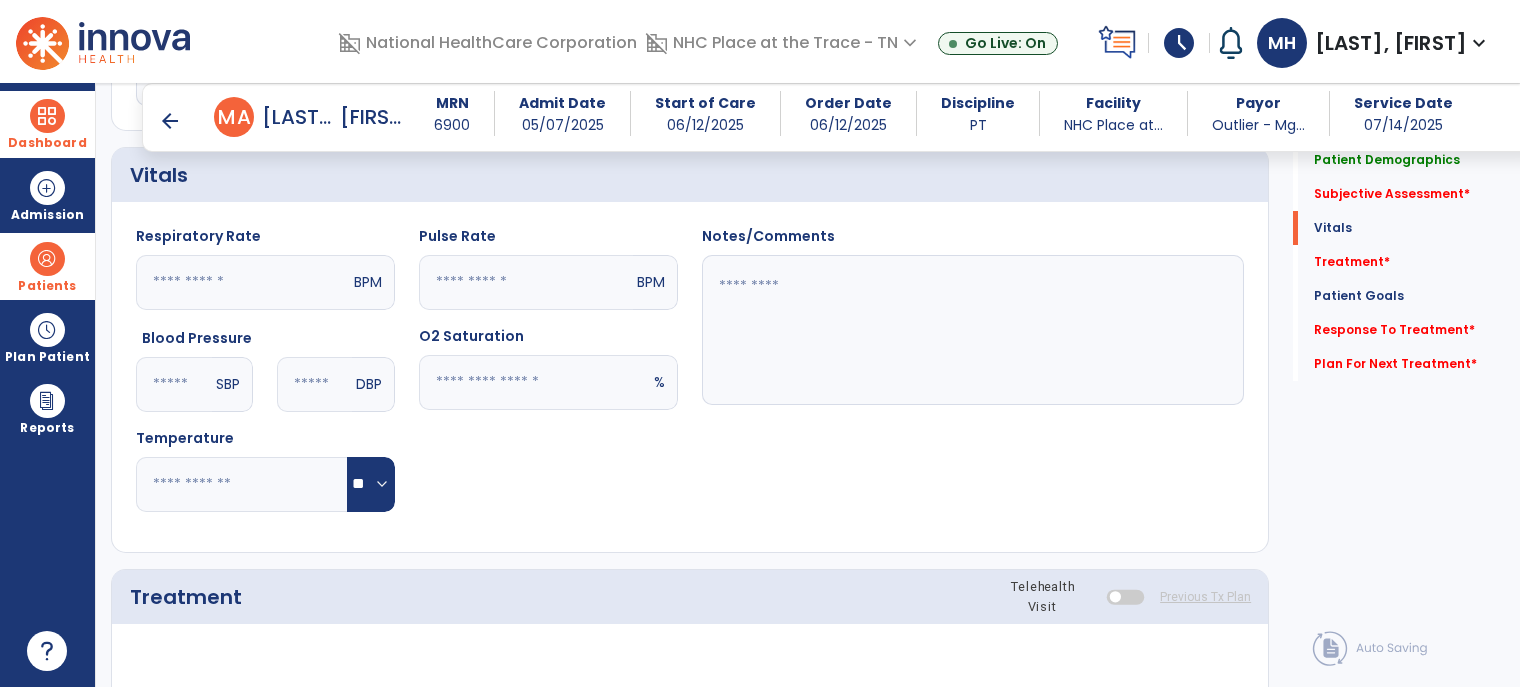 drag, startPoint x: 503, startPoint y: 365, endPoint x: 503, endPoint y: 383, distance: 18 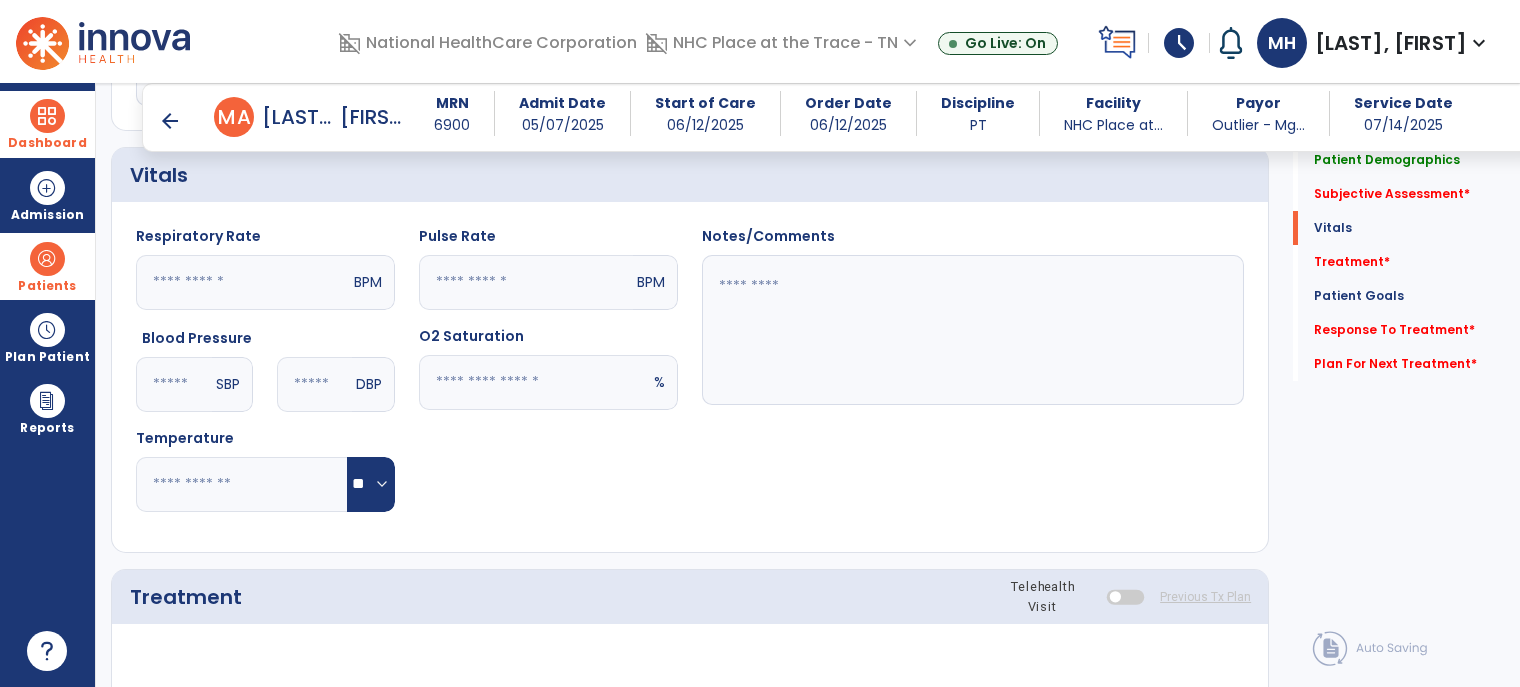 click 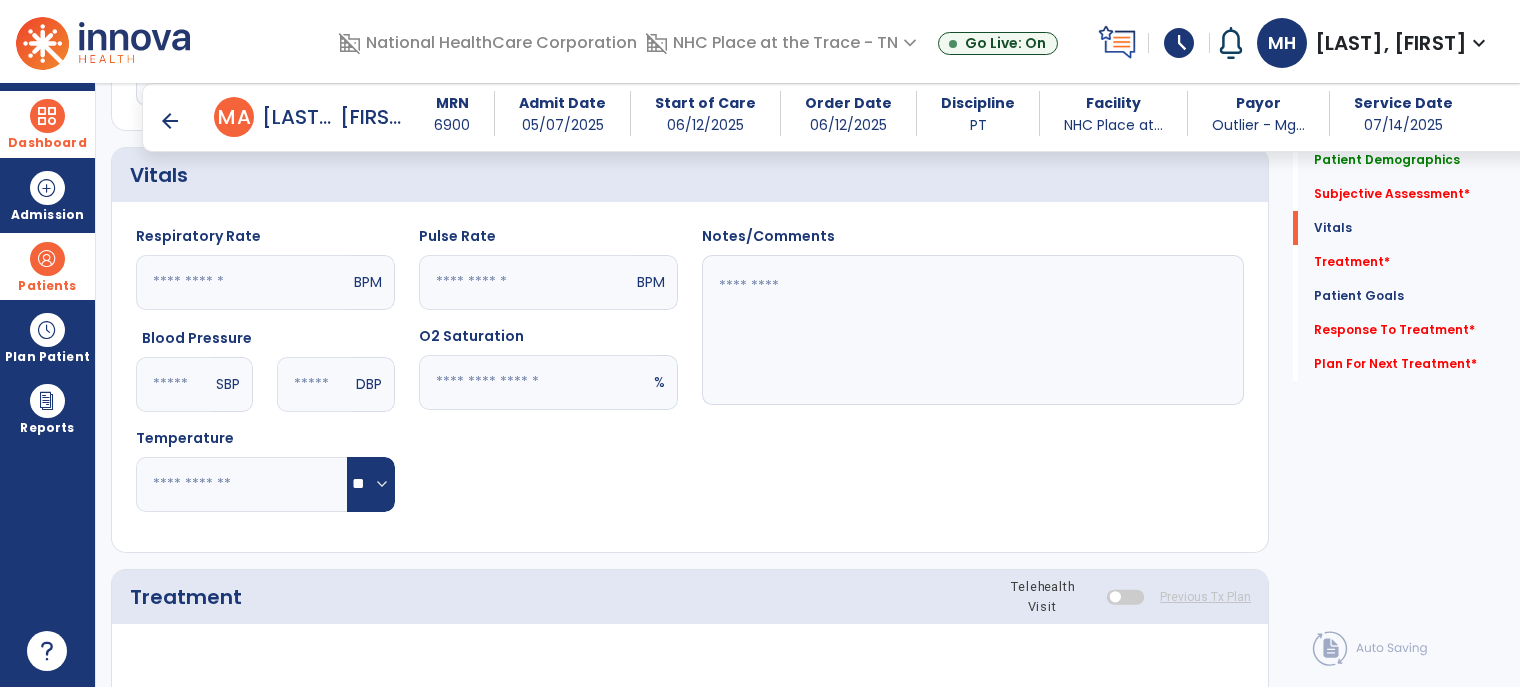 type on "**" 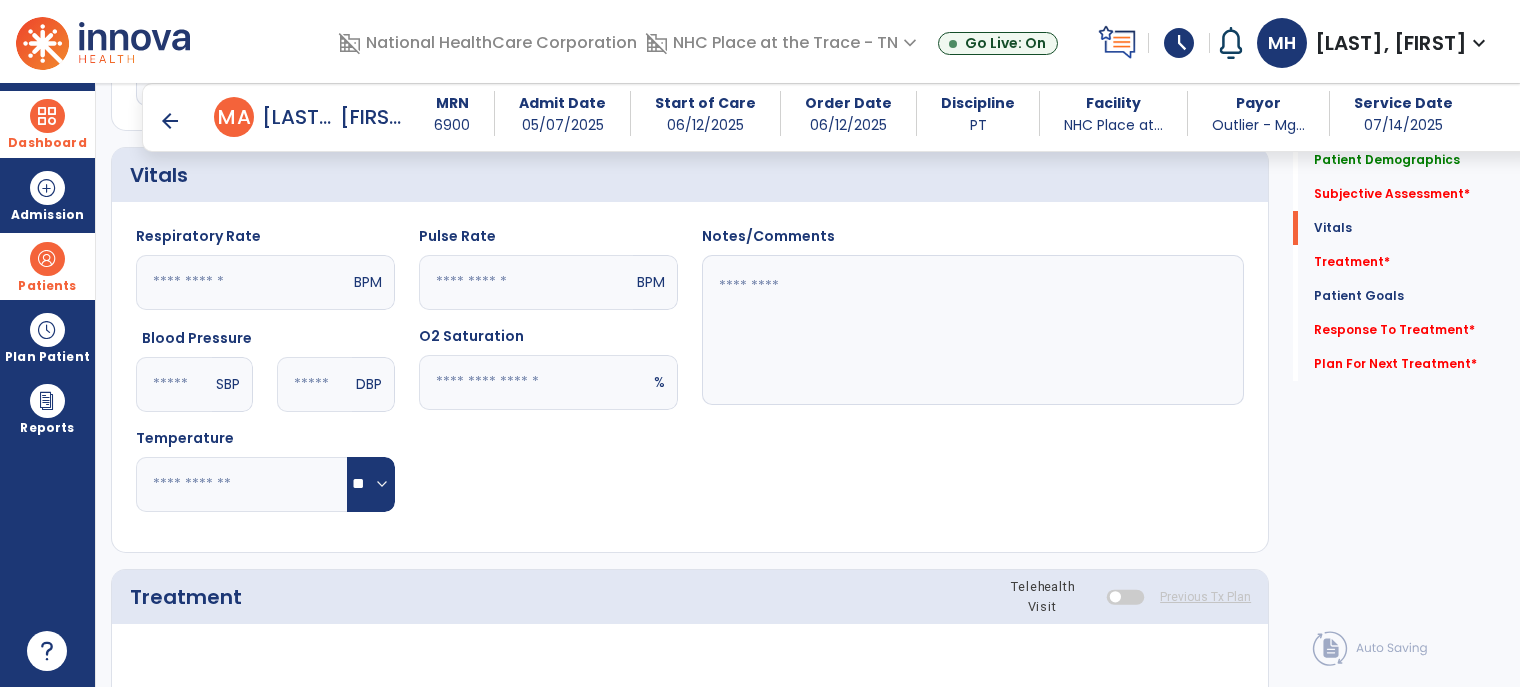 click 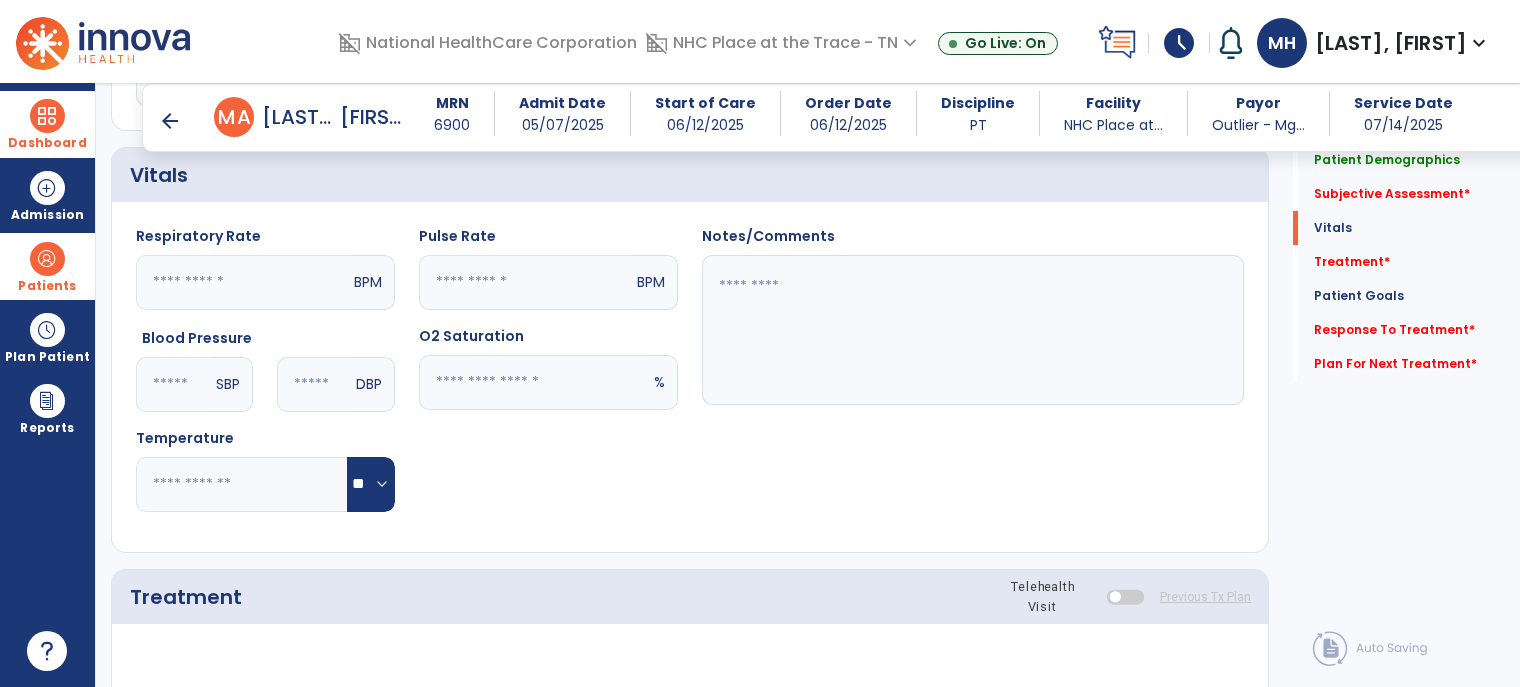 type on "**" 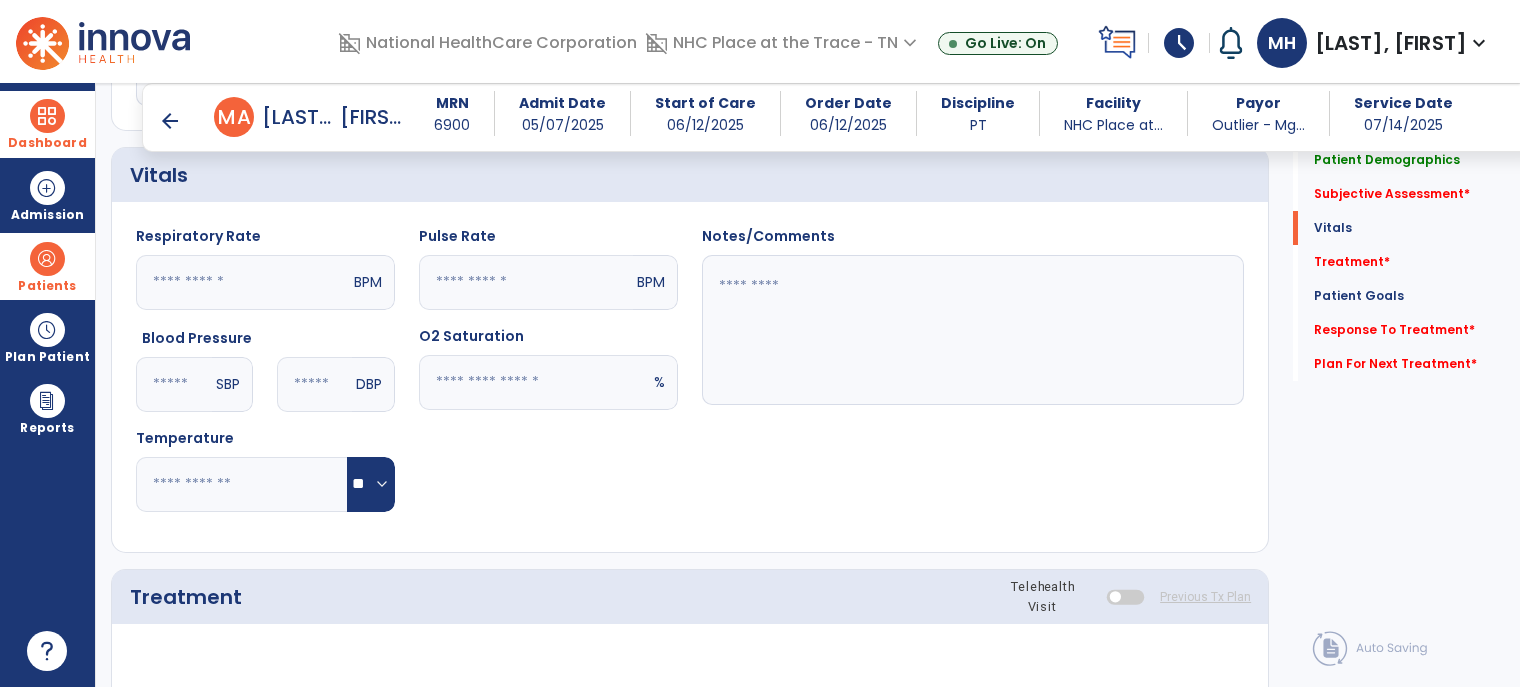 click 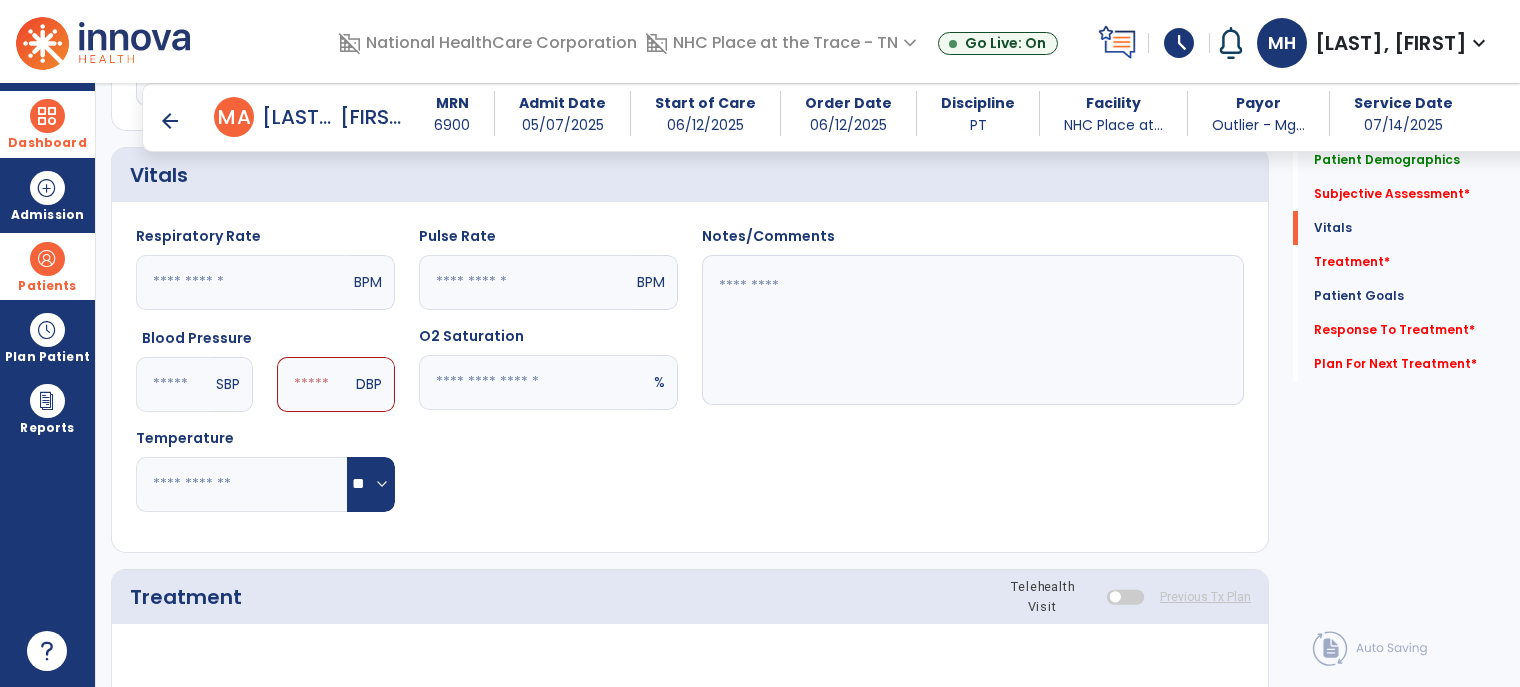 type on "***" 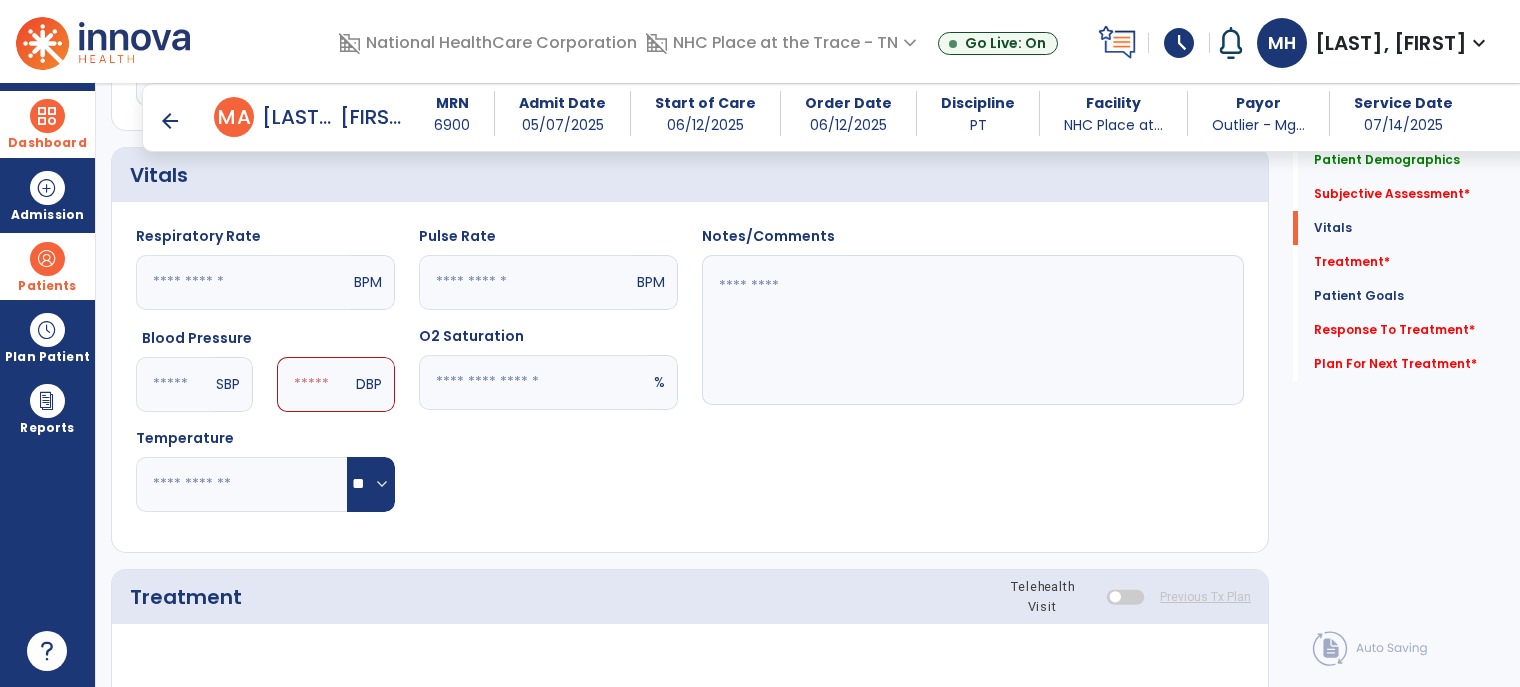click 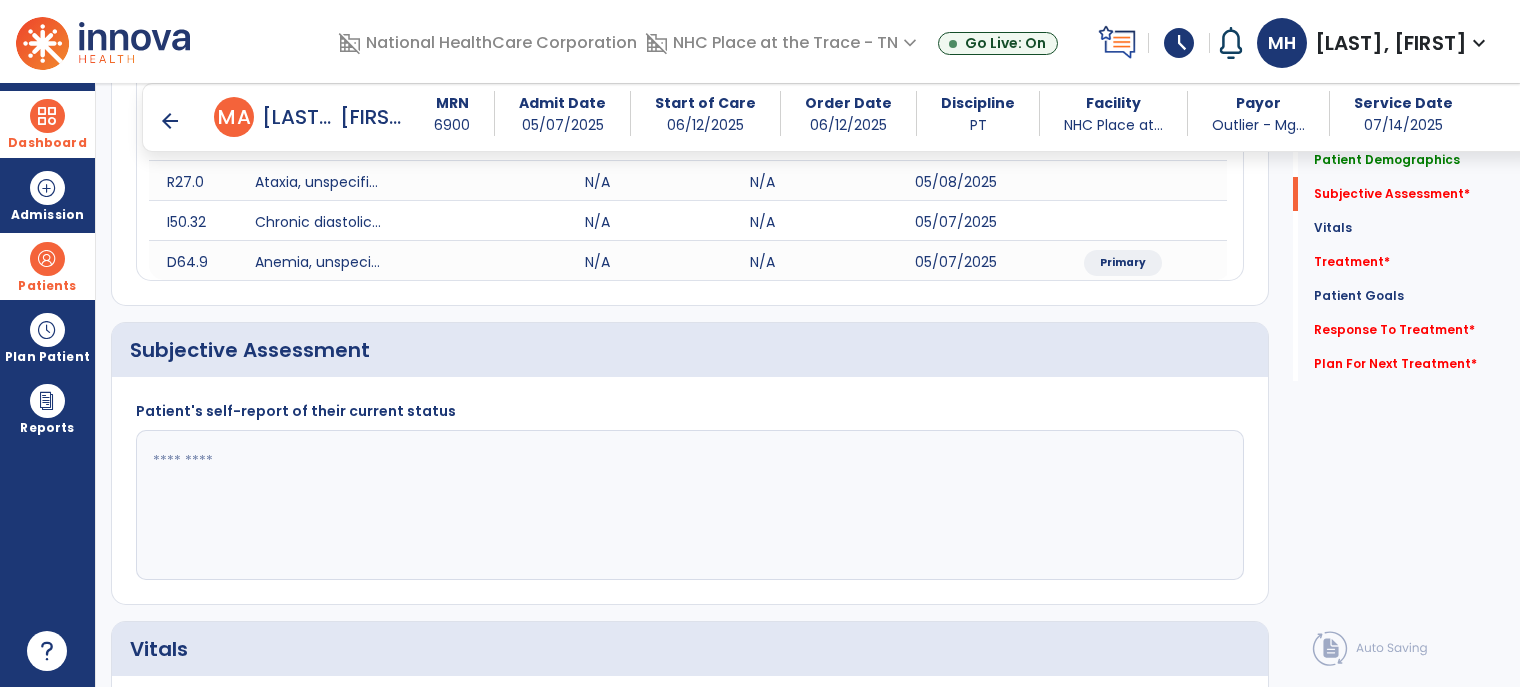 type on "**" 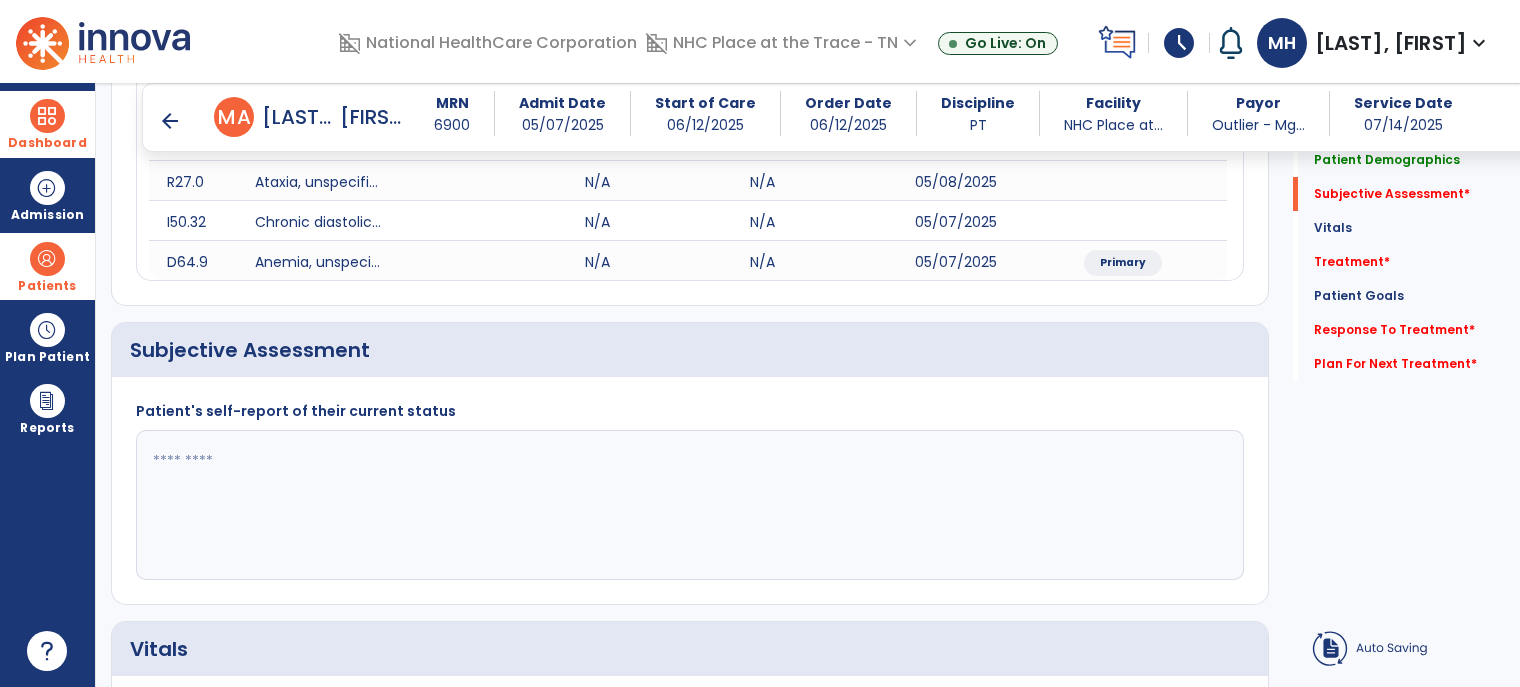 scroll, scrollTop: 400, scrollLeft: 0, axis: vertical 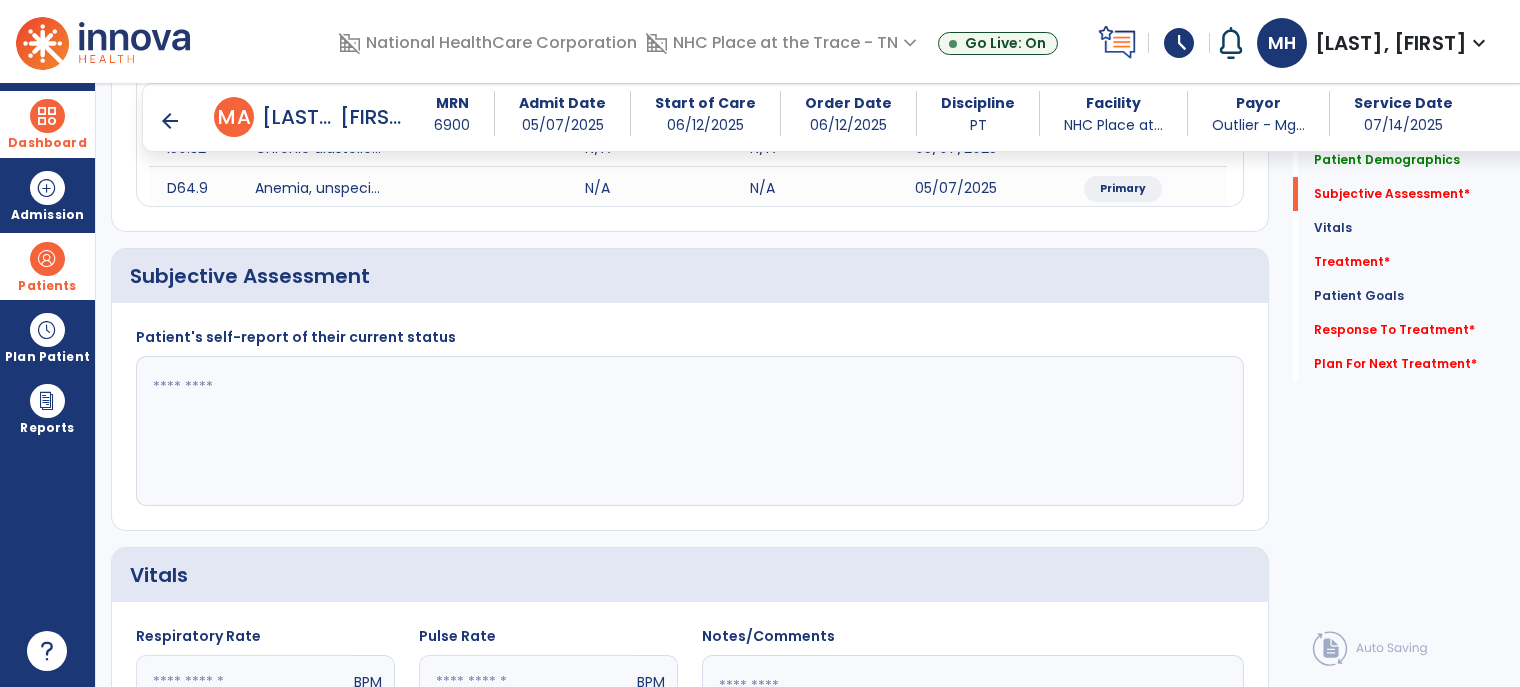 click 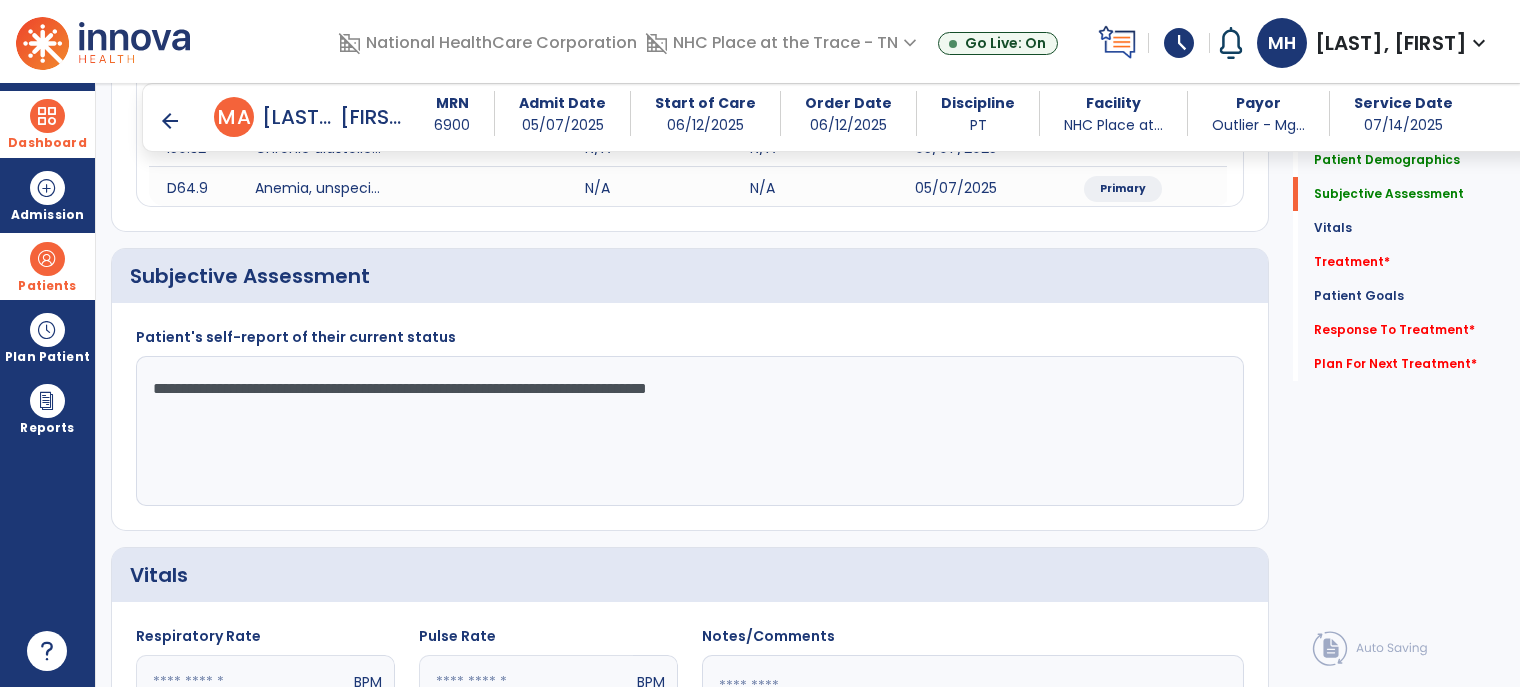 click on "**********" 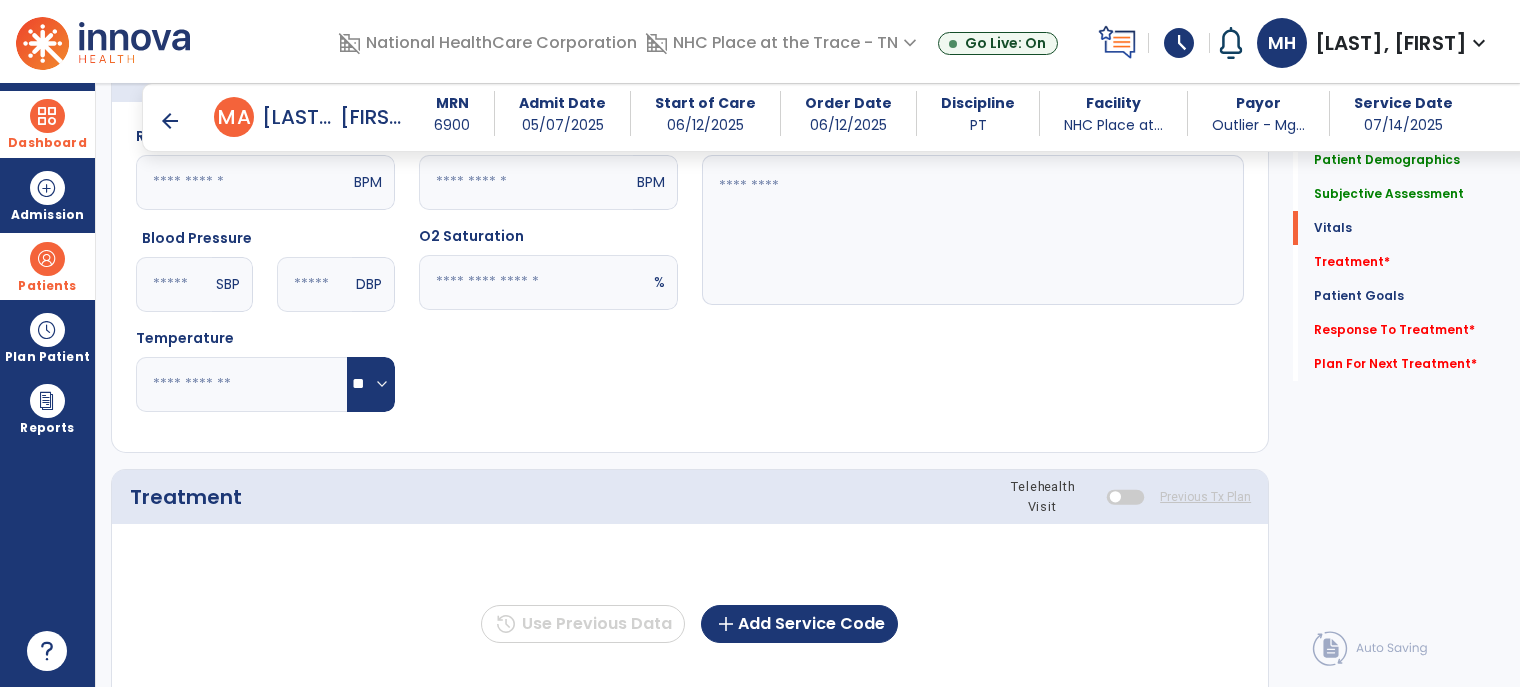scroll, scrollTop: 1100, scrollLeft: 0, axis: vertical 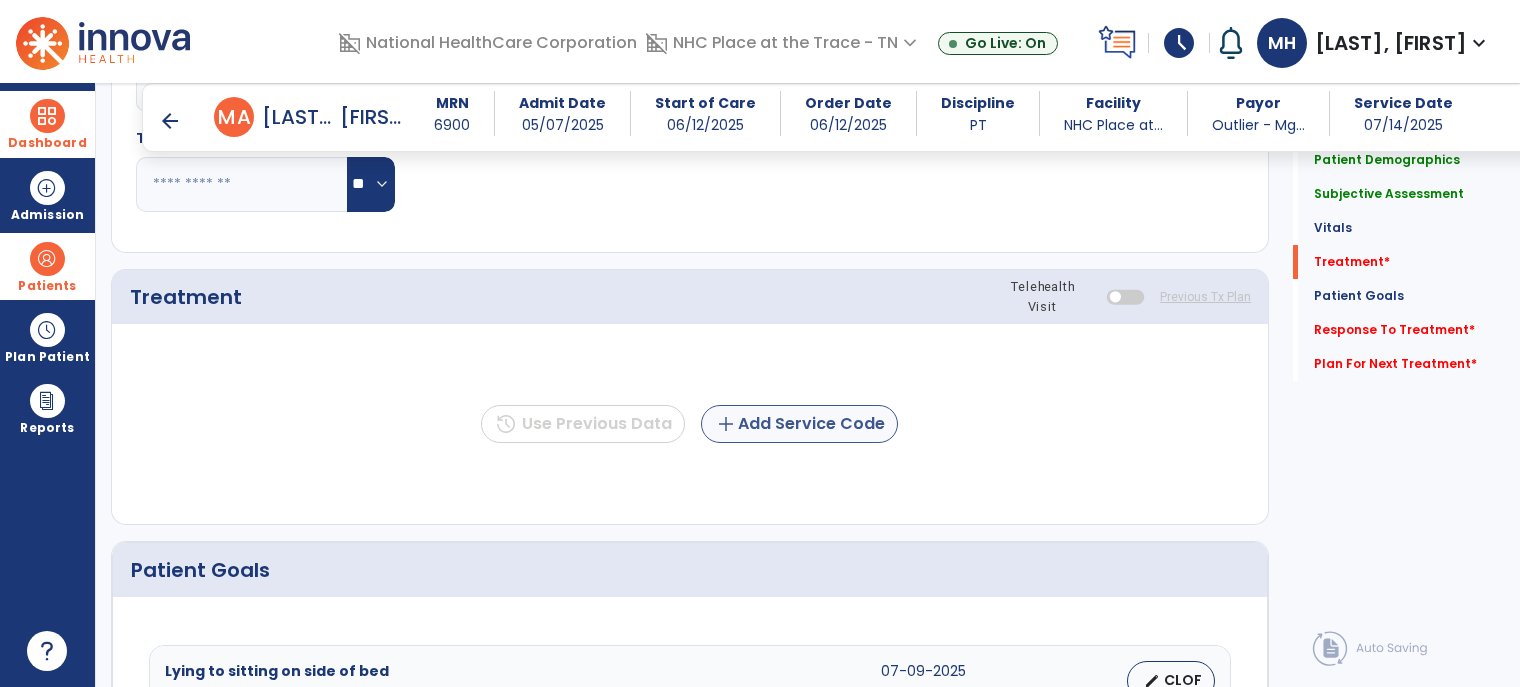 type on "**********" 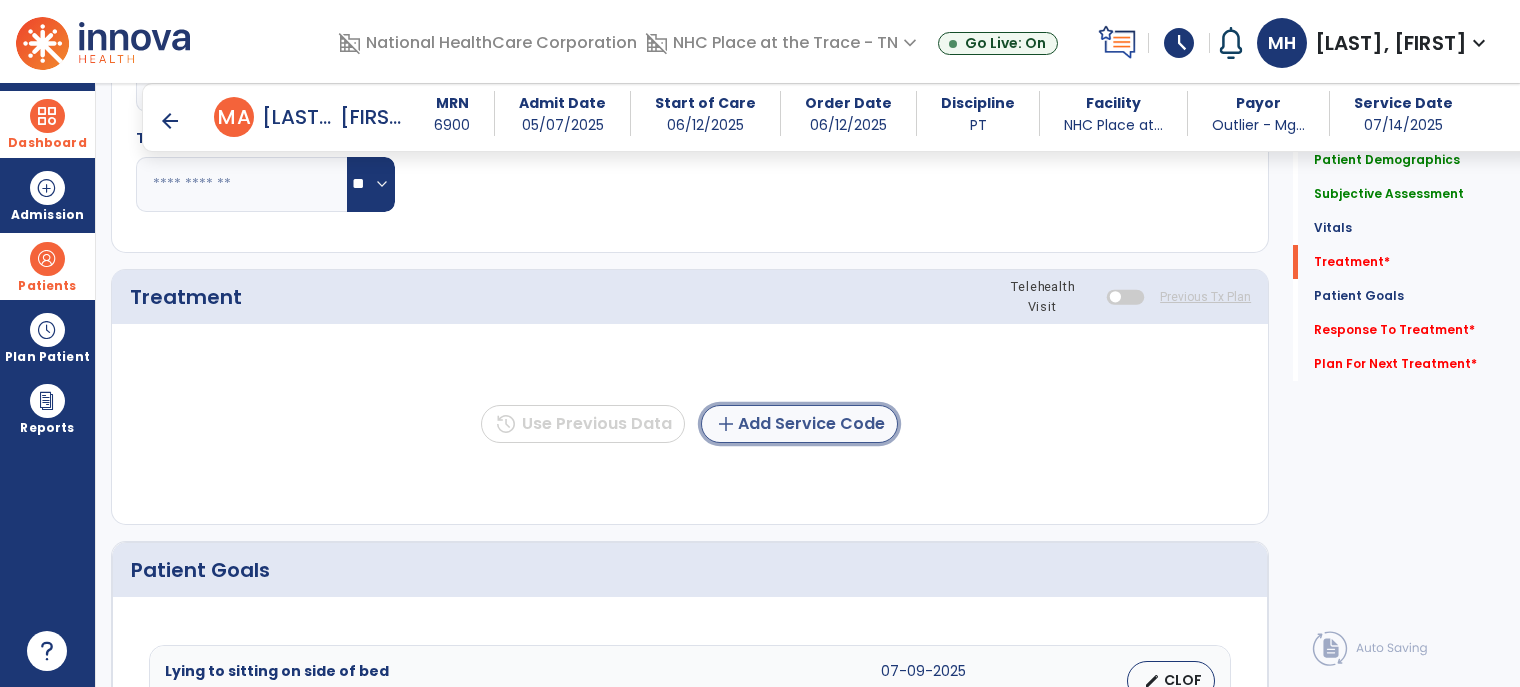 click on "add  Add Service Code" 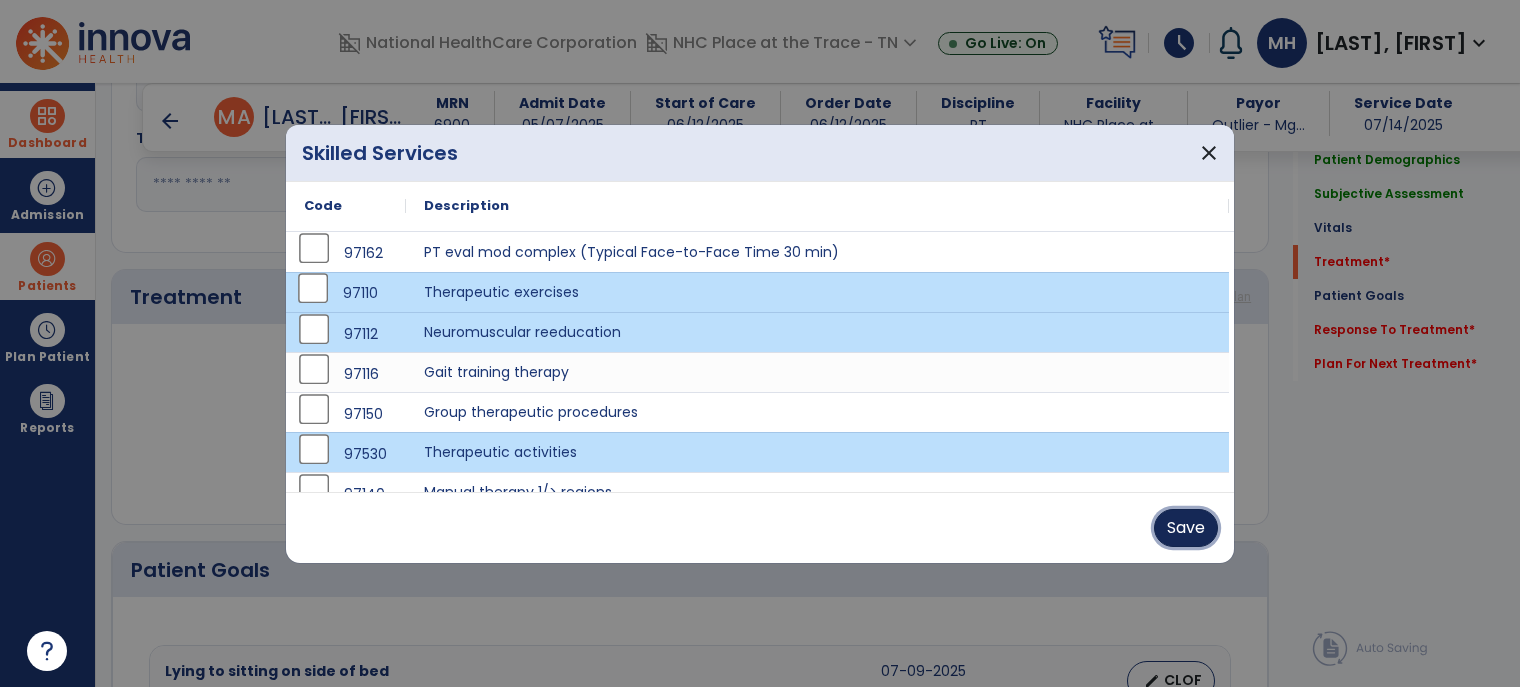 click on "Save" at bounding box center [1186, 528] 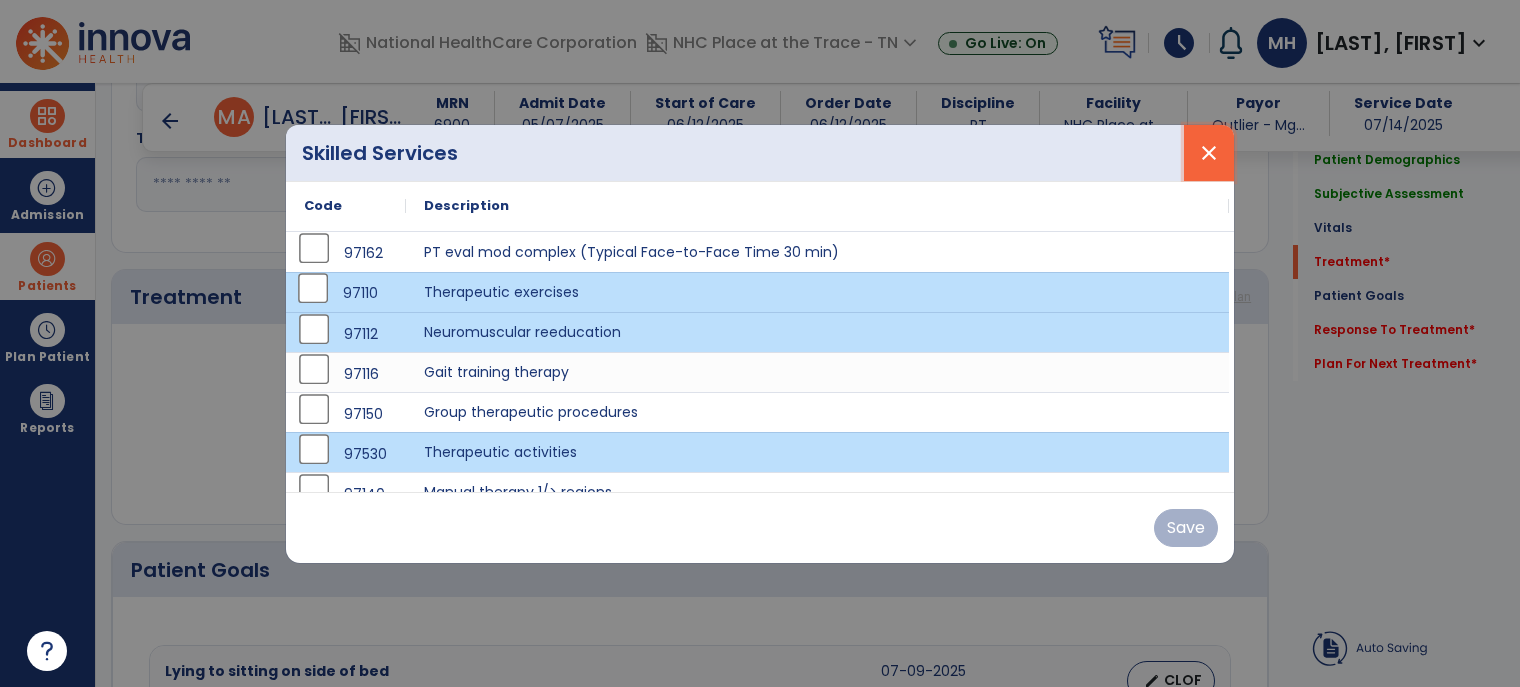 click on "close" at bounding box center [1209, 153] 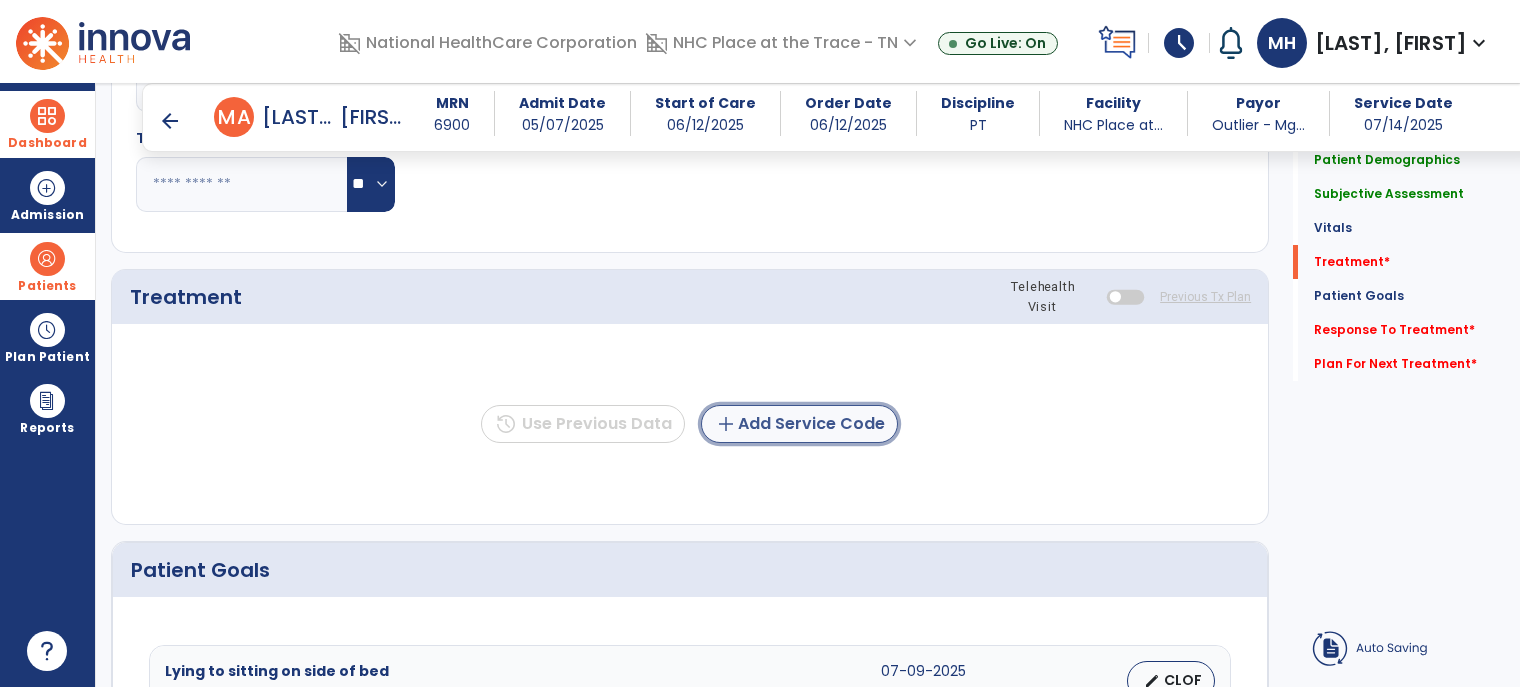 click on "add  Add Service Code" 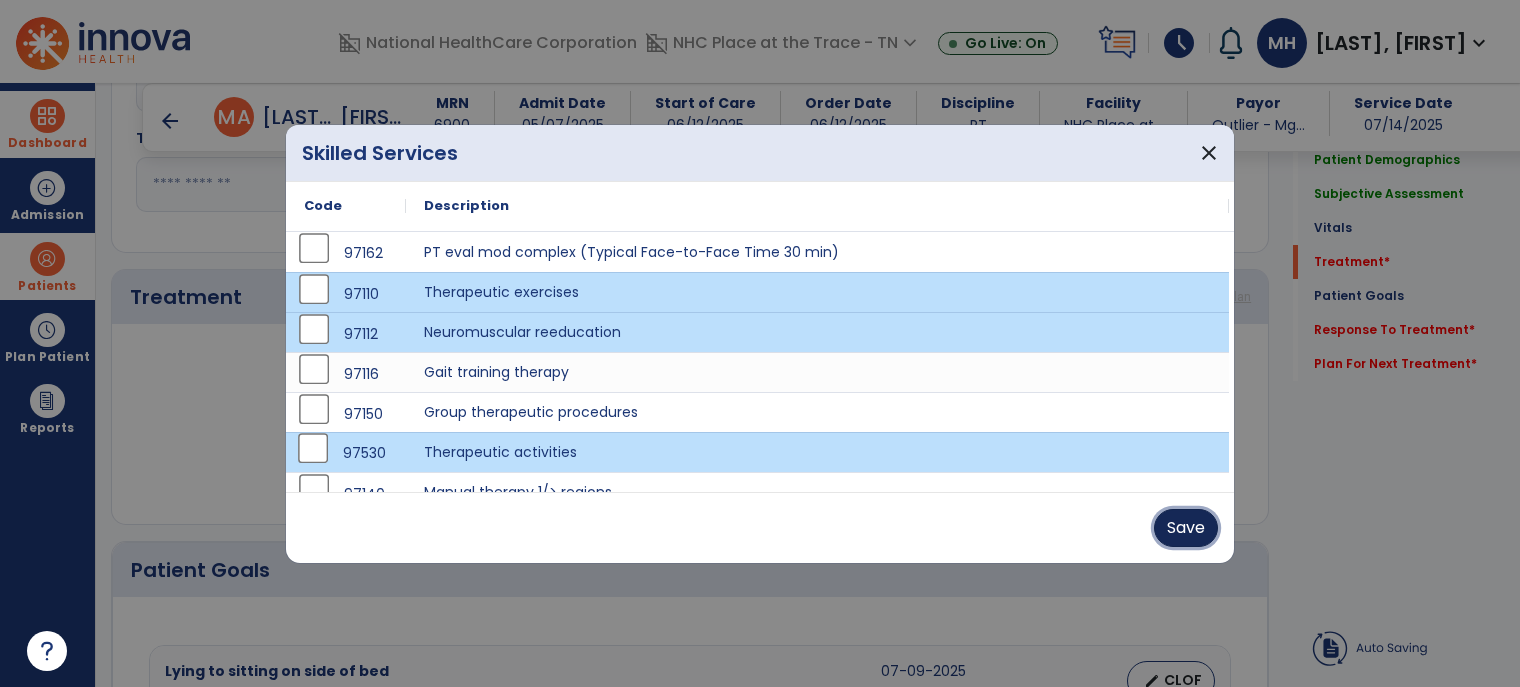 click on "Save" at bounding box center [1186, 528] 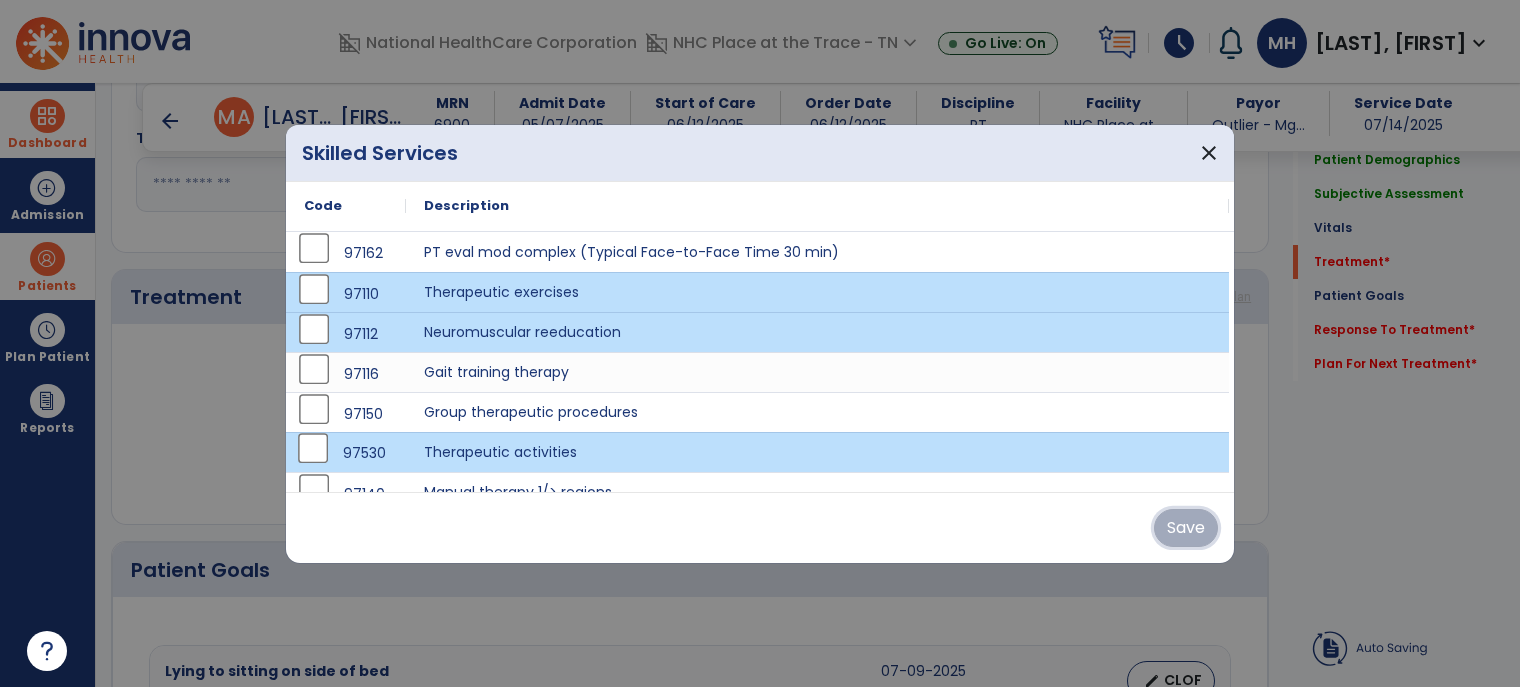 scroll, scrollTop: 140, scrollLeft: 0, axis: vertical 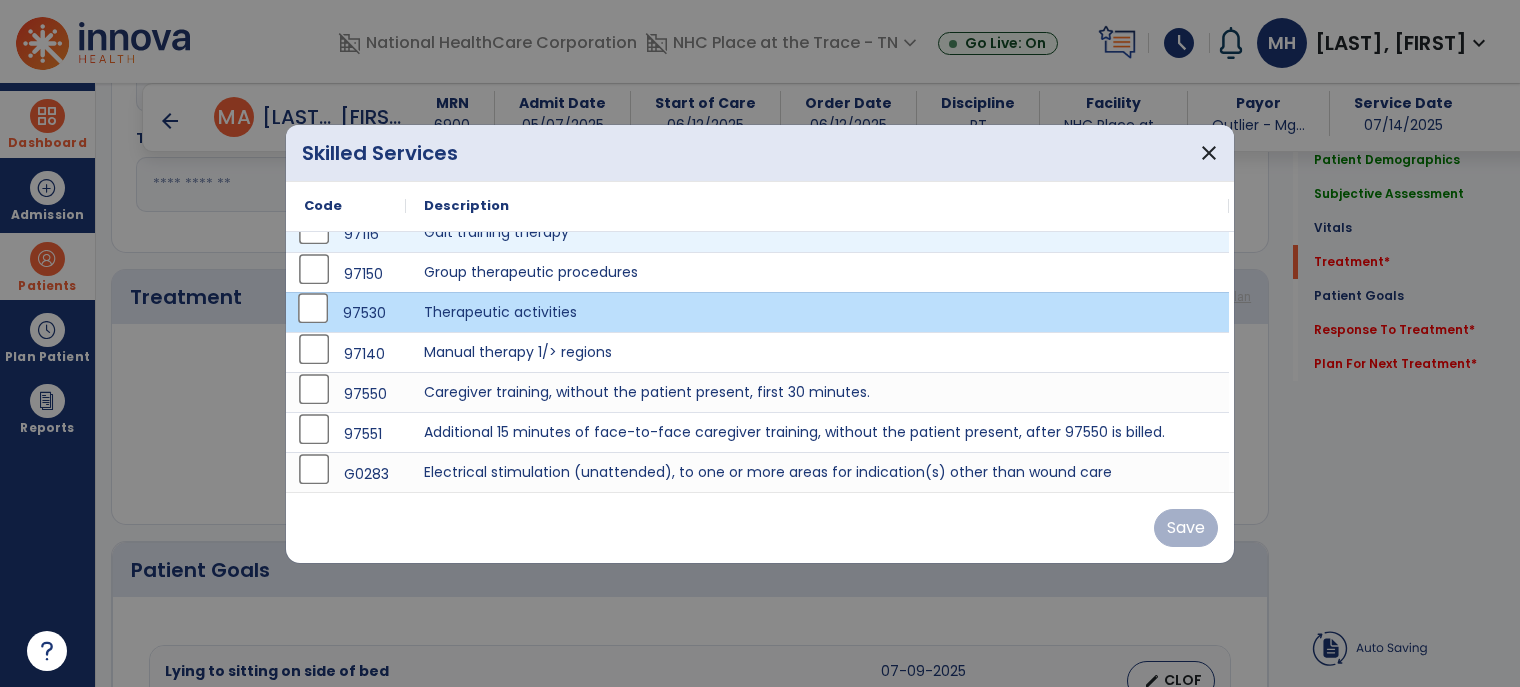 drag, startPoint x: 652, startPoint y: 192, endPoint x: 650, endPoint y: 382, distance: 190.01053 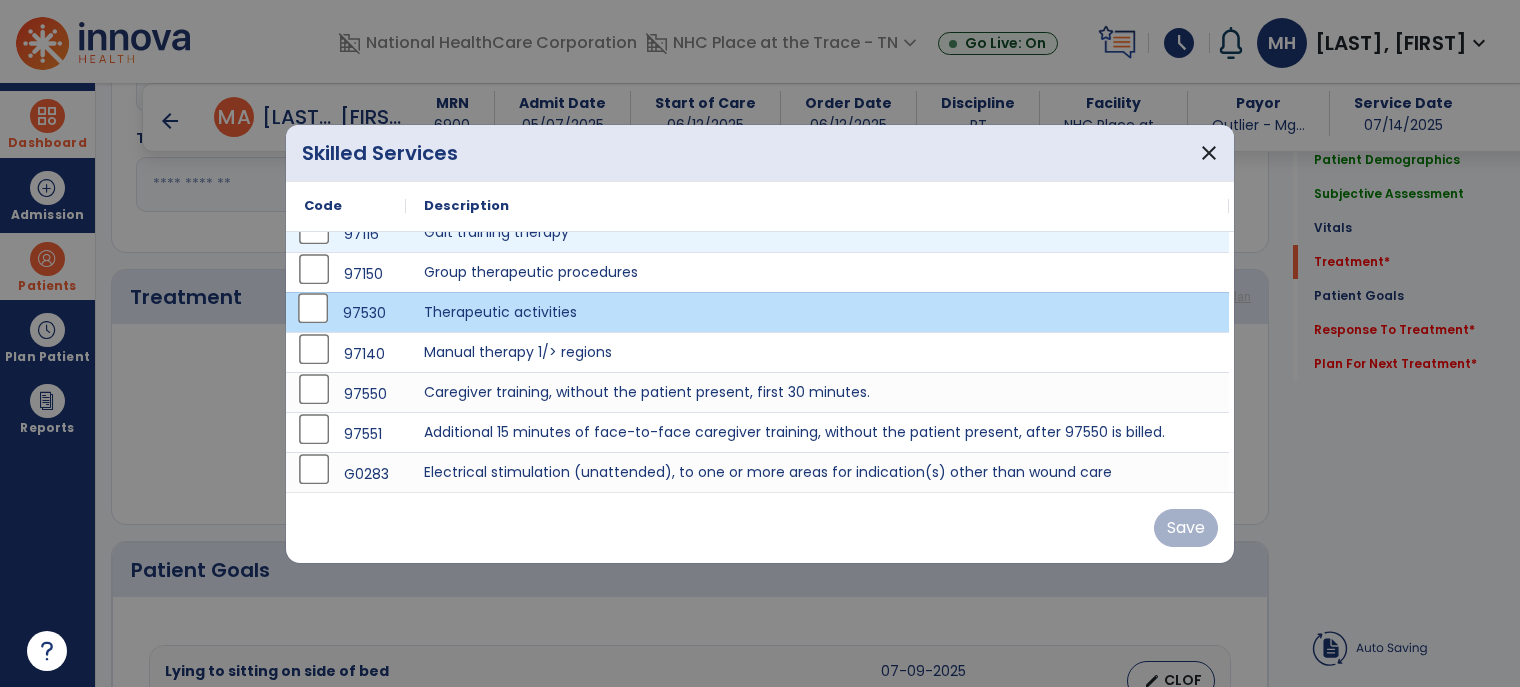 click on "Skilled Services close Code Description 97162 PT eval mod complex (Typical Face-to-Face Time 30 min) 97110 Therapeutic exercises 97112 Neuromuscular reeducation 97116 97150 97530" at bounding box center [760, 344] 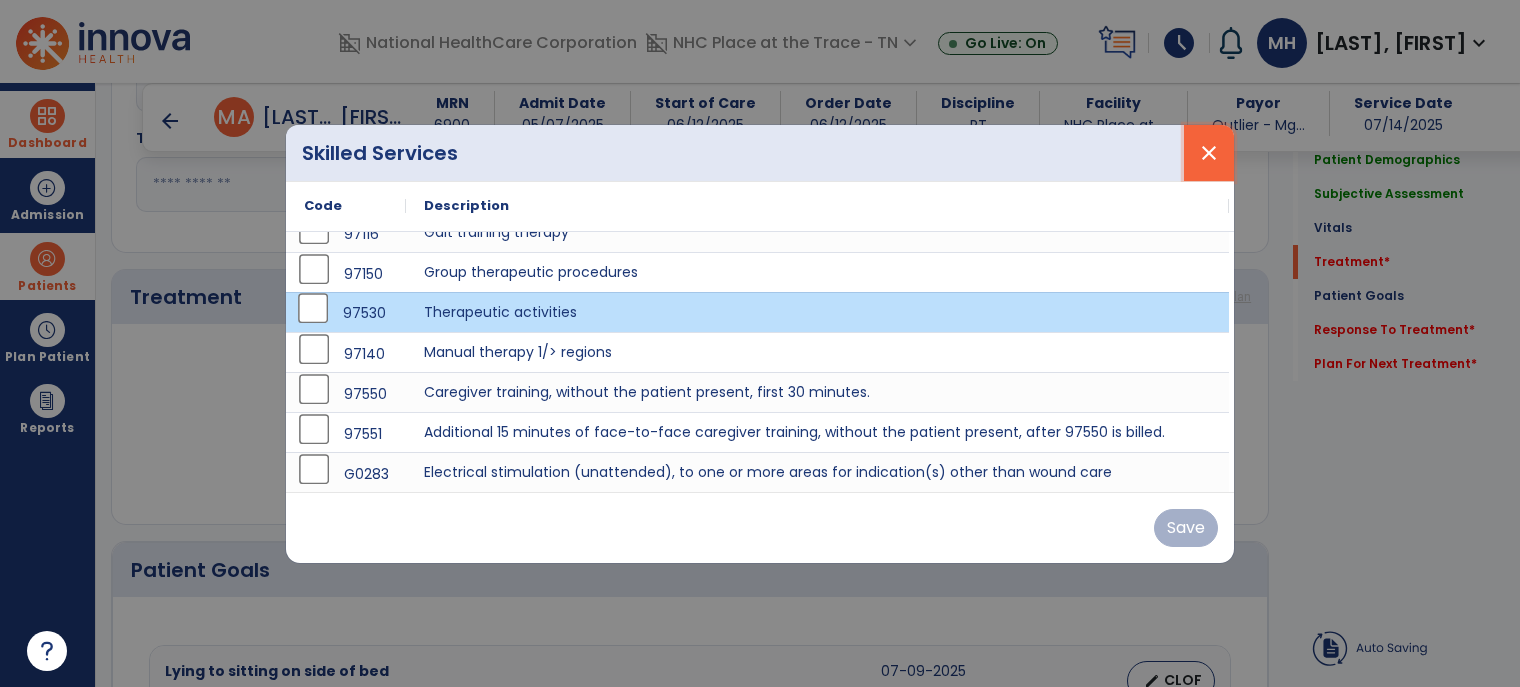 click on "close" at bounding box center (1209, 153) 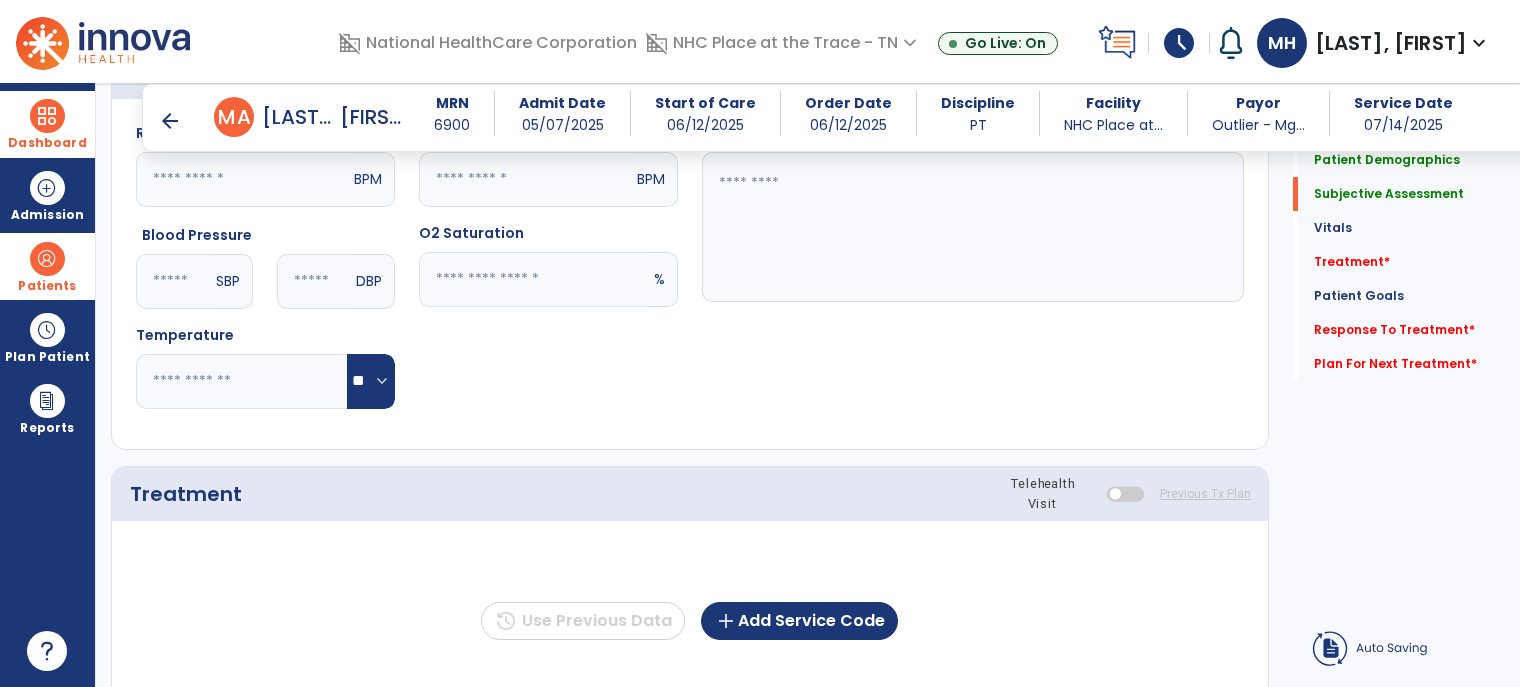 scroll, scrollTop: 500, scrollLeft: 0, axis: vertical 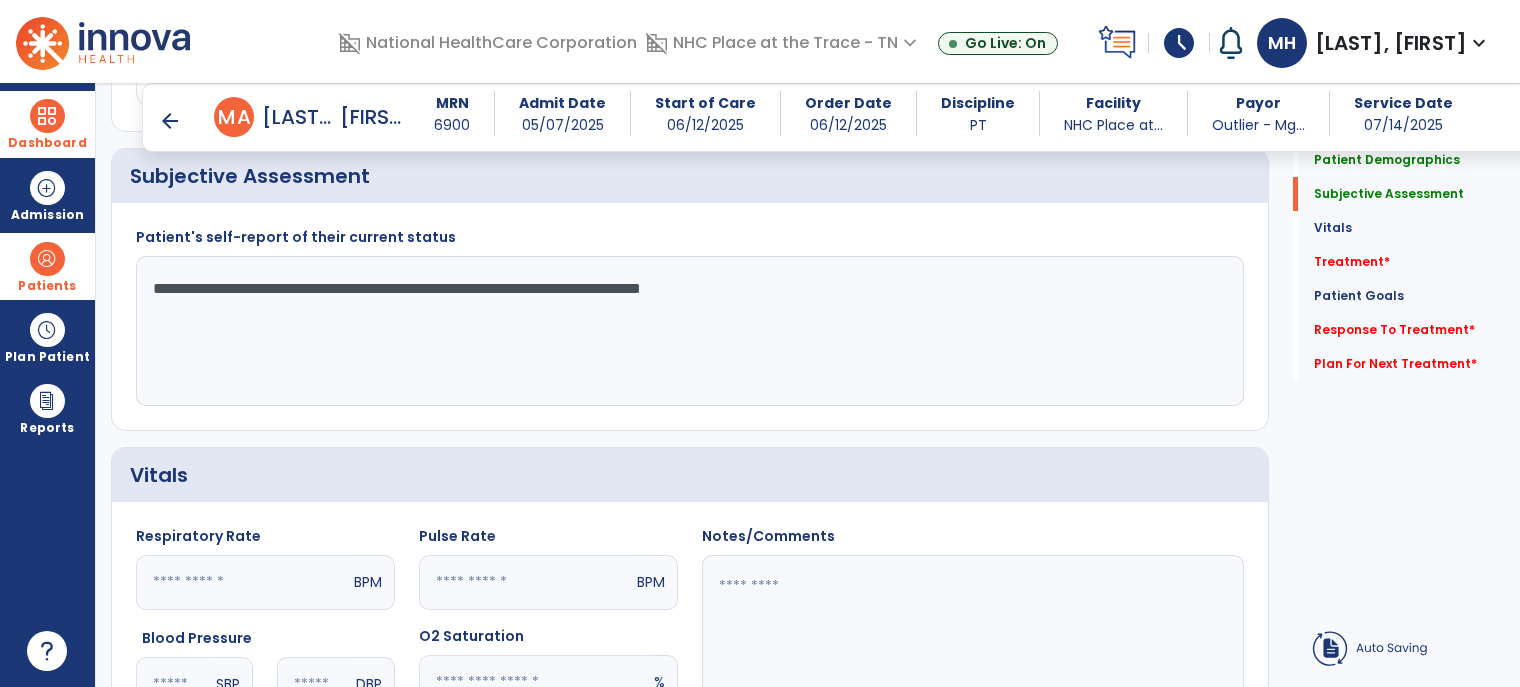 click on "arrow_back" at bounding box center (170, 121) 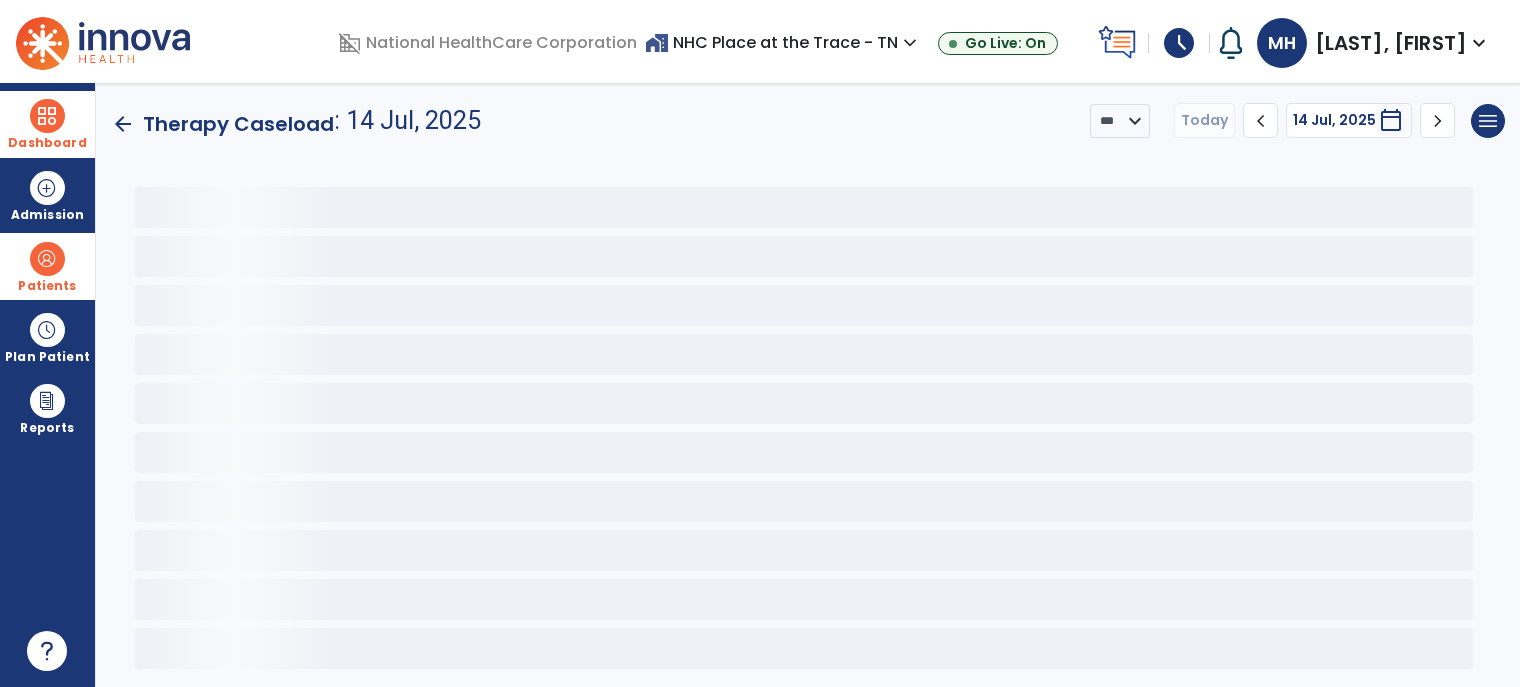 scroll, scrollTop: 0, scrollLeft: 0, axis: both 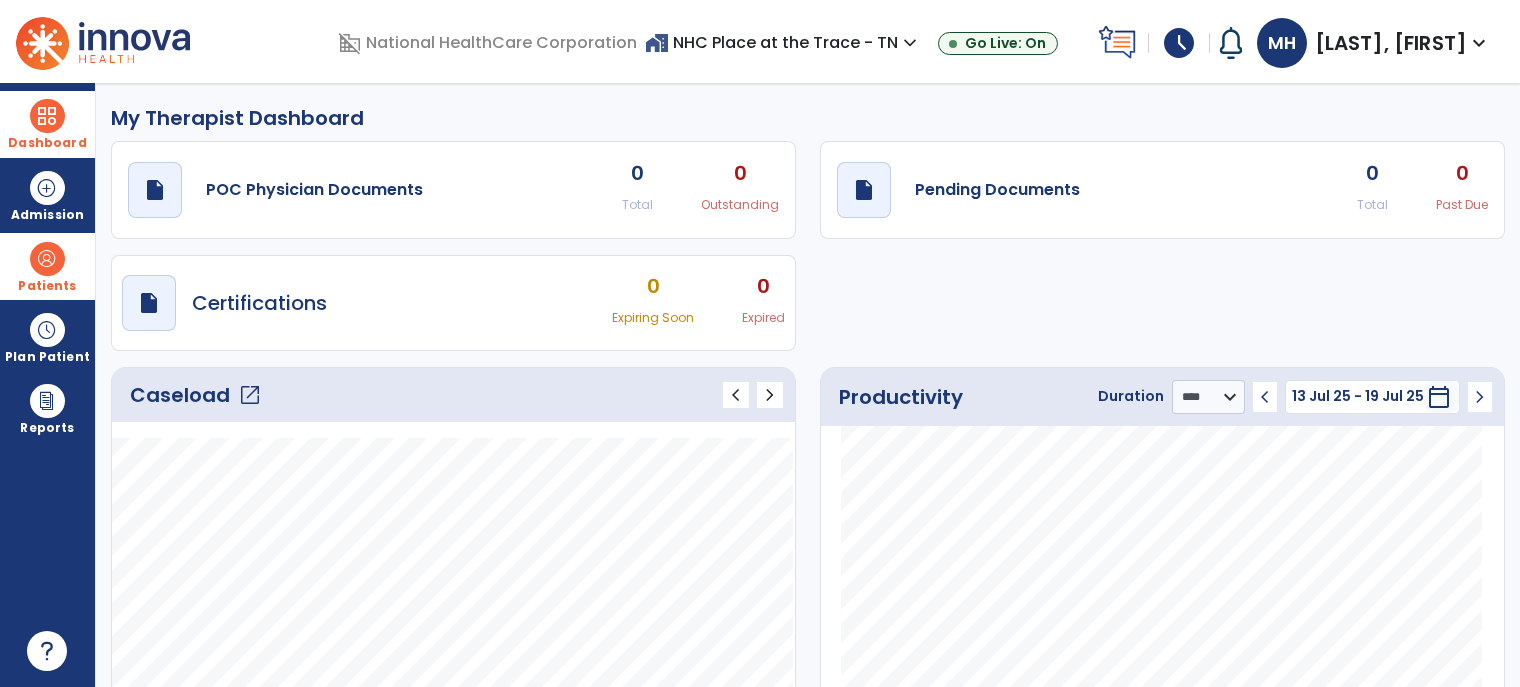 click on "open_in_new" 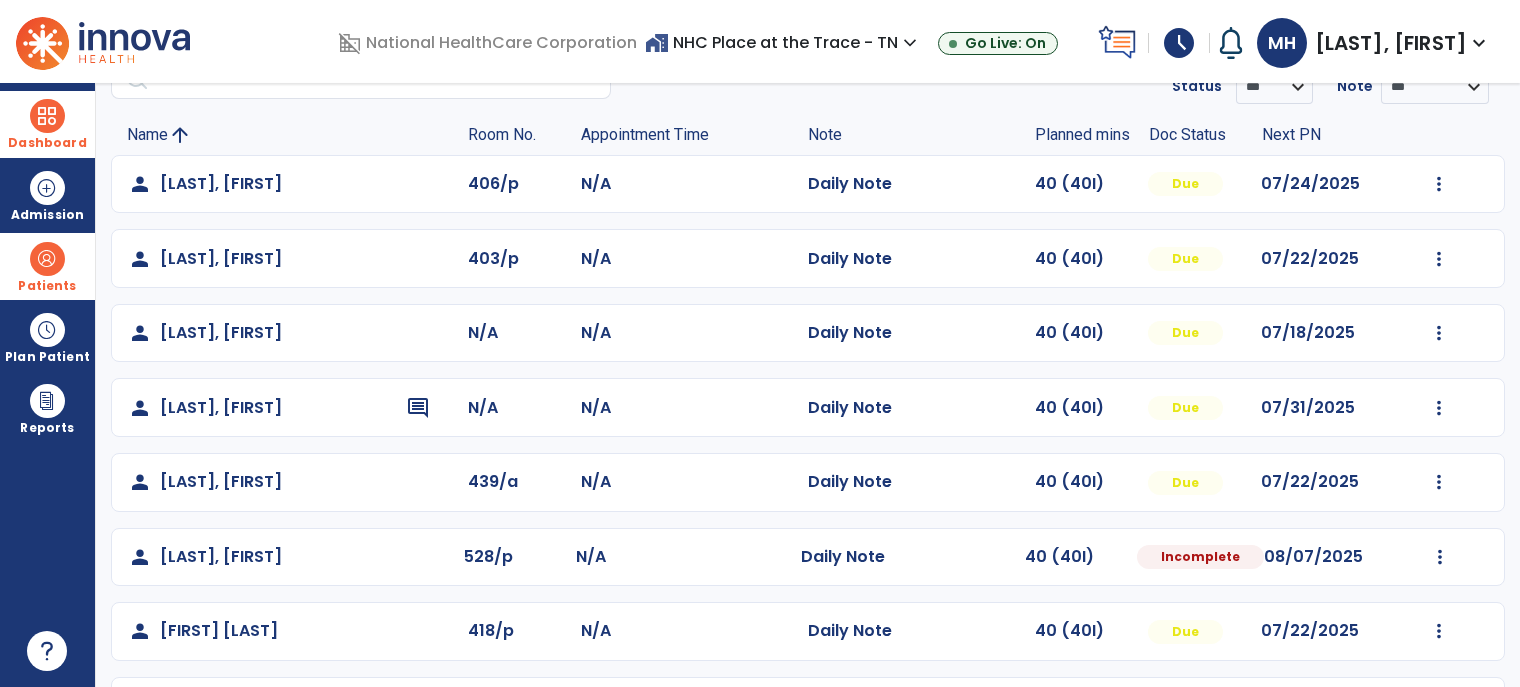 scroll, scrollTop: 200, scrollLeft: 0, axis: vertical 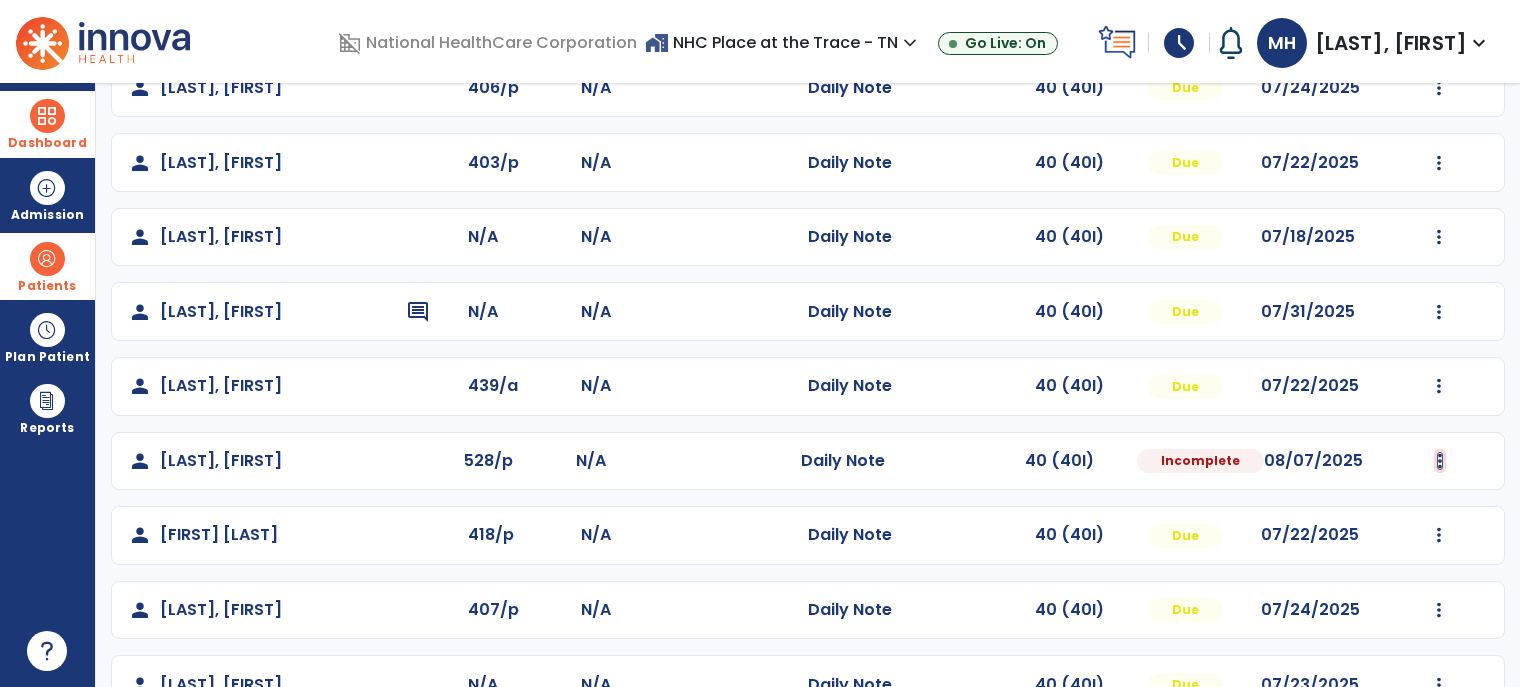 click at bounding box center (1439, 88) 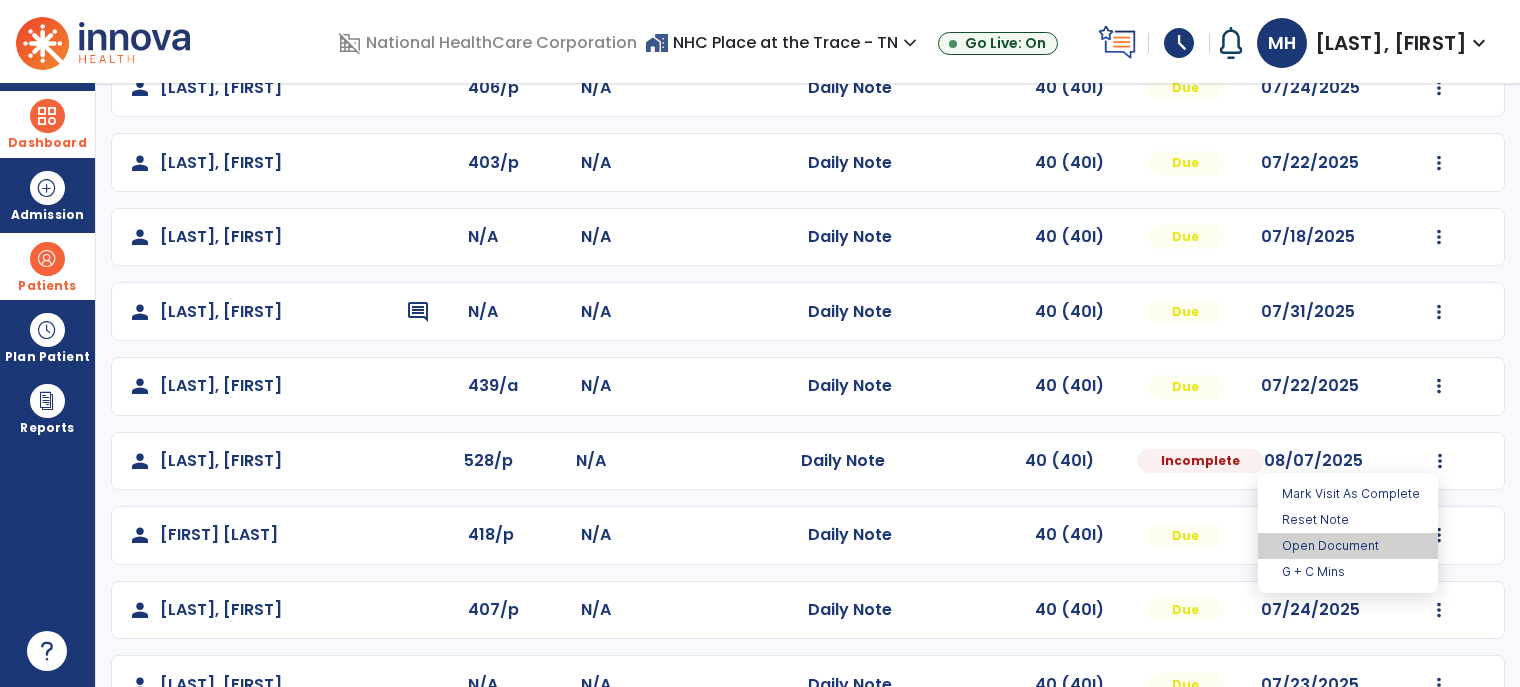 click on "Open Document" at bounding box center (1348, 546) 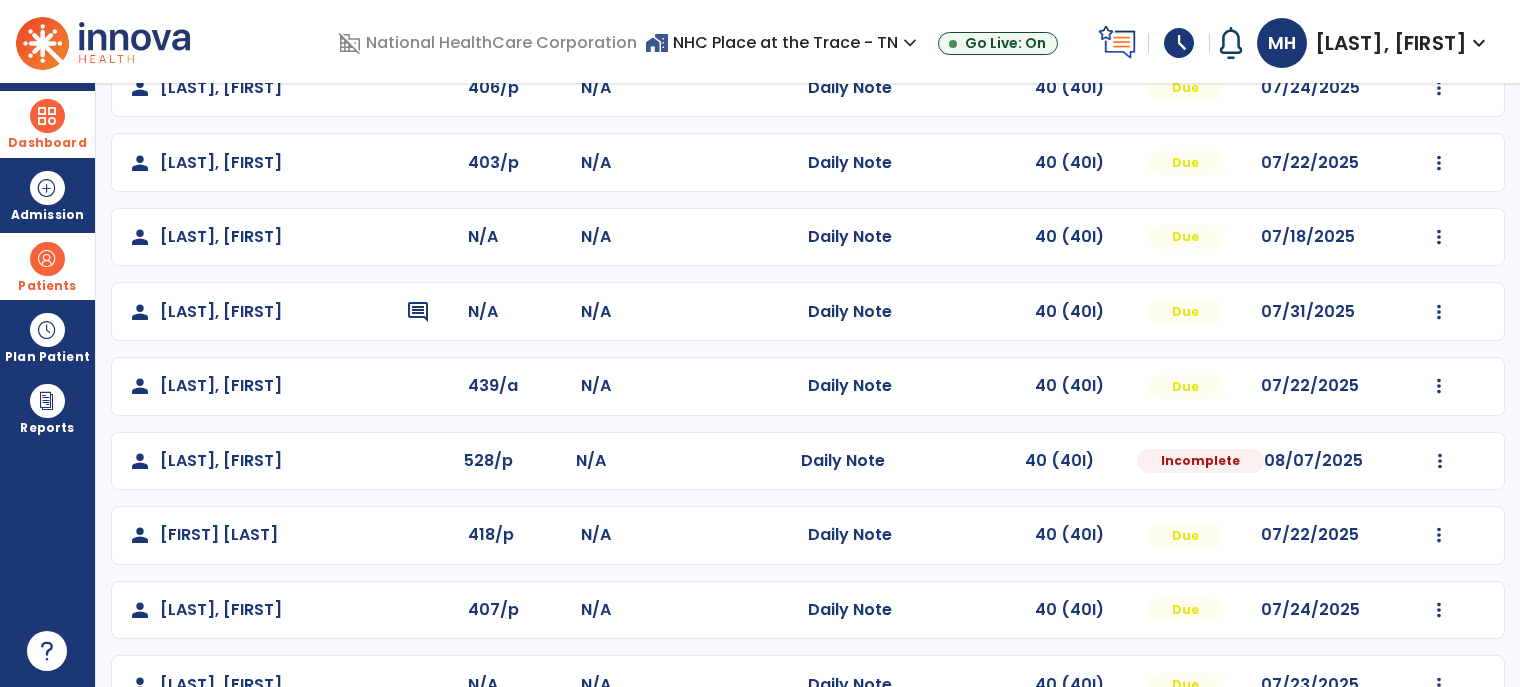 select on "*" 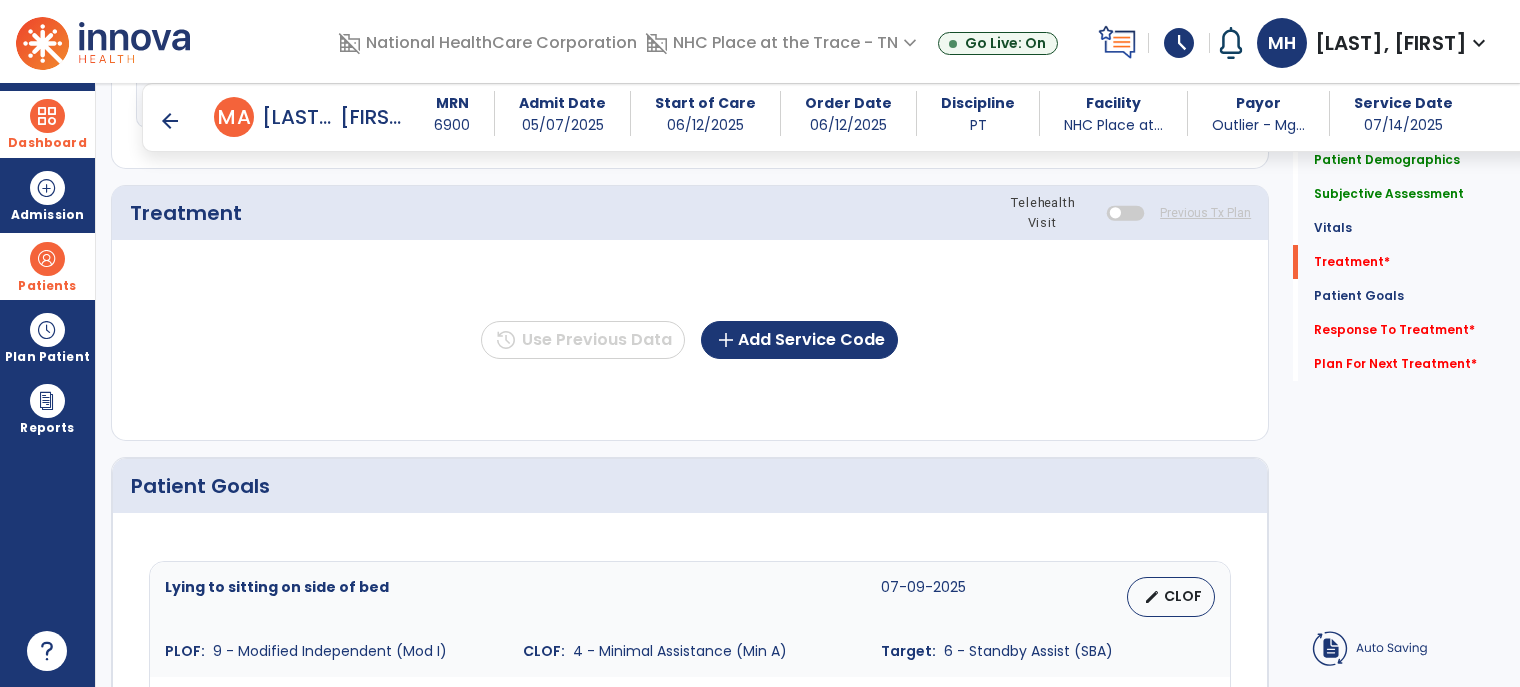 scroll, scrollTop: 1200, scrollLeft: 0, axis: vertical 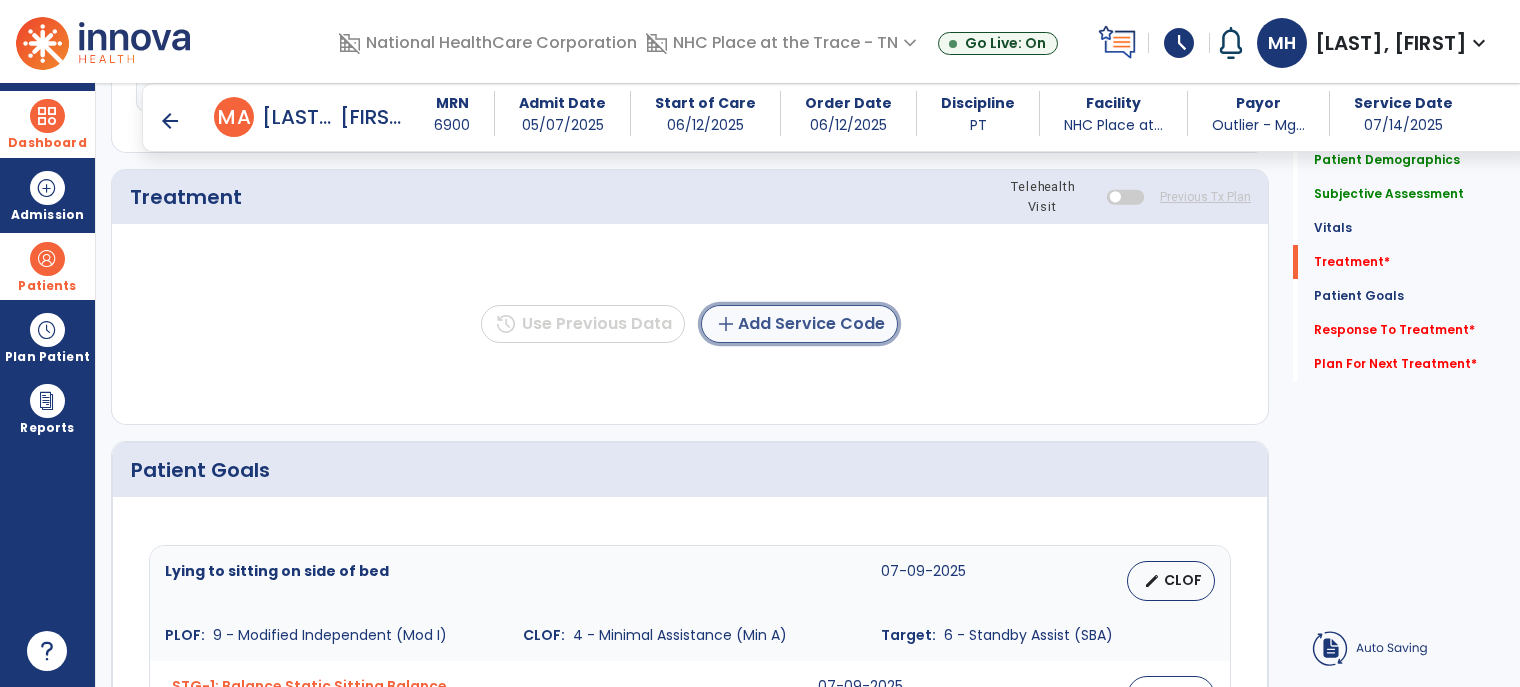 click on "add  Add Service Code" 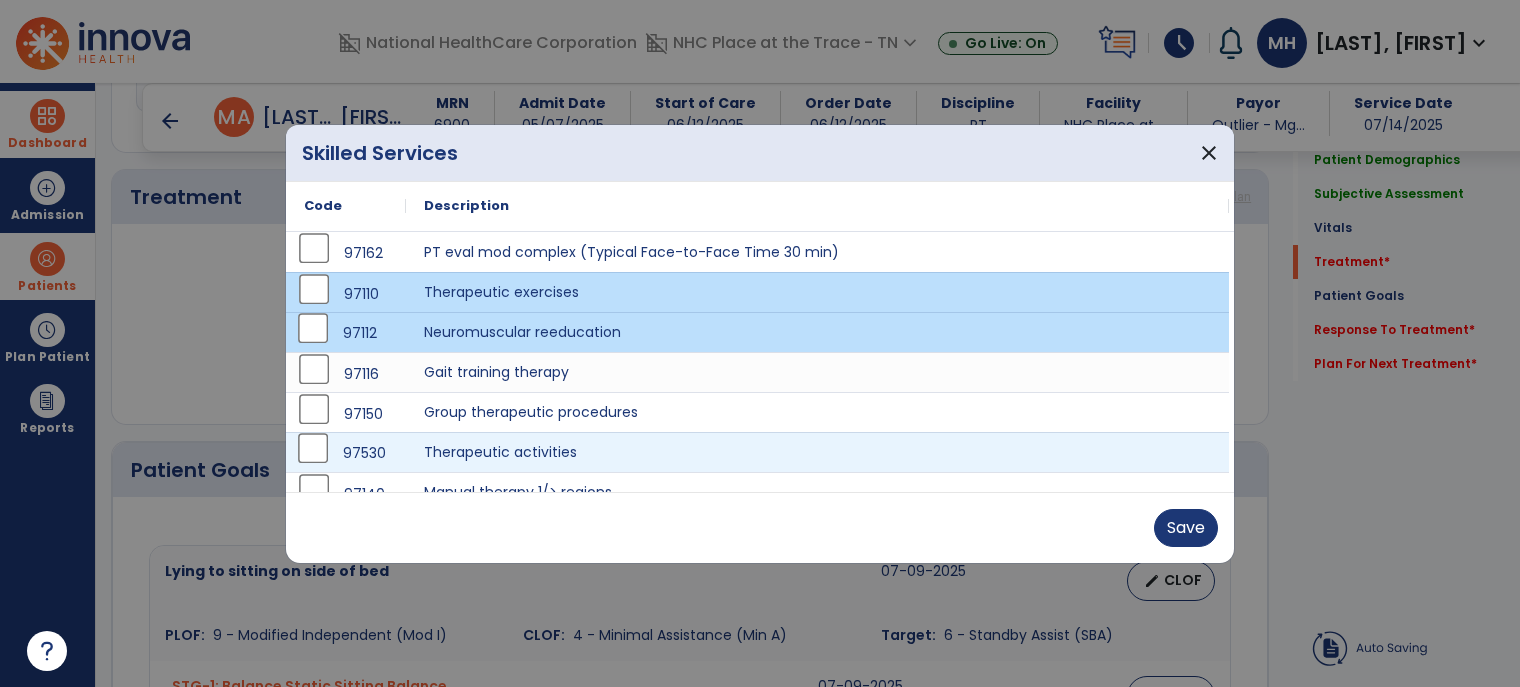 click on "97530" at bounding box center (346, 452) 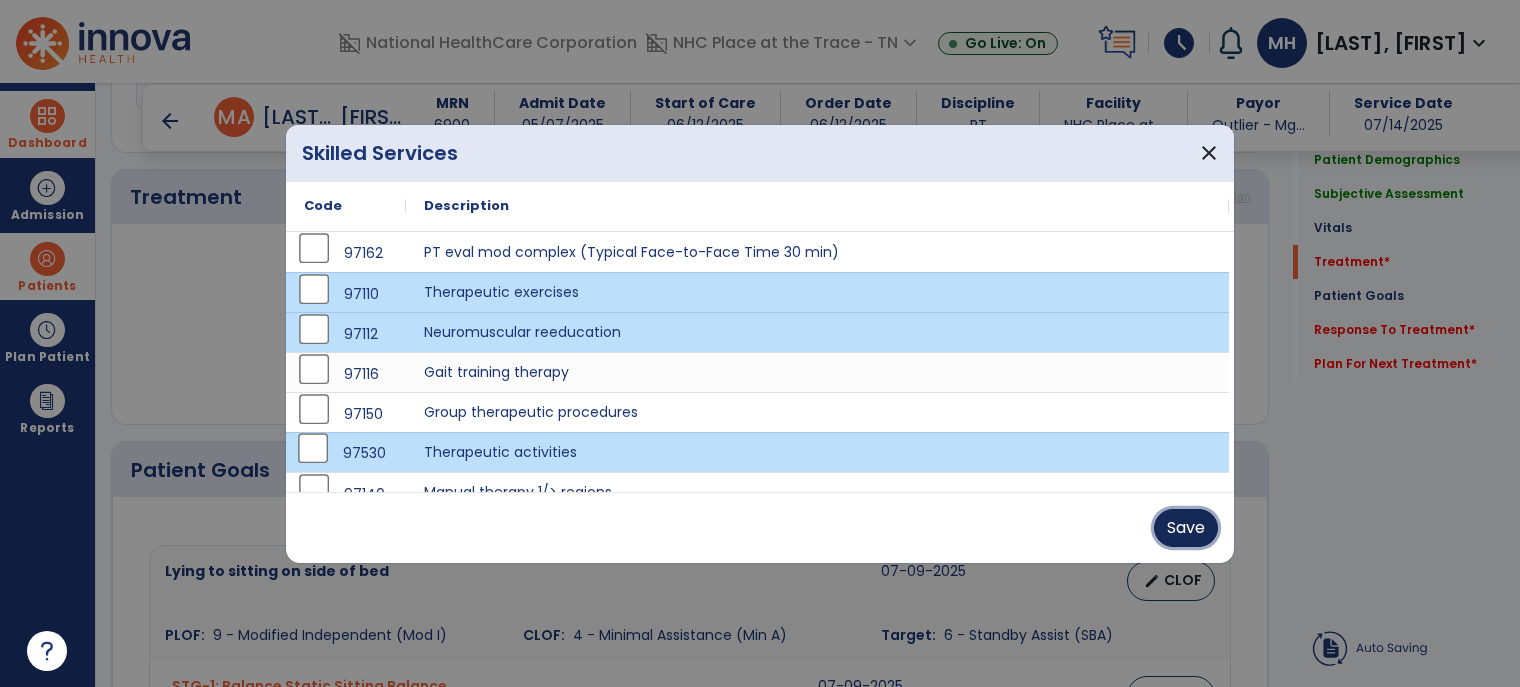 click on "Save" at bounding box center [1186, 528] 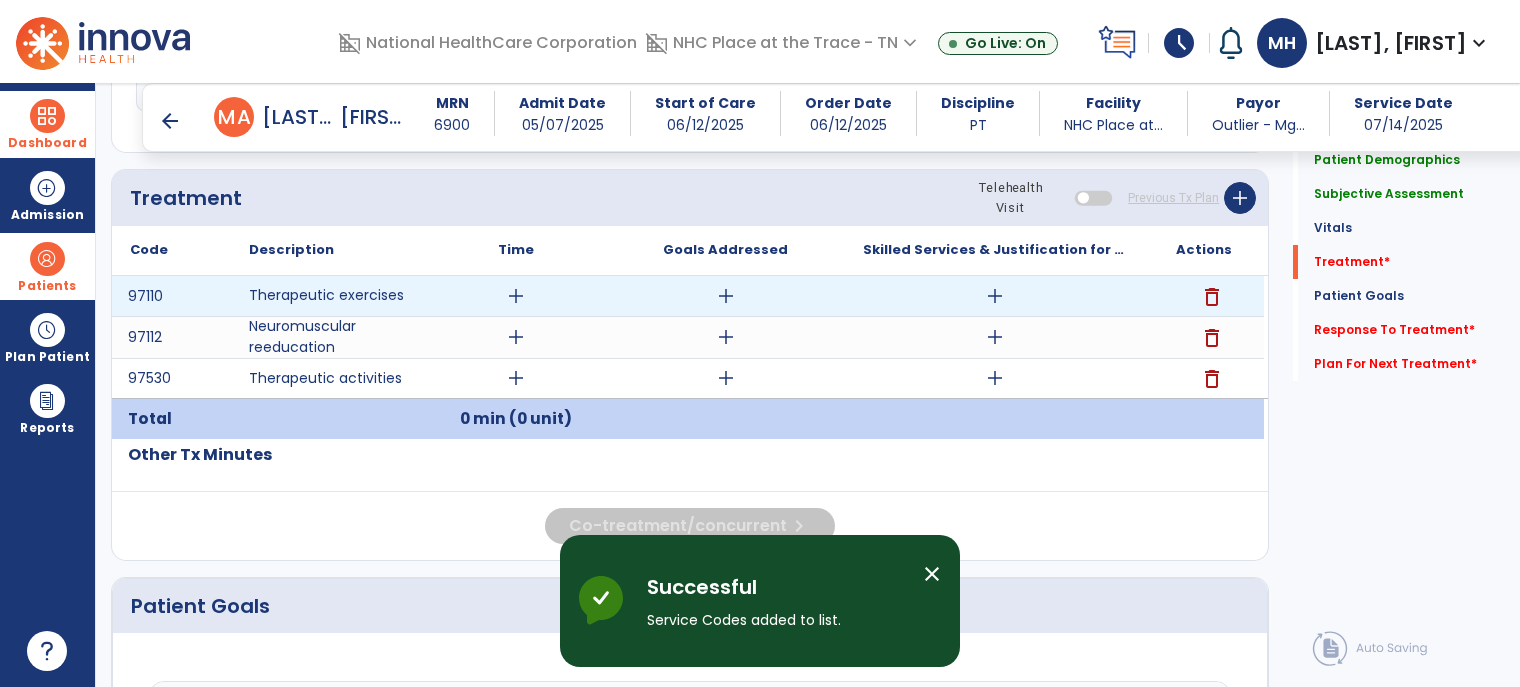 click on "add" at bounding box center (516, 296) 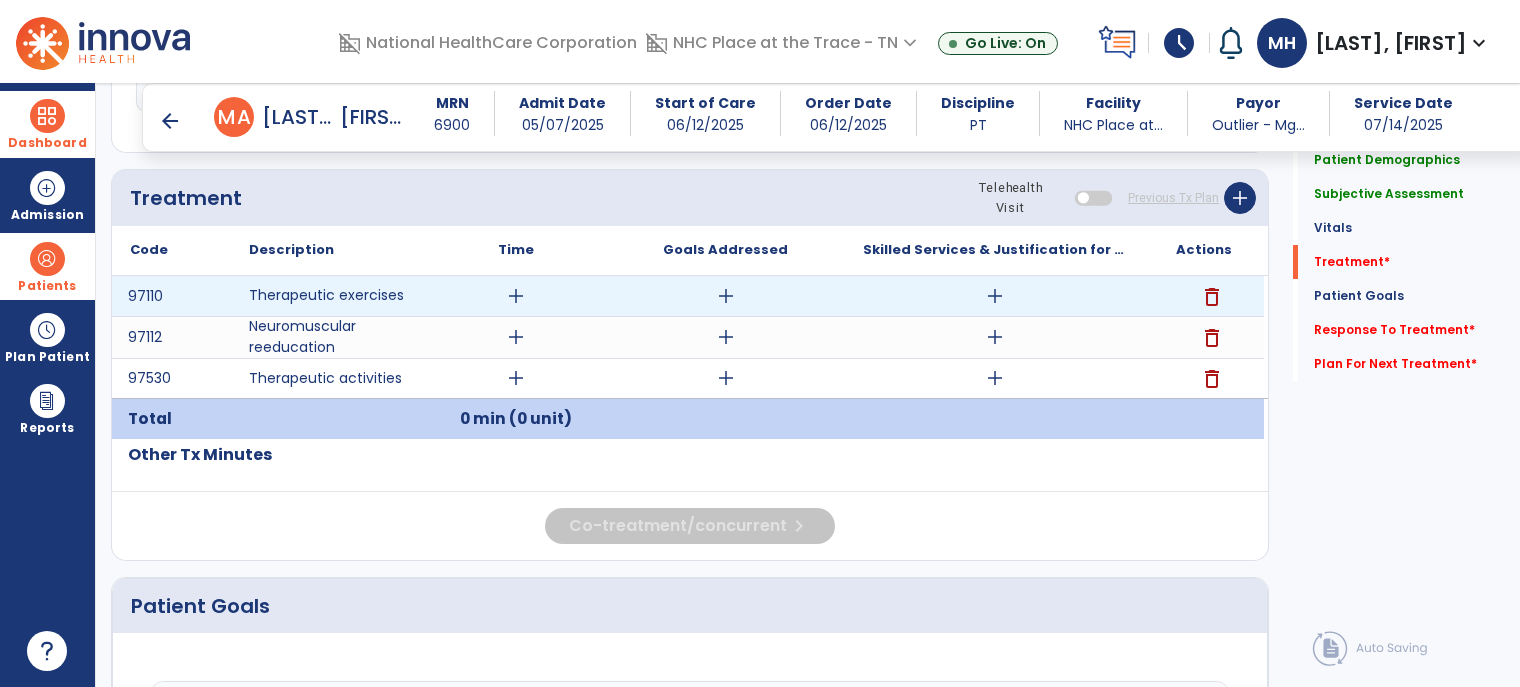 click on "add" at bounding box center (516, 296) 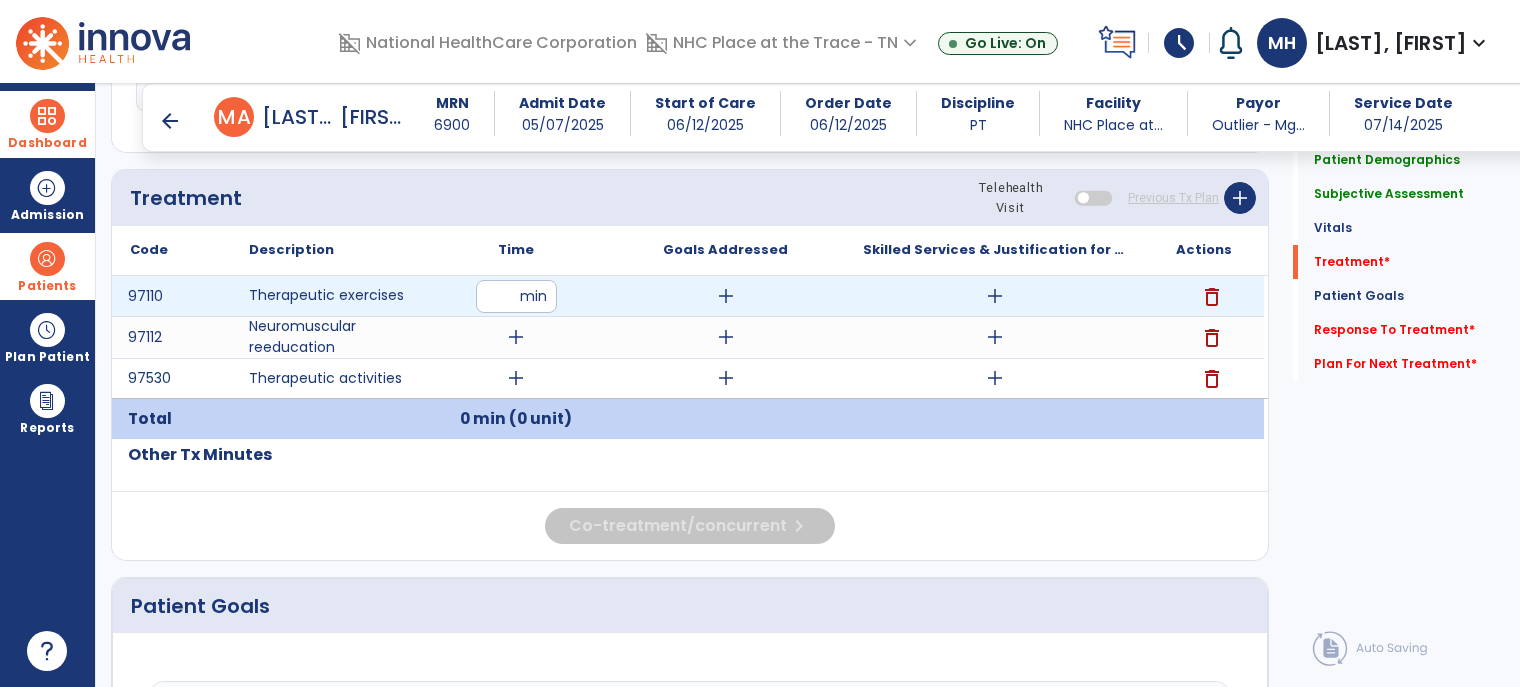 type on "**" 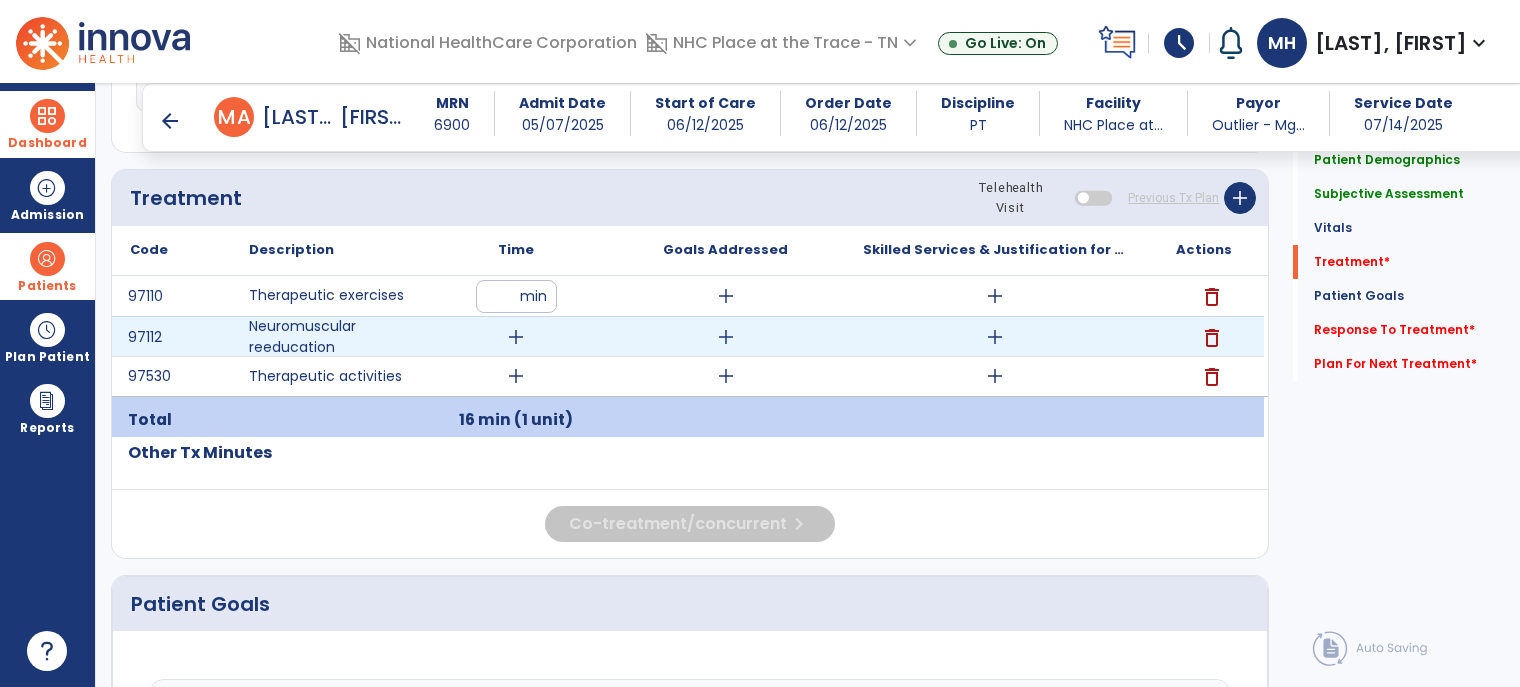 click on "add" at bounding box center (516, 337) 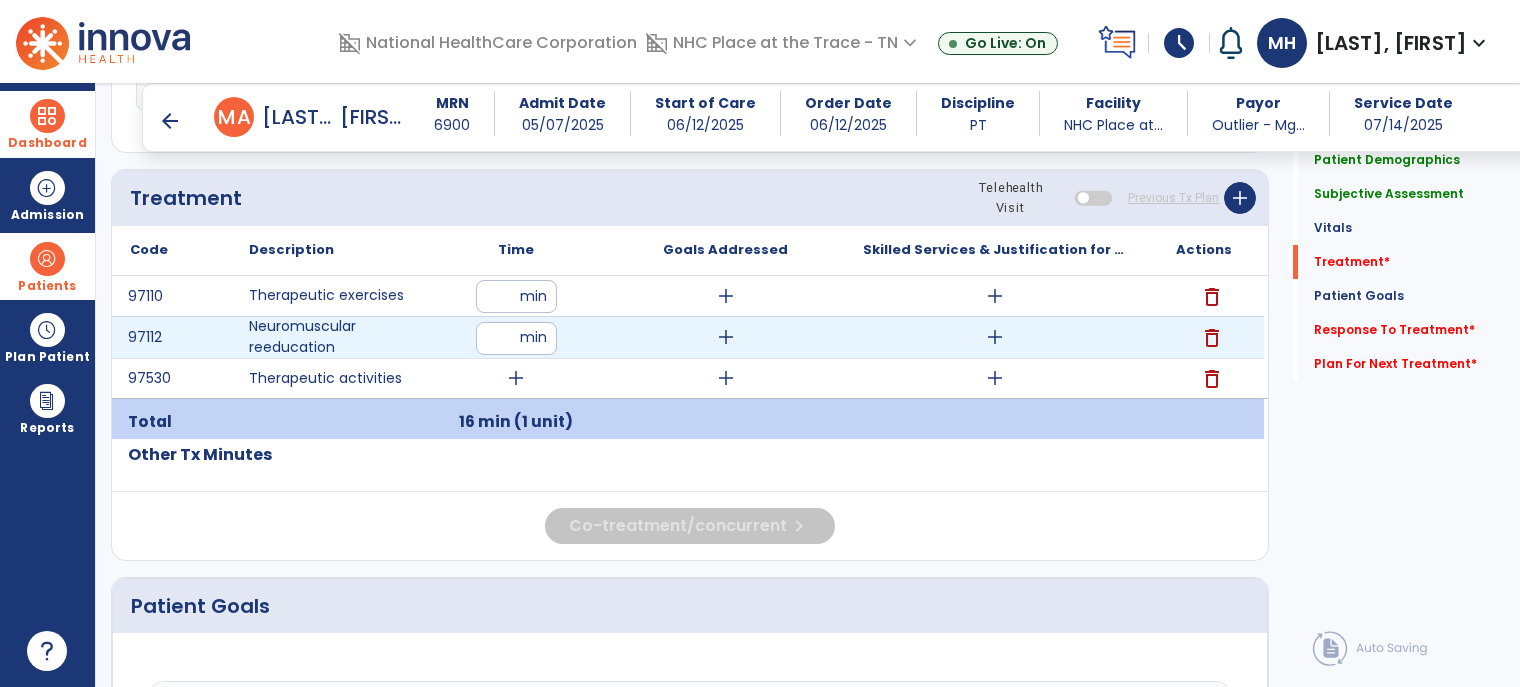 type on "**" 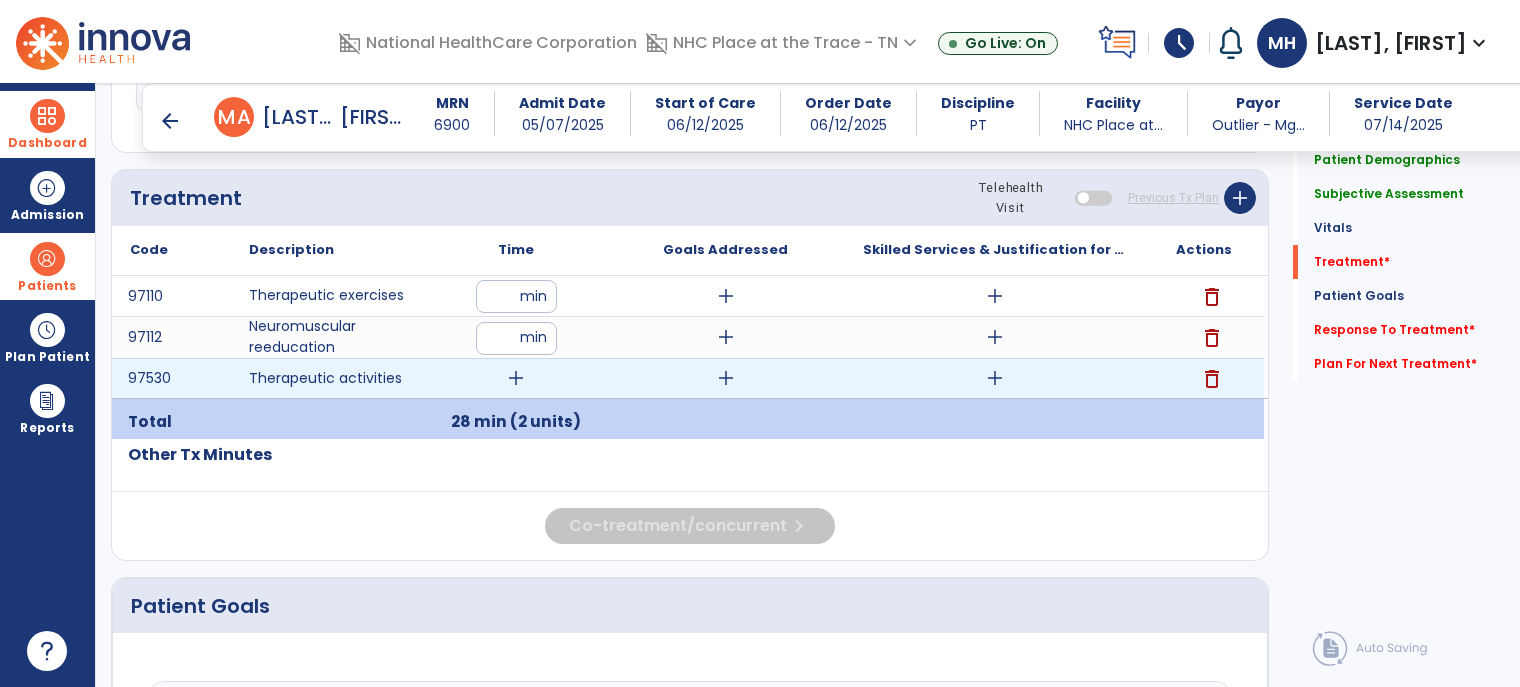 click on "add" at bounding box center [516, 378] 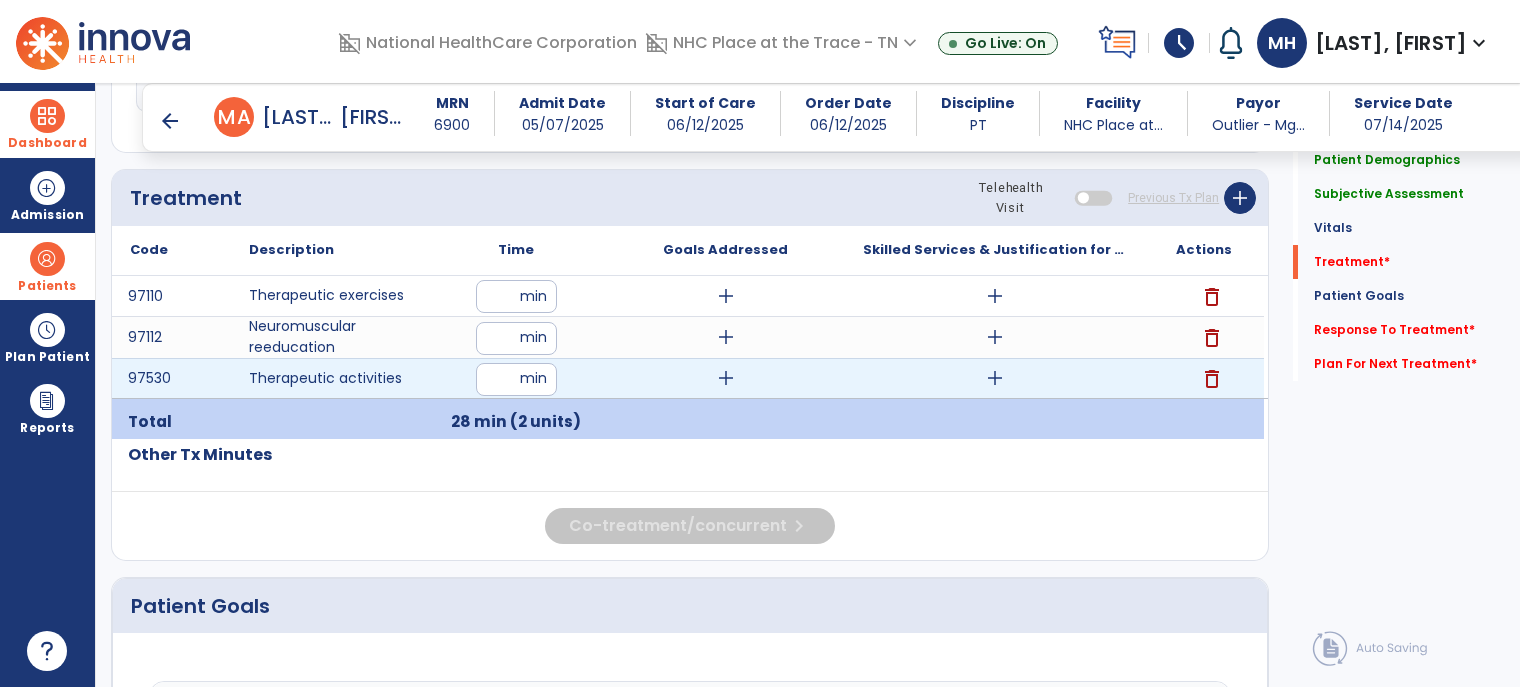 type on "**" 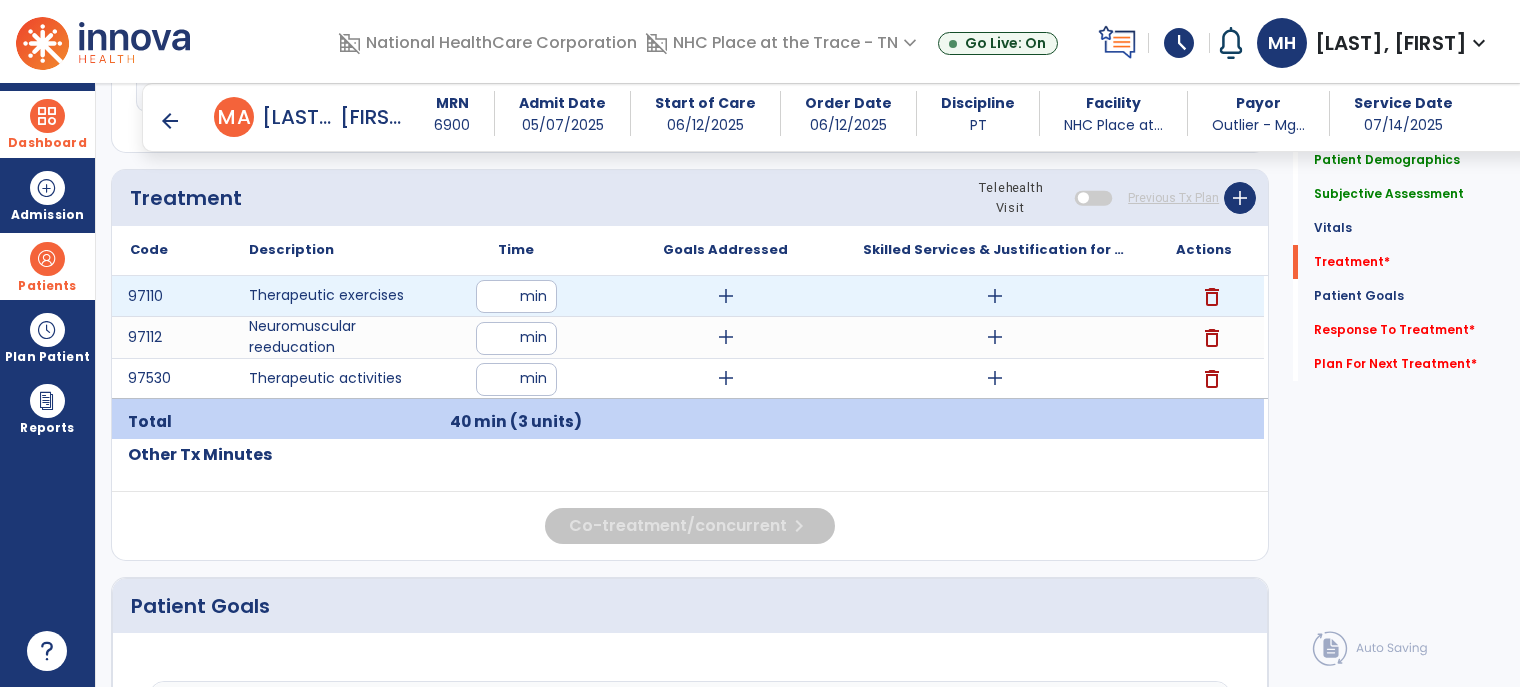 click on "add" at bounding box center [995, 296] 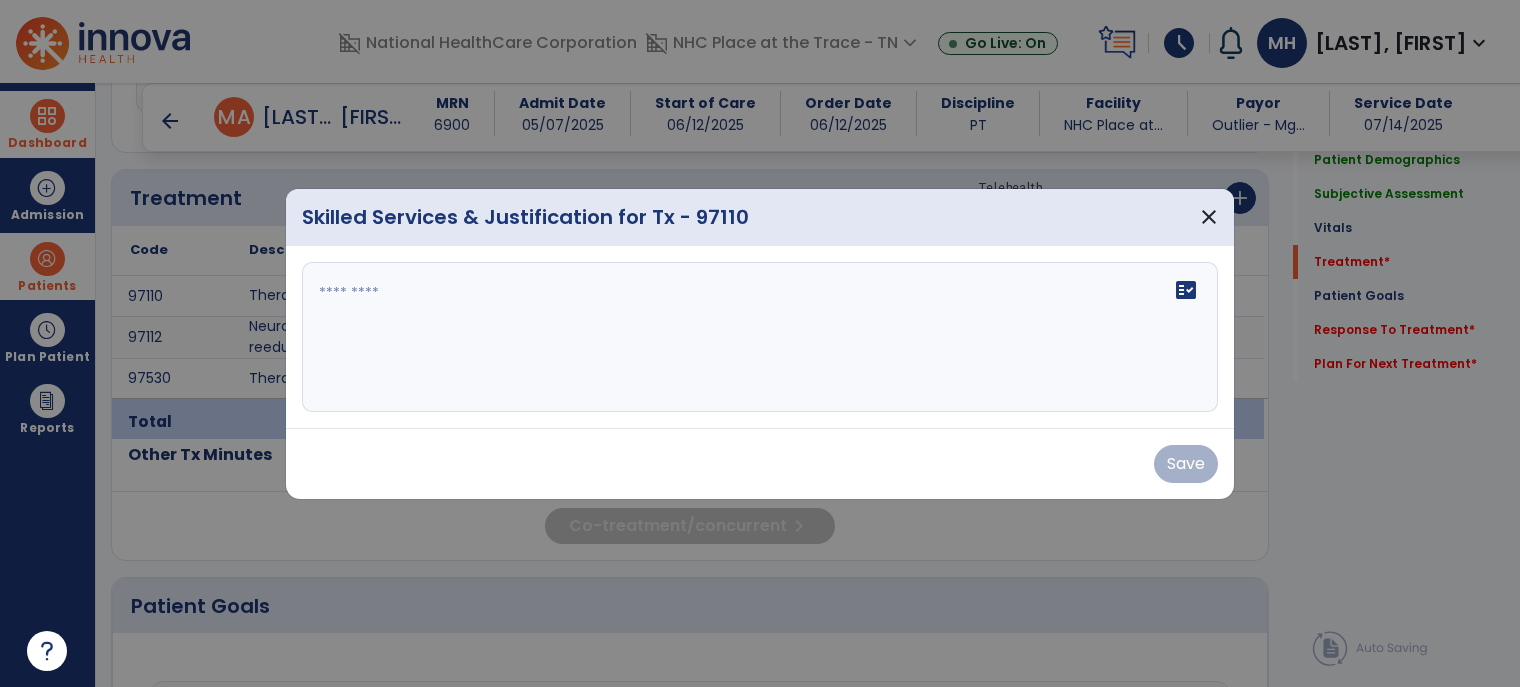 click at bounding box center (760, 337) 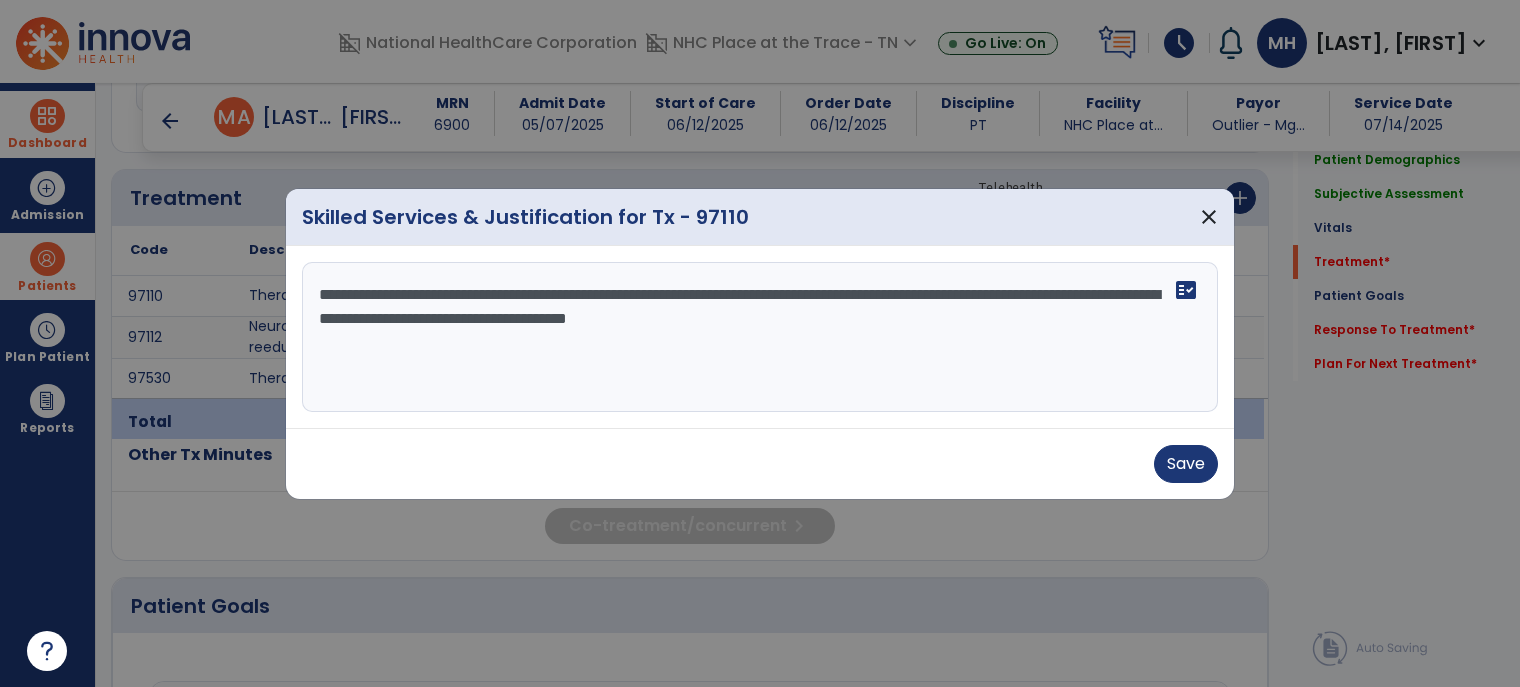click on "**********" at bounding box center (760, 337) 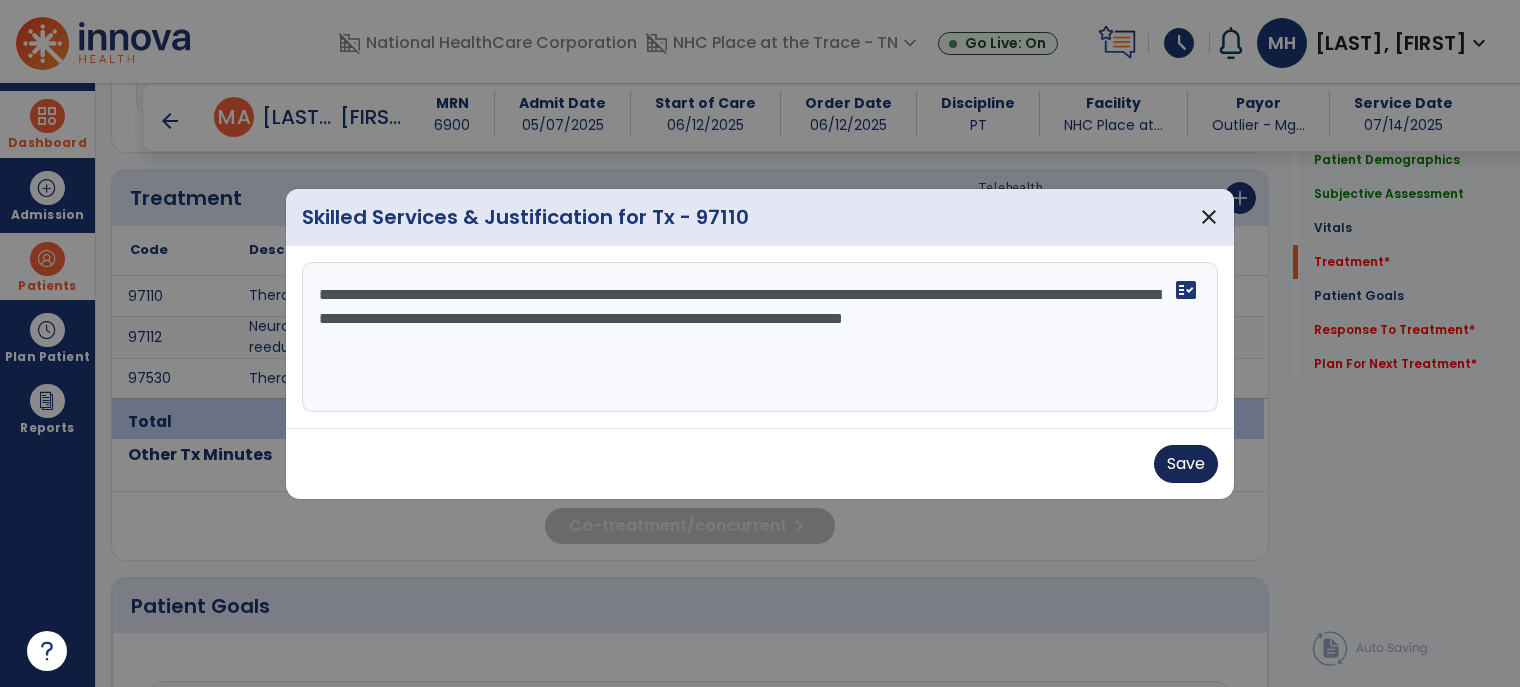 type on "**********" 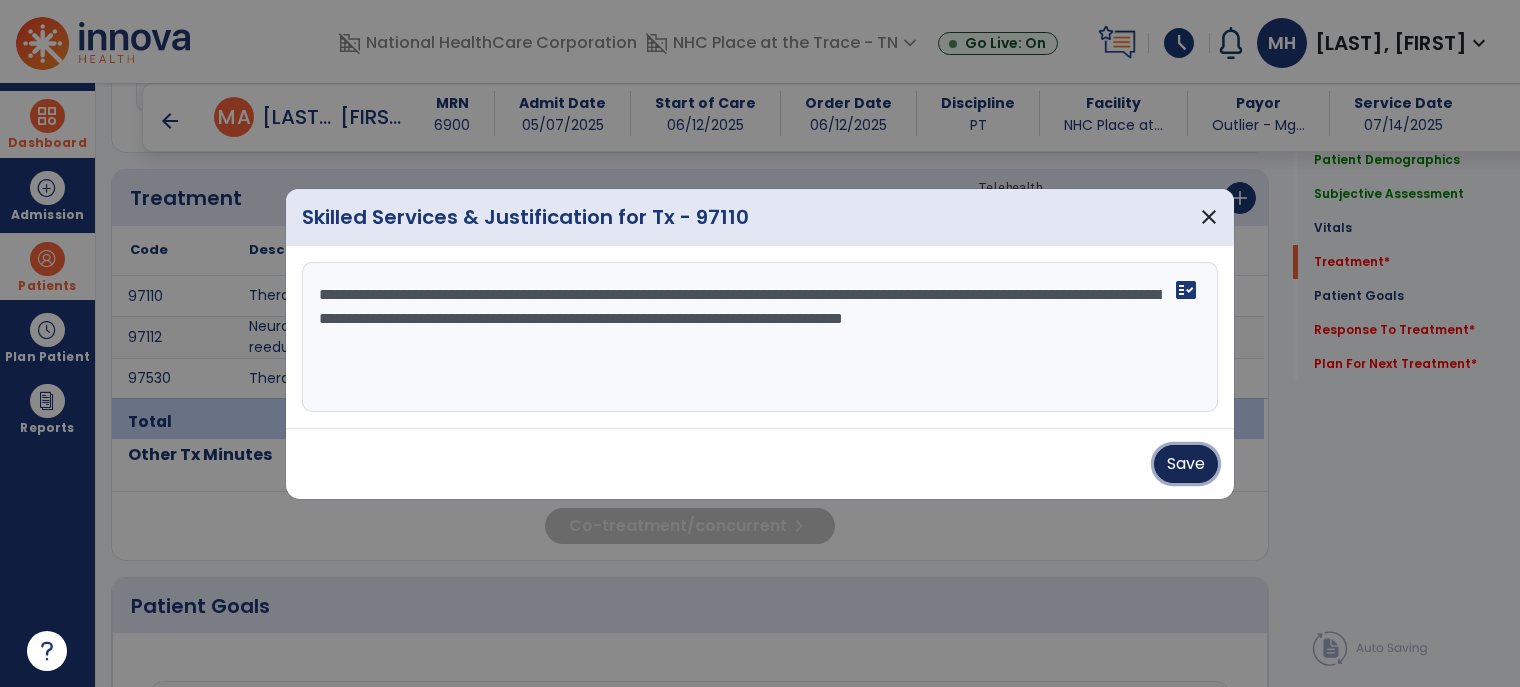 click on "Save" at bounding box center (1186, 464) 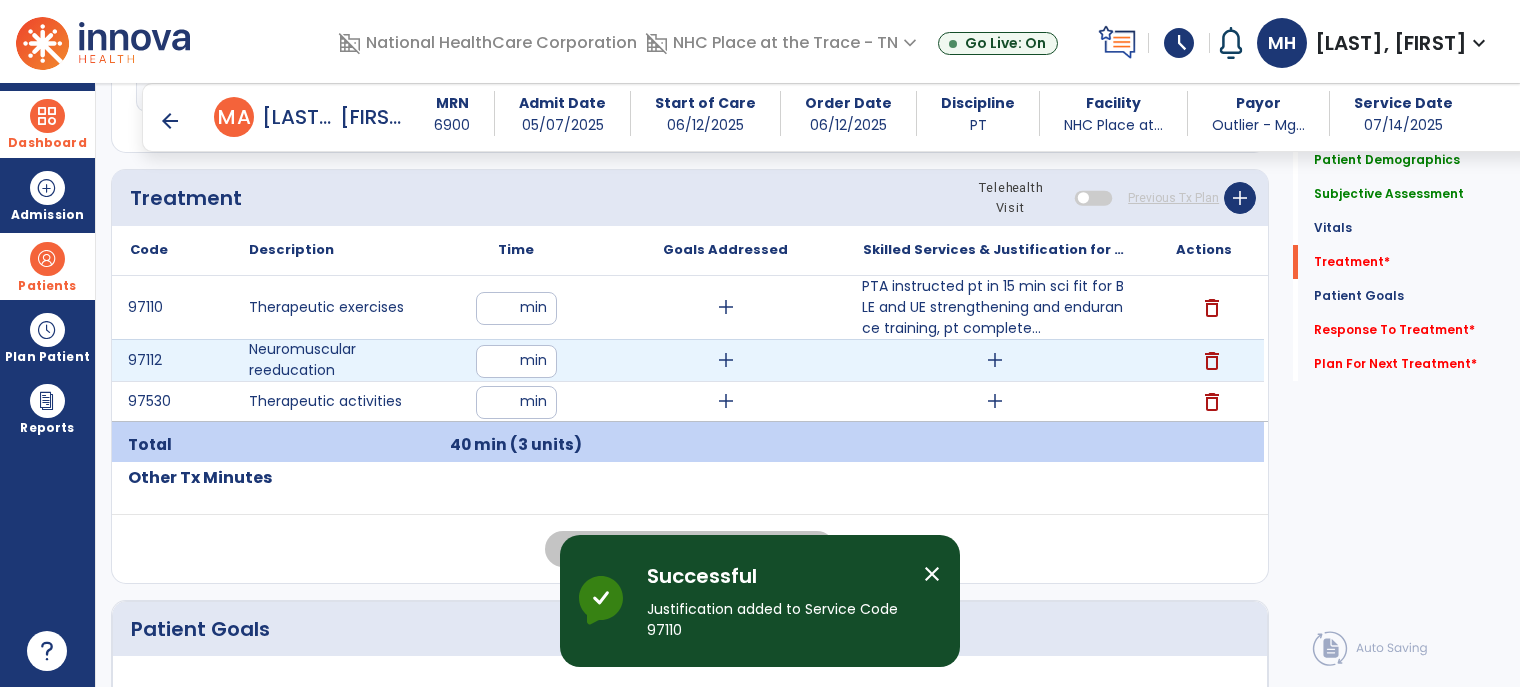 click on "add" at bounding box center (994, 360) 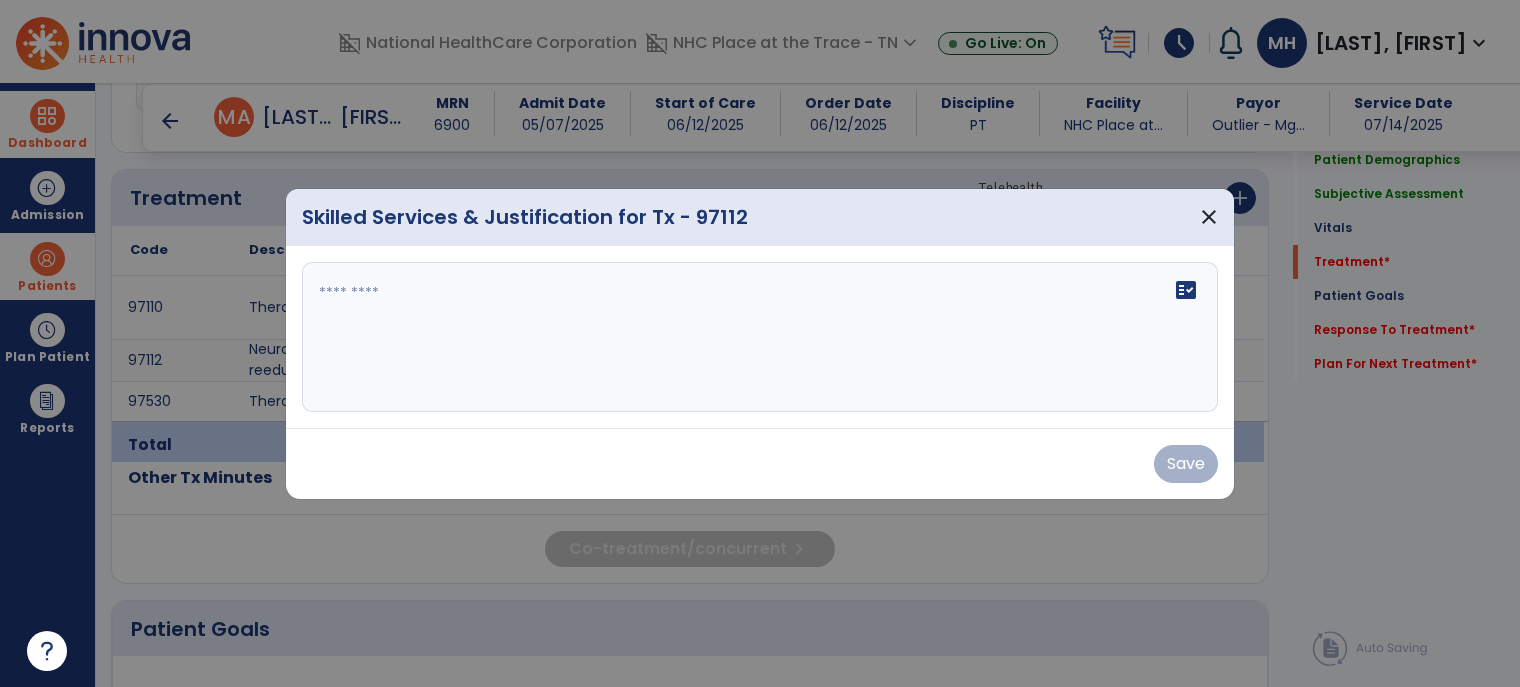 click on "fact_check" at bounding box center (760, 337) 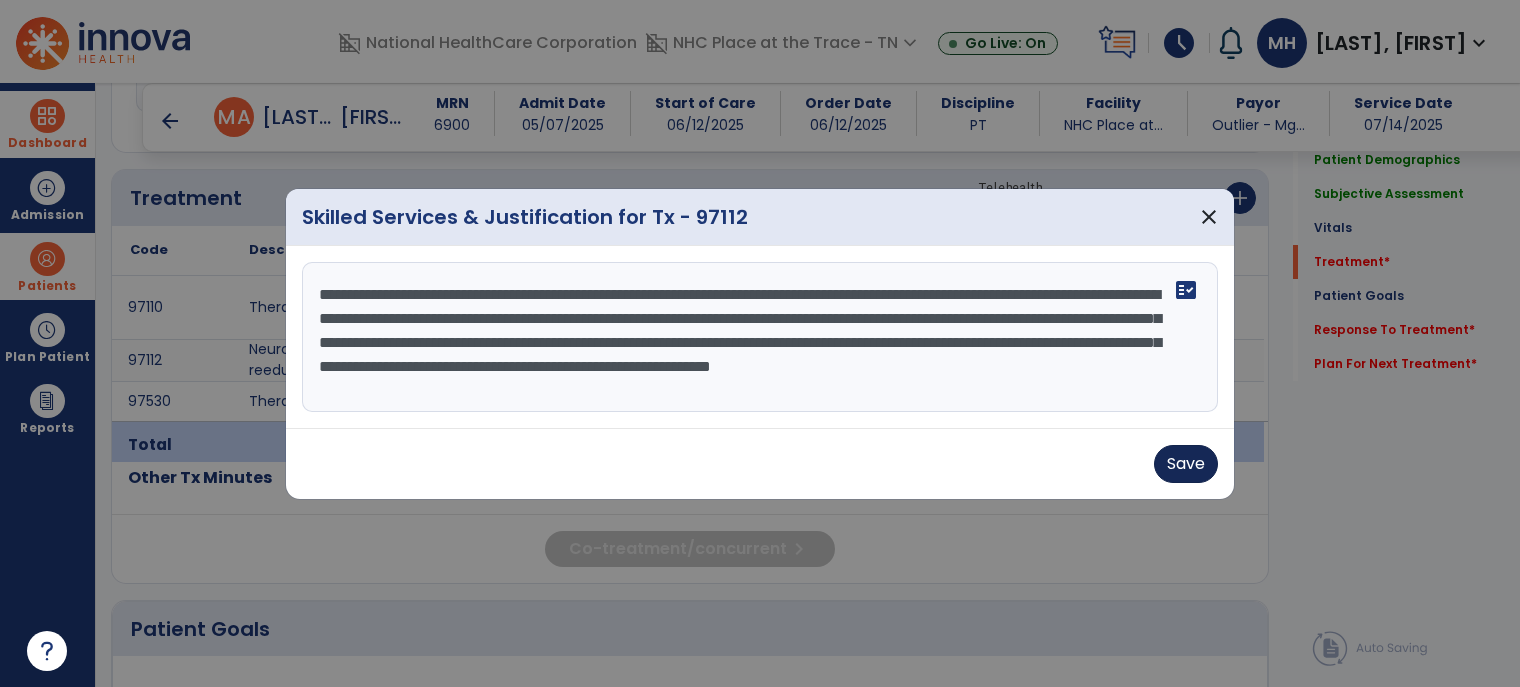 type on "**********" 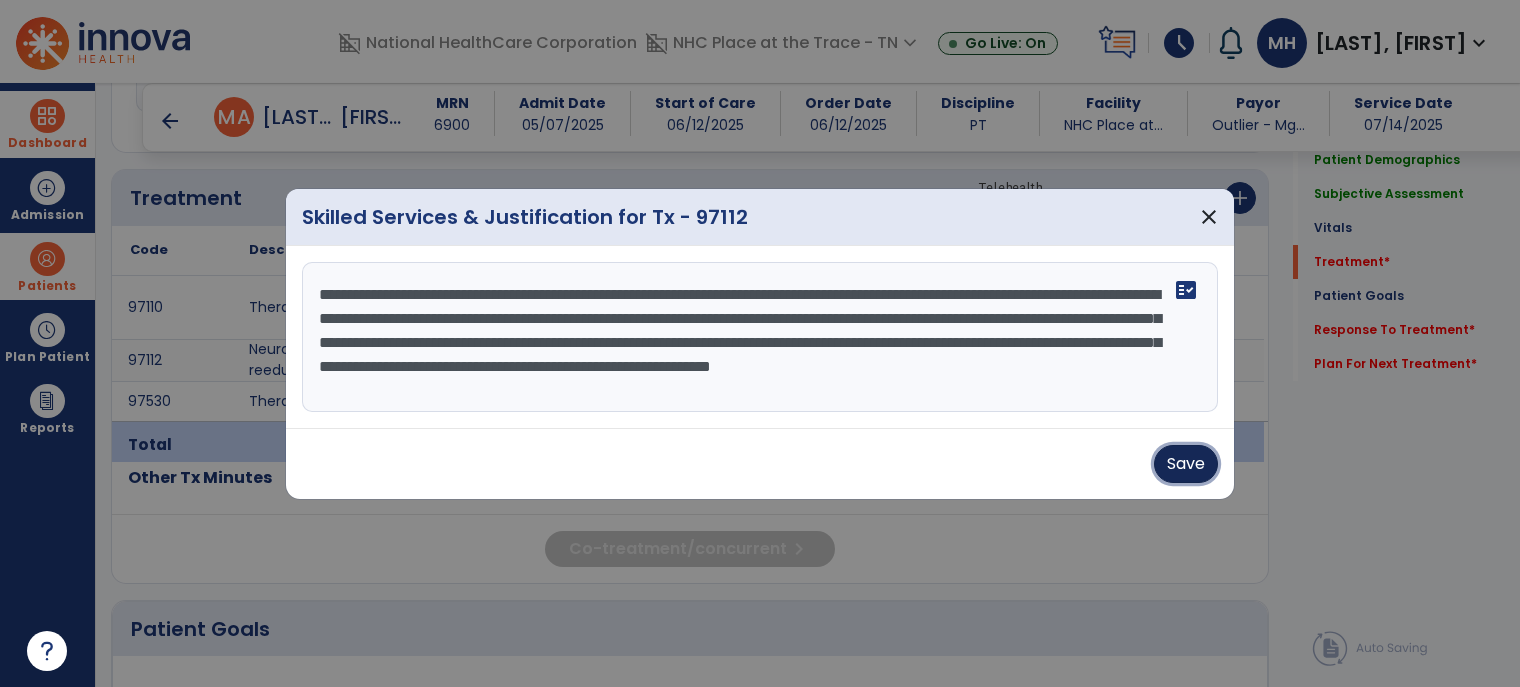 drag, startPoint x: 1192, startPoint y: 463, endPoint x: 1196, endPoint y: 485, distance: 22.36068 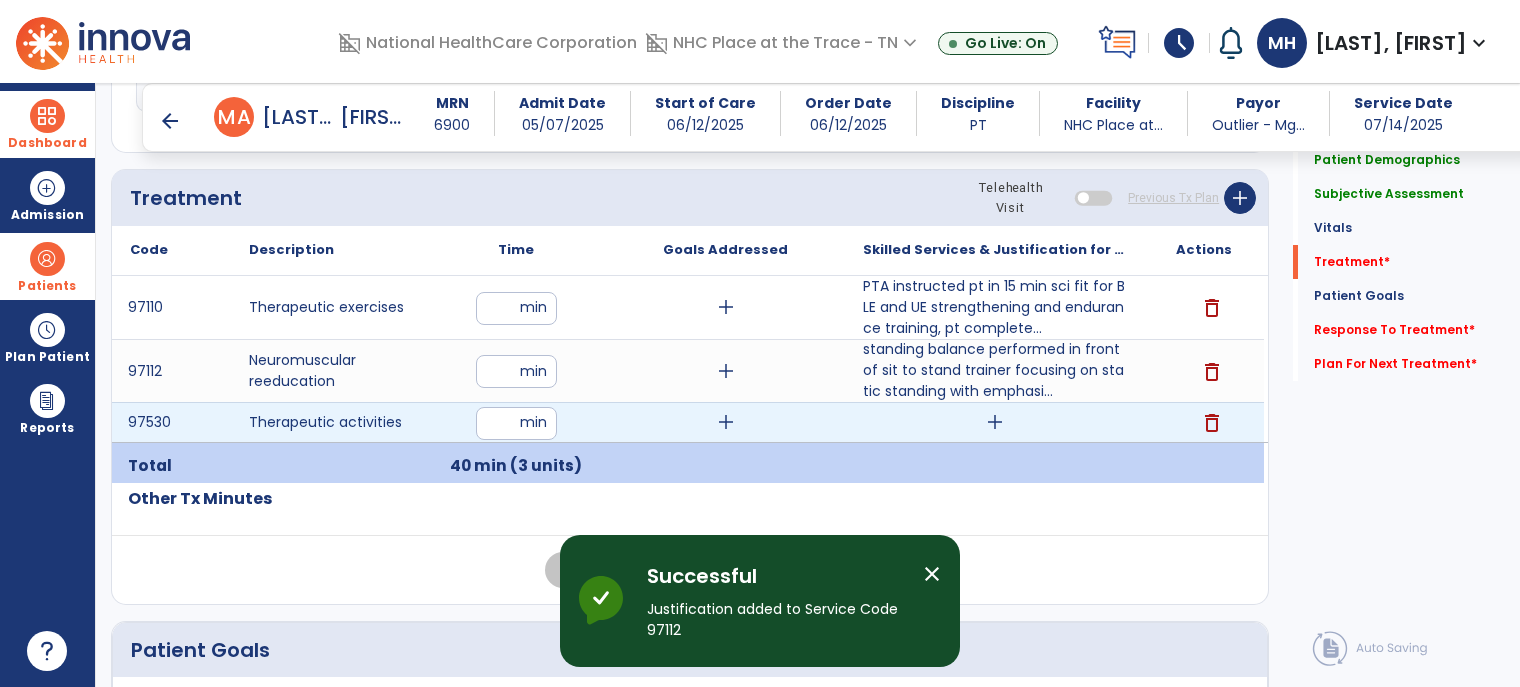 click on "add" at bounding box center (995, 422) 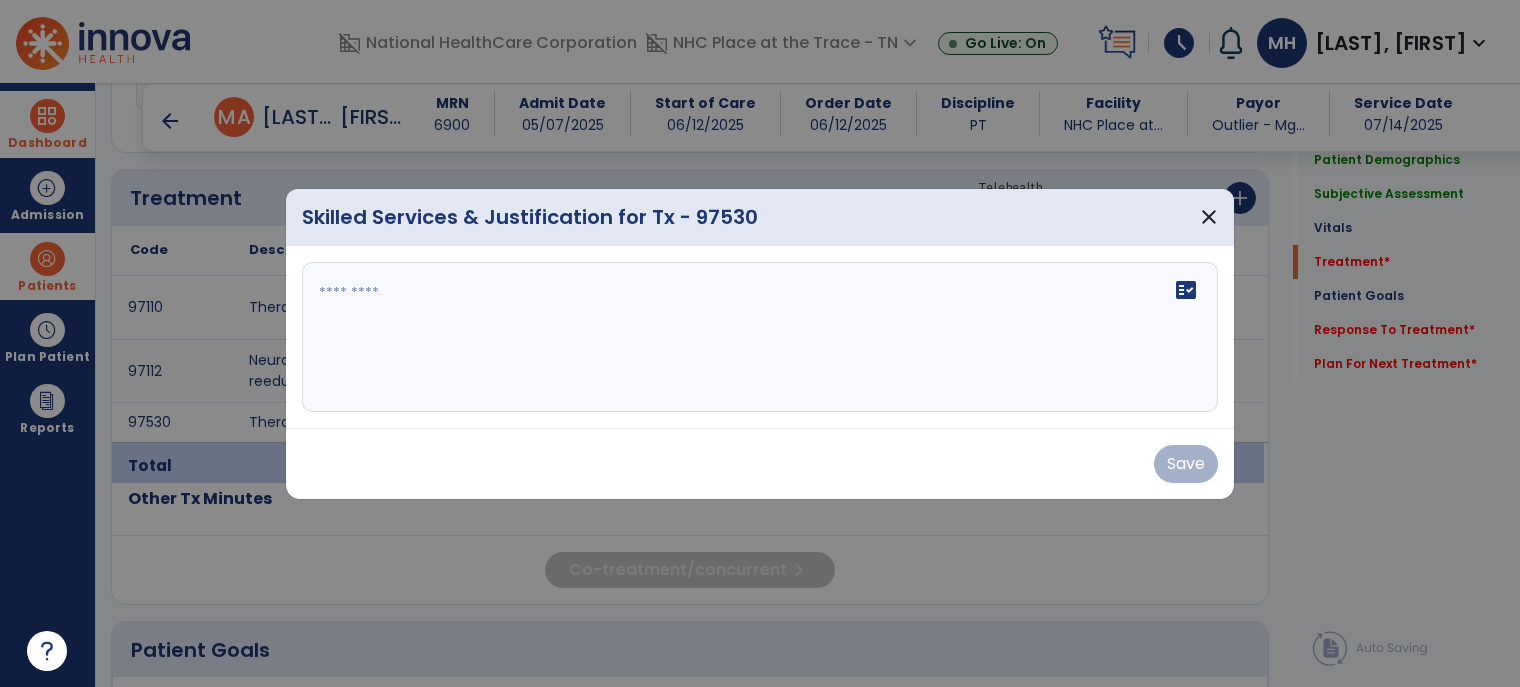 click on "fact_check" at bounding box center (760, 337) 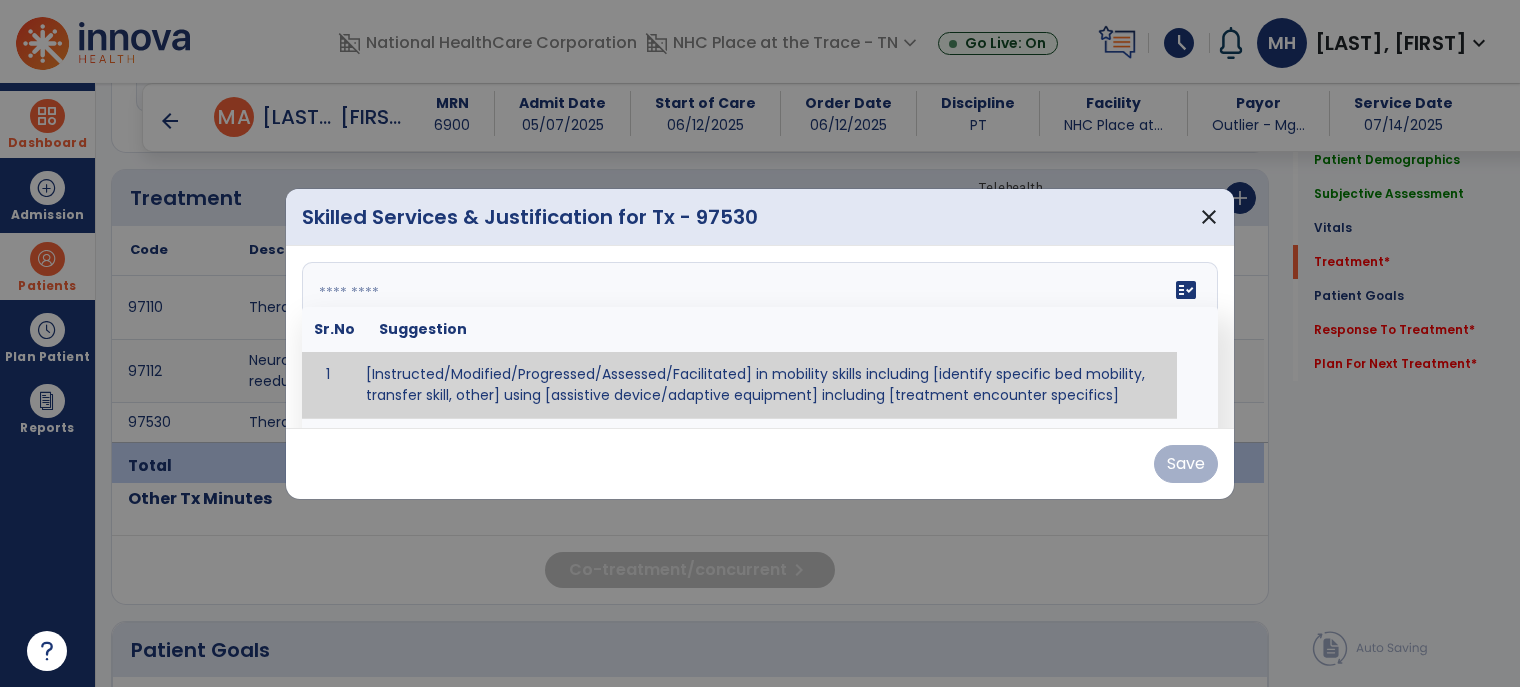 type on "*" 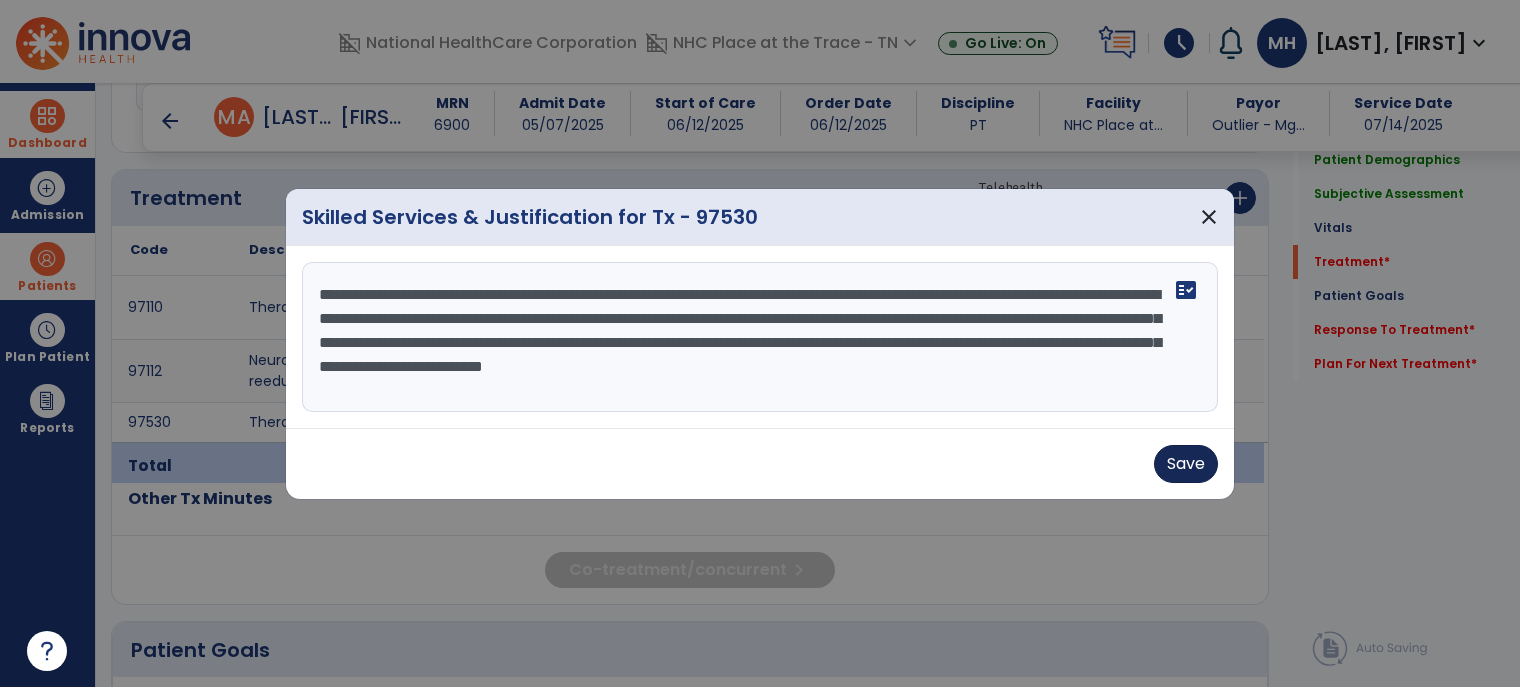 type on "**********" 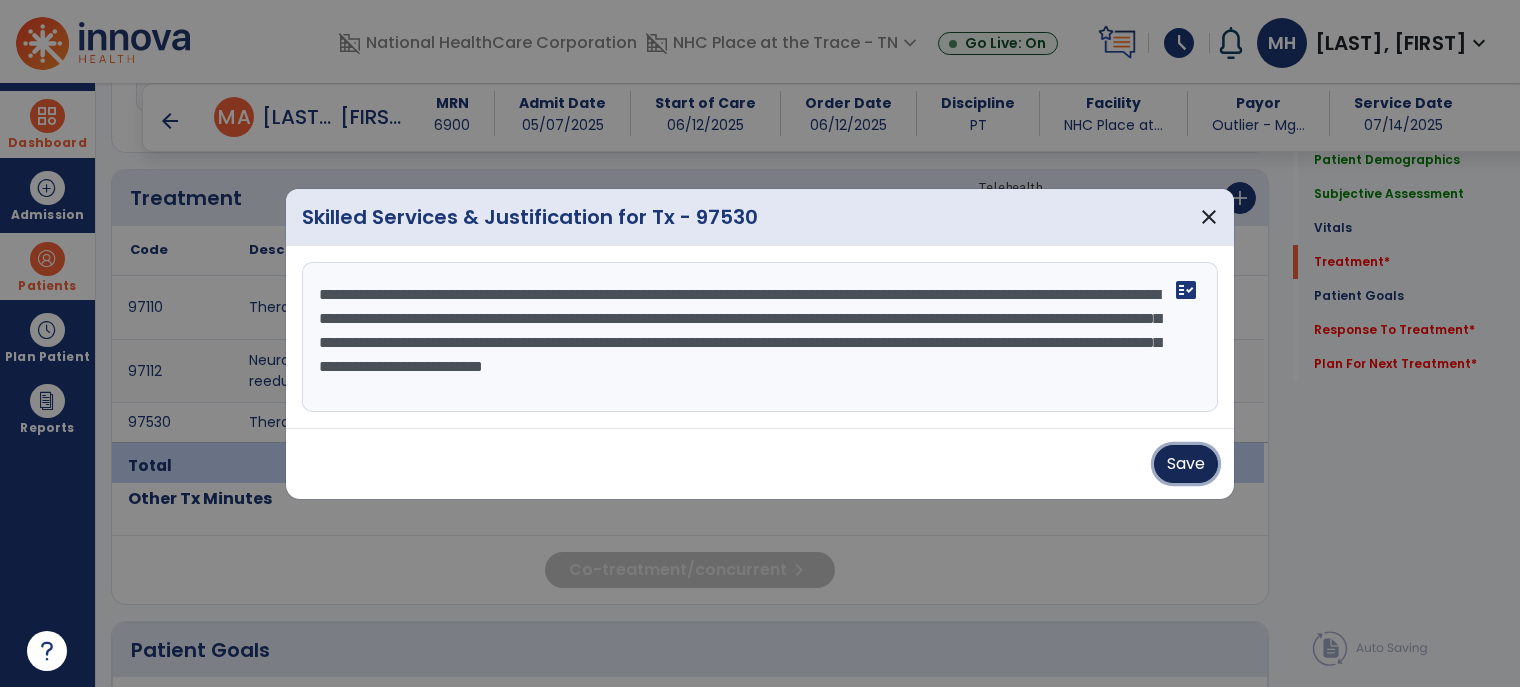 click on "Save" at bounding box center [1186, 464] 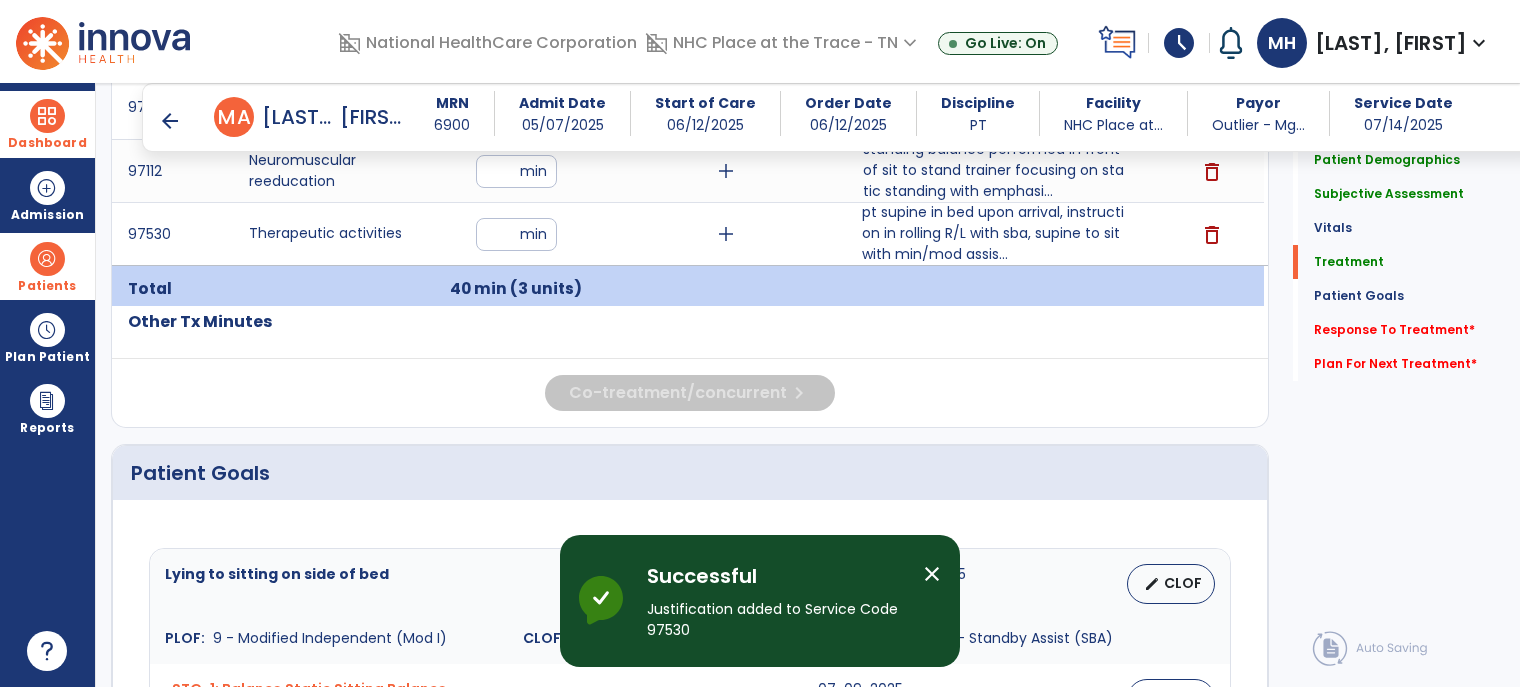 scroll, scrollTop: 1300, scrollLeft: 0, axis: vertical 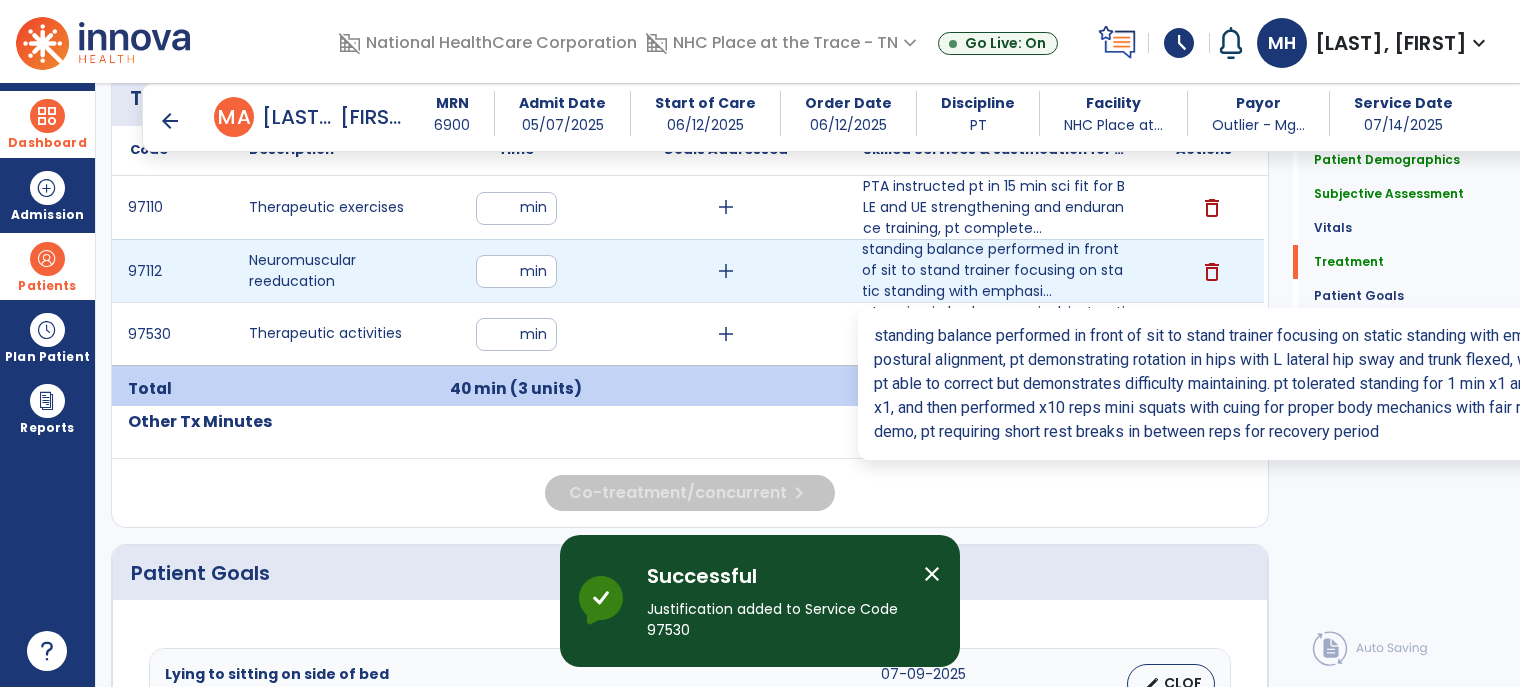 click on "standing balance performed in front of sit to stand trainer focusing on static standing with emphasi..." at bounding box center [994, 270] 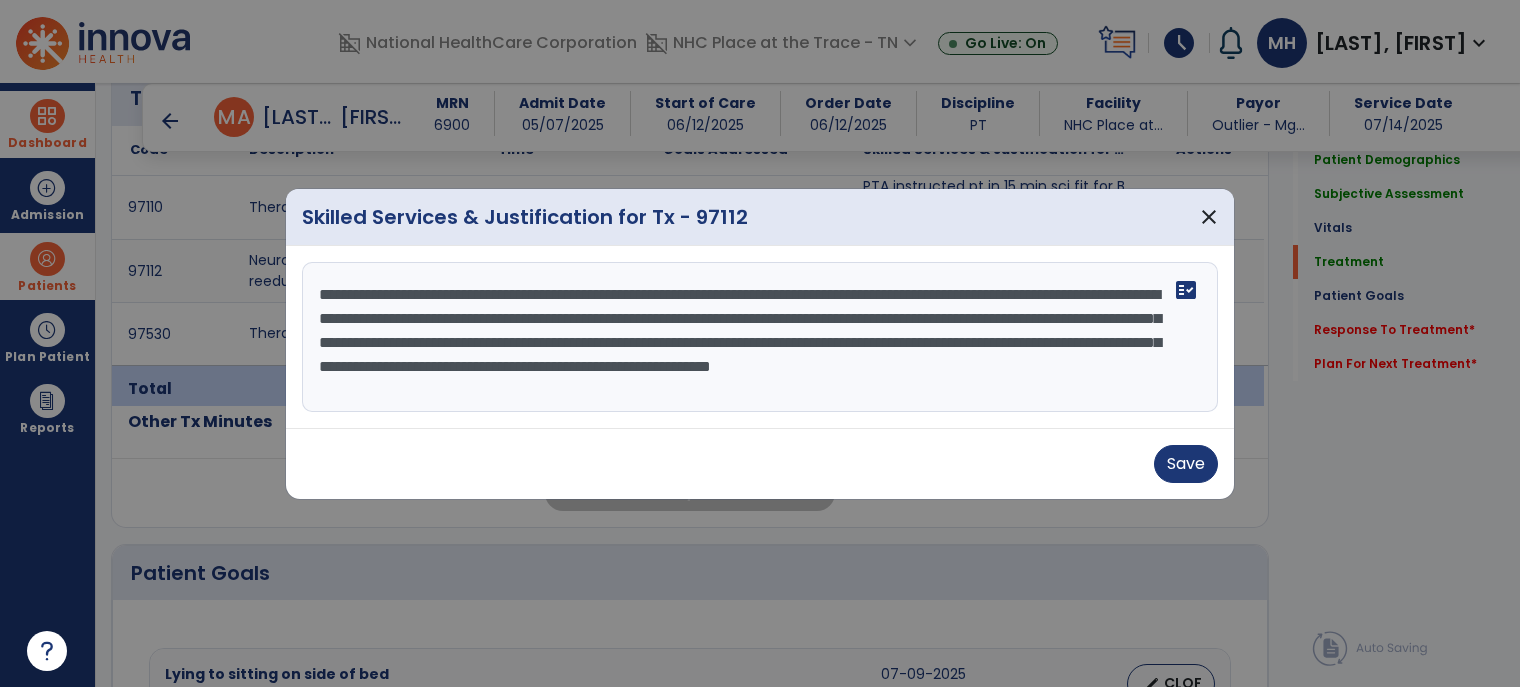 click on "**********" at bounding box center [760, 337] 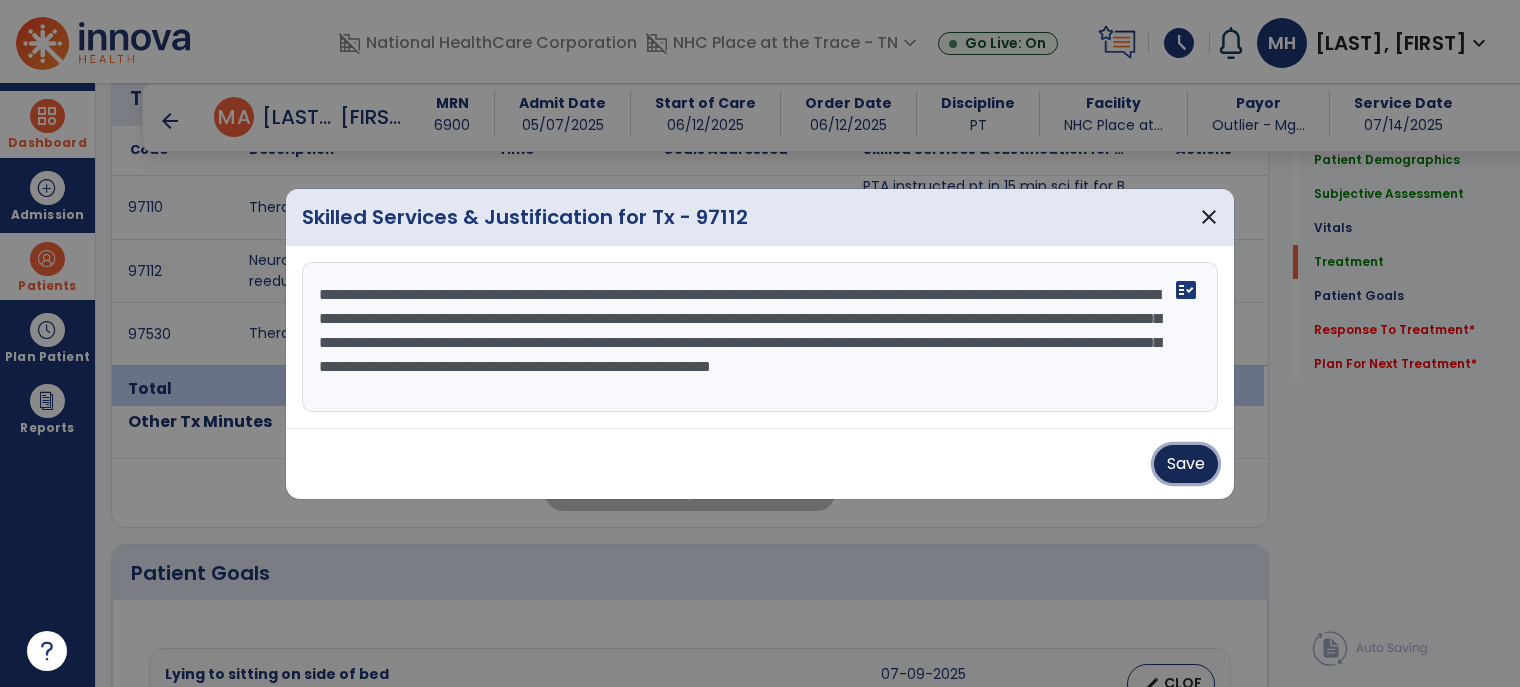 click on "Save" at bounding box center (1186, 464) 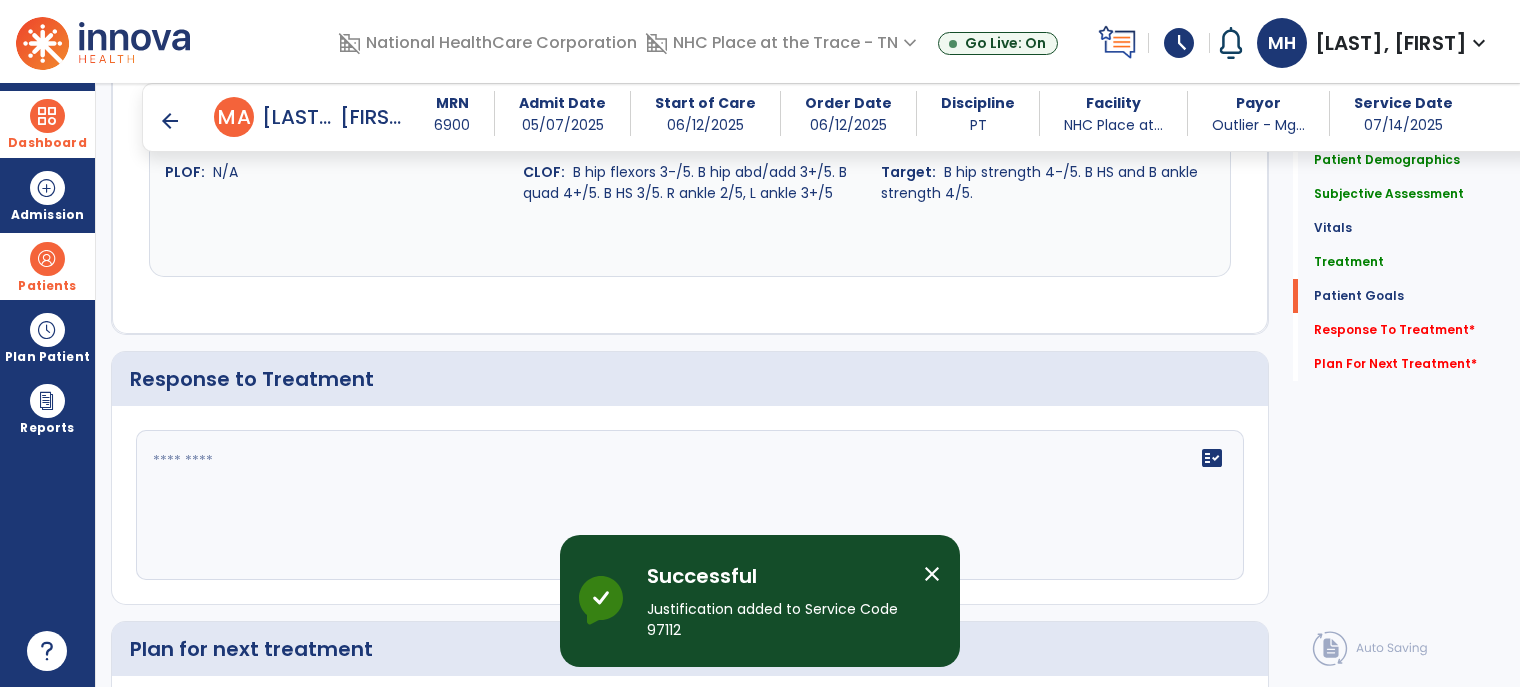 scroll, scrollTop: 2900, scrollLeft: 0, axis: vertical 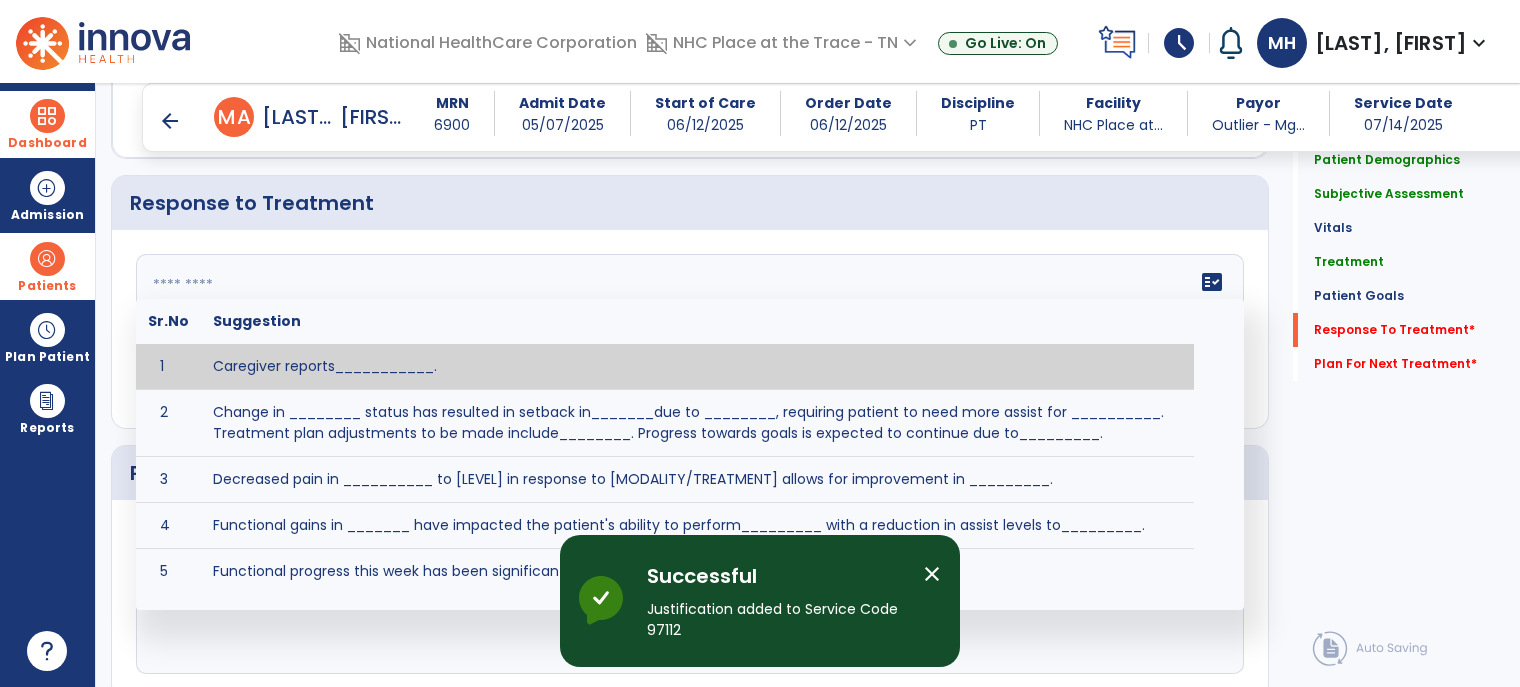 click on "fact_check  Sr.No Suggestion 1 Caregiver reports___________. 2 Change in ________ status has resulted in setback in_______due to ________, requiring patient to need more assist for __________.   Treatment plan adjustments to be made include________.  Progress towards goals is expected to continue due to_________. 3 Decreased pain in __________ to [LEVEL] in response to [MODALITY/TREATMENT] allows for improvement in _________. 4 Functional gains in _______ have impacted the patient's ability to perform_________ with a reduction in assist levels to_________. 5 Functional progress this week has been significant due to__________. 6 Gains in ________ have improved the patient's ability to perform ______with decreased levels of assist to___________. 7 Improvement in ________allows patient to tolerate higher levels of challenges in_________. 8 Pain in [AREA] has decreased to [LEVEL] in response to [TREATMENT/MODALITY], allowing fore ease in completing__________. 9 10 11 12 13 14 15 16 17 18 19 20 21" 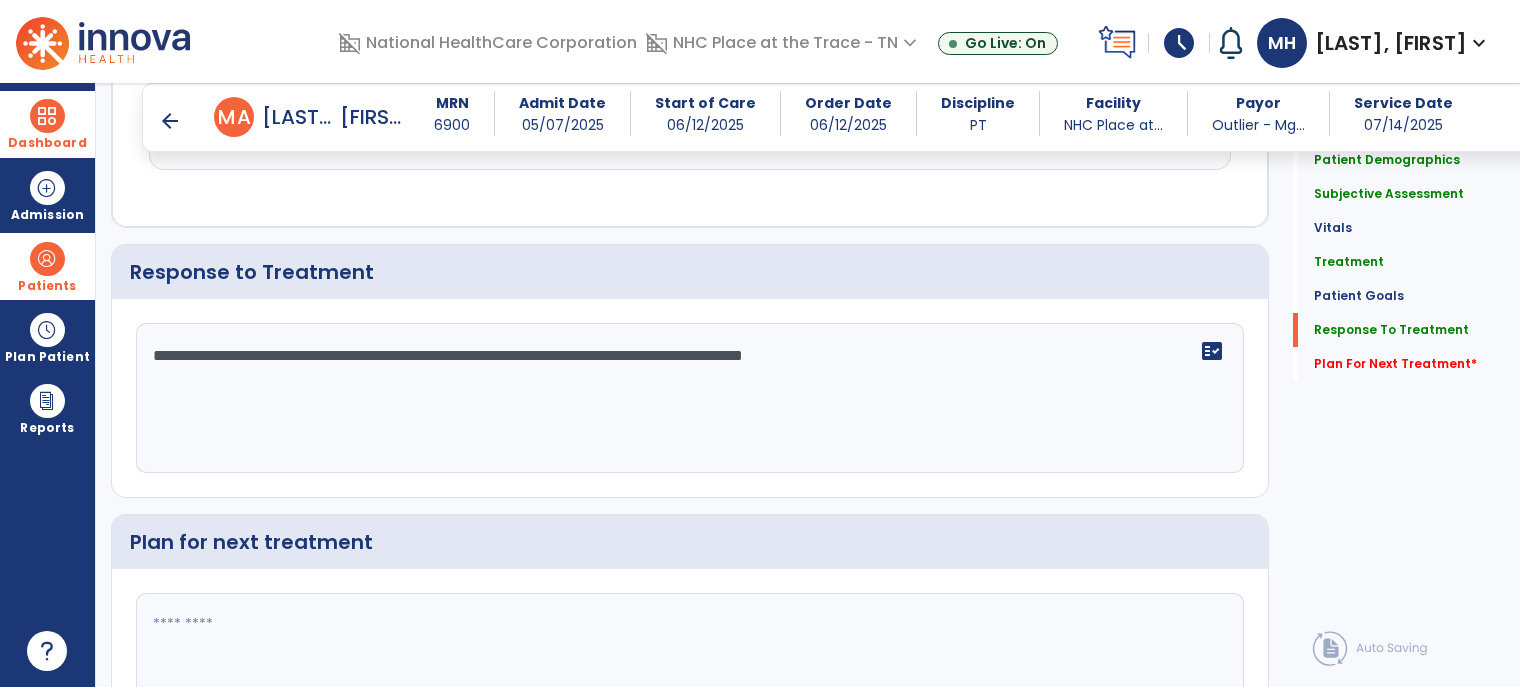 scroll, scrollTop: 2900, scrollLeft: 0, axis: vertical 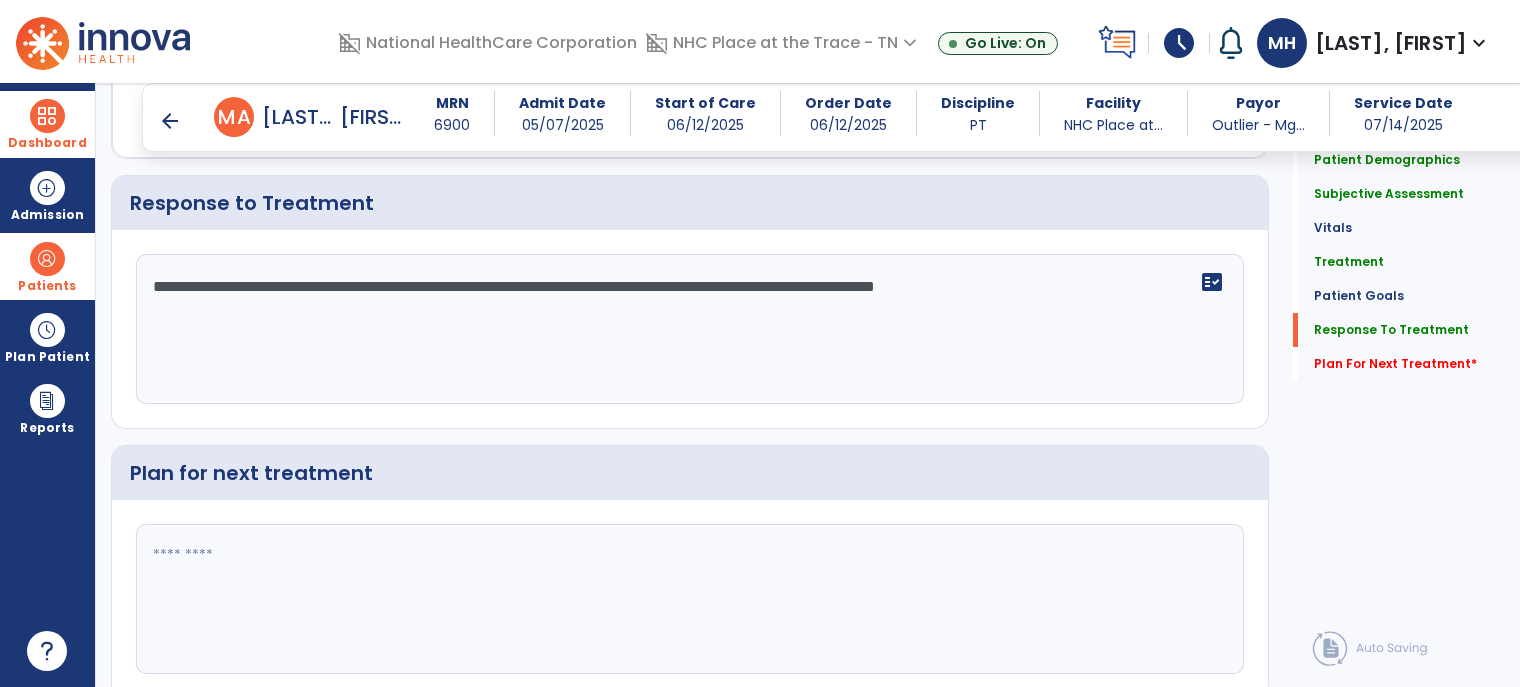 type on "**********" 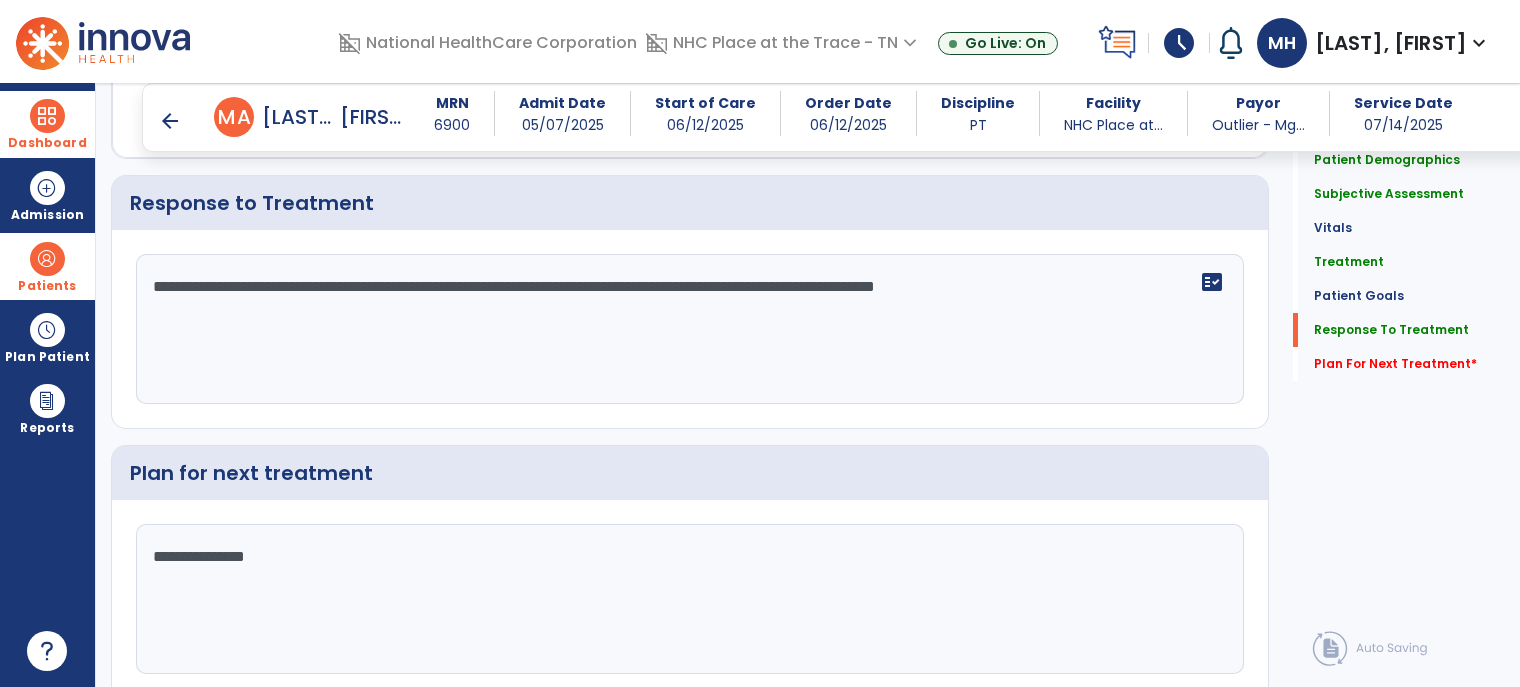 type on "**********" 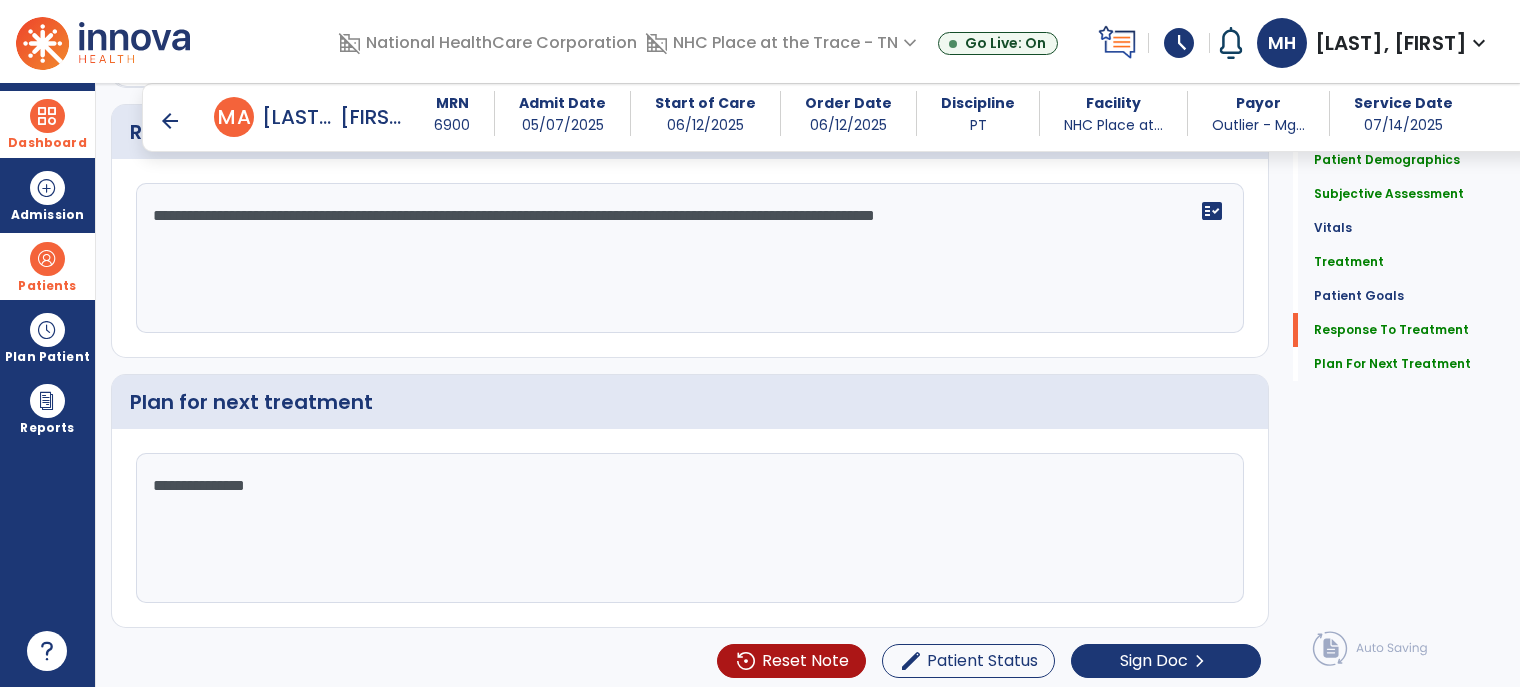 scroll, scrollTop: 2971, scrollLeft: 0, axis: vertical 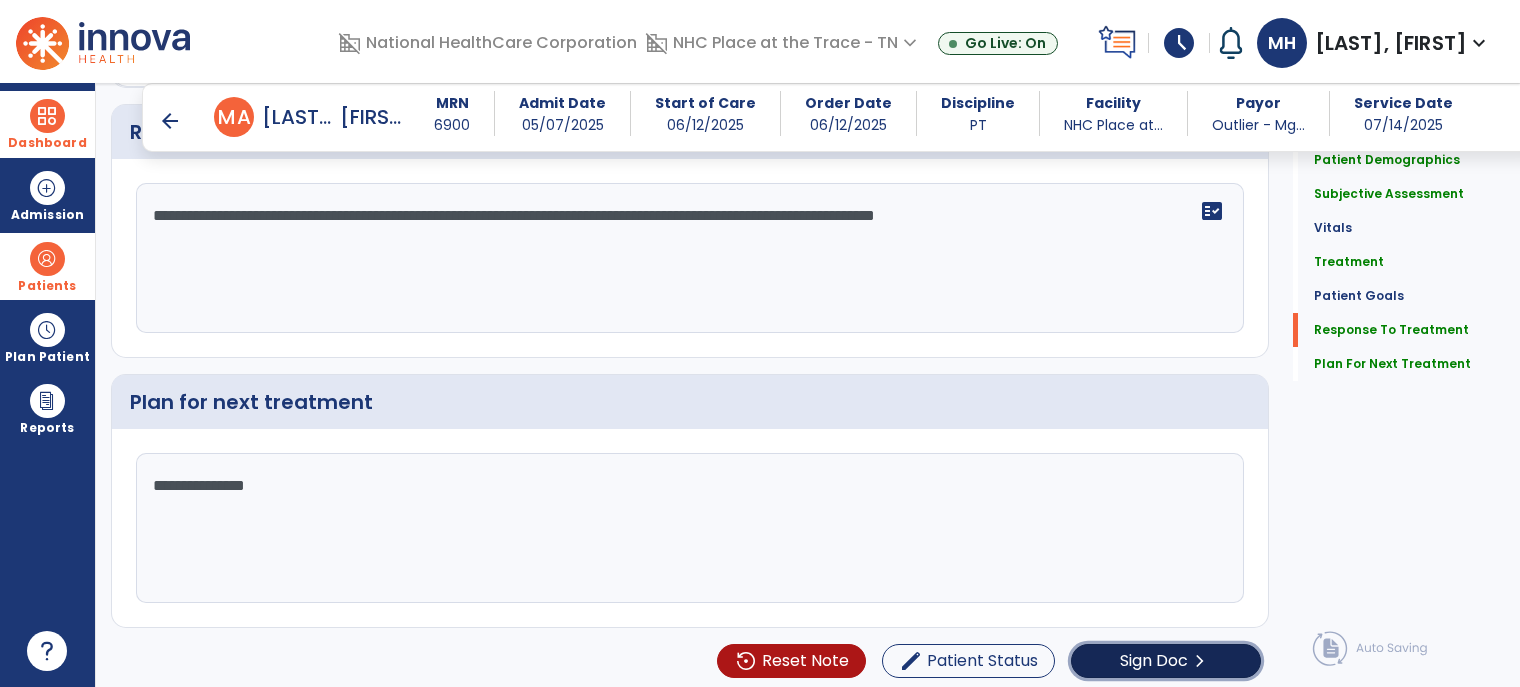 click on "Sign Doc" 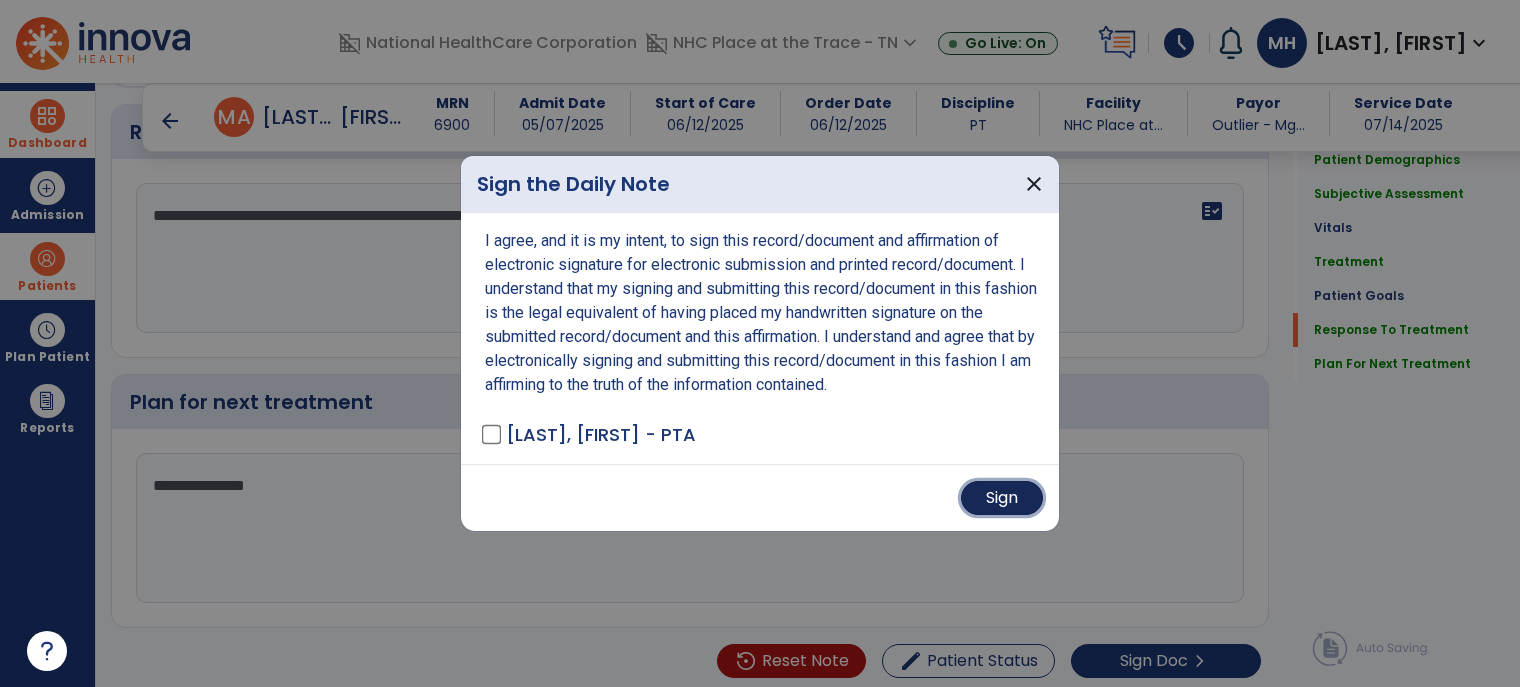 click on "Sign" at bounding box center [1002, 498] 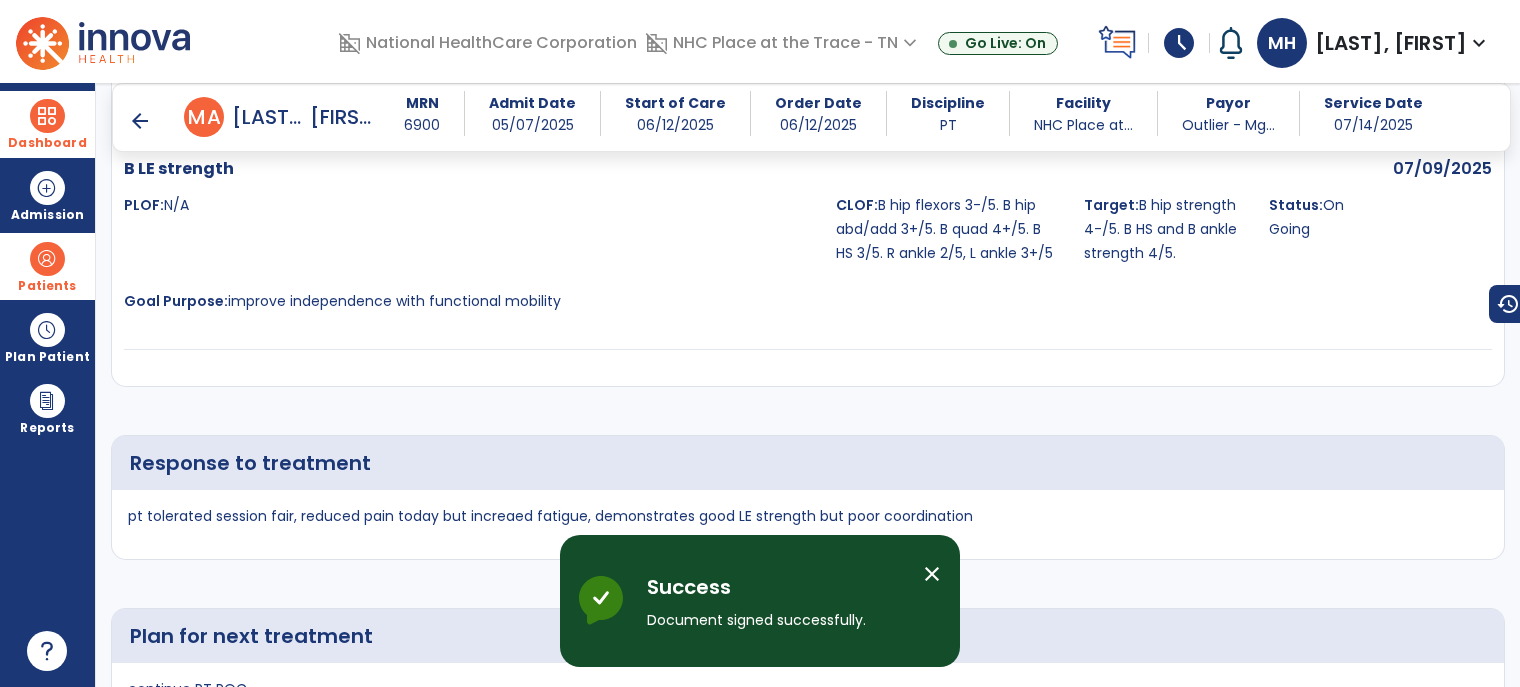scroll, scrollTop: 4332, scrollLeft: 0, axis: vertical 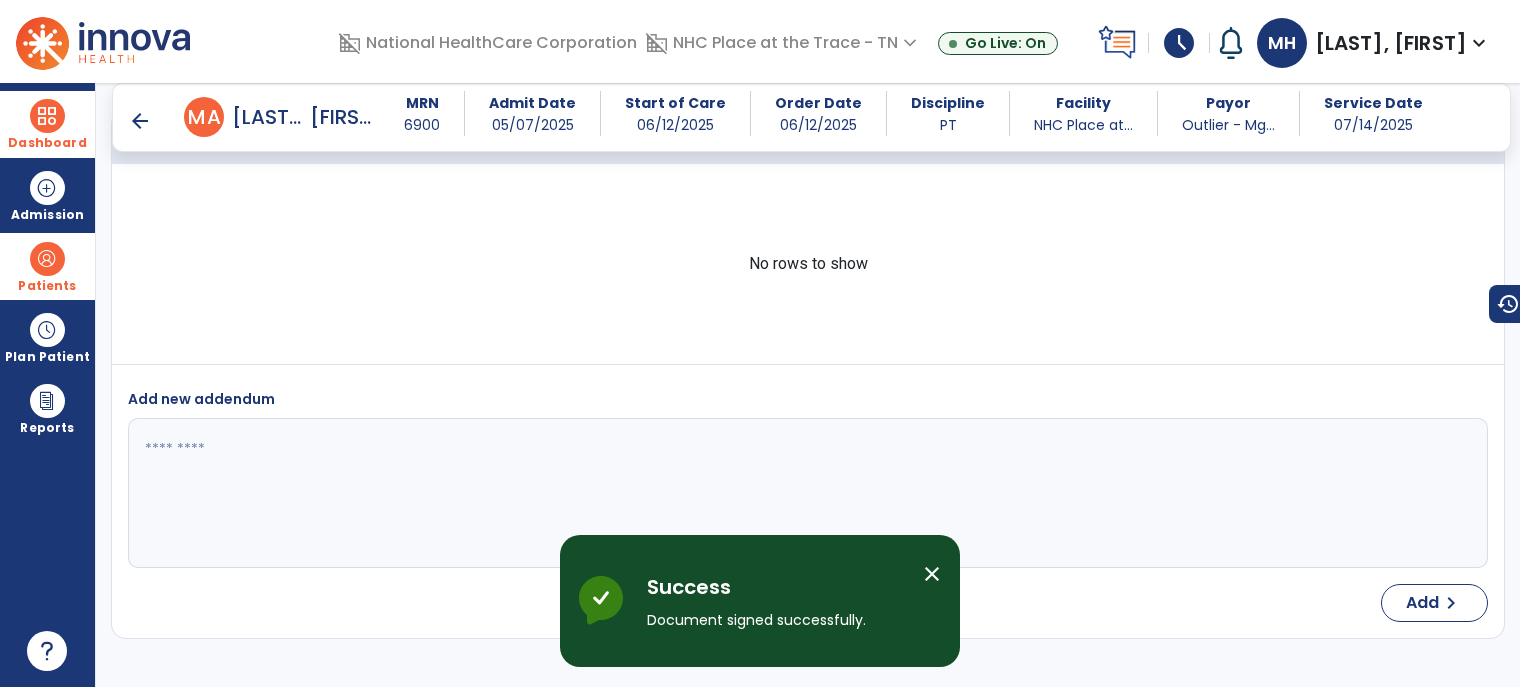 click on "arrow_back" at bounding box center (140, 121) 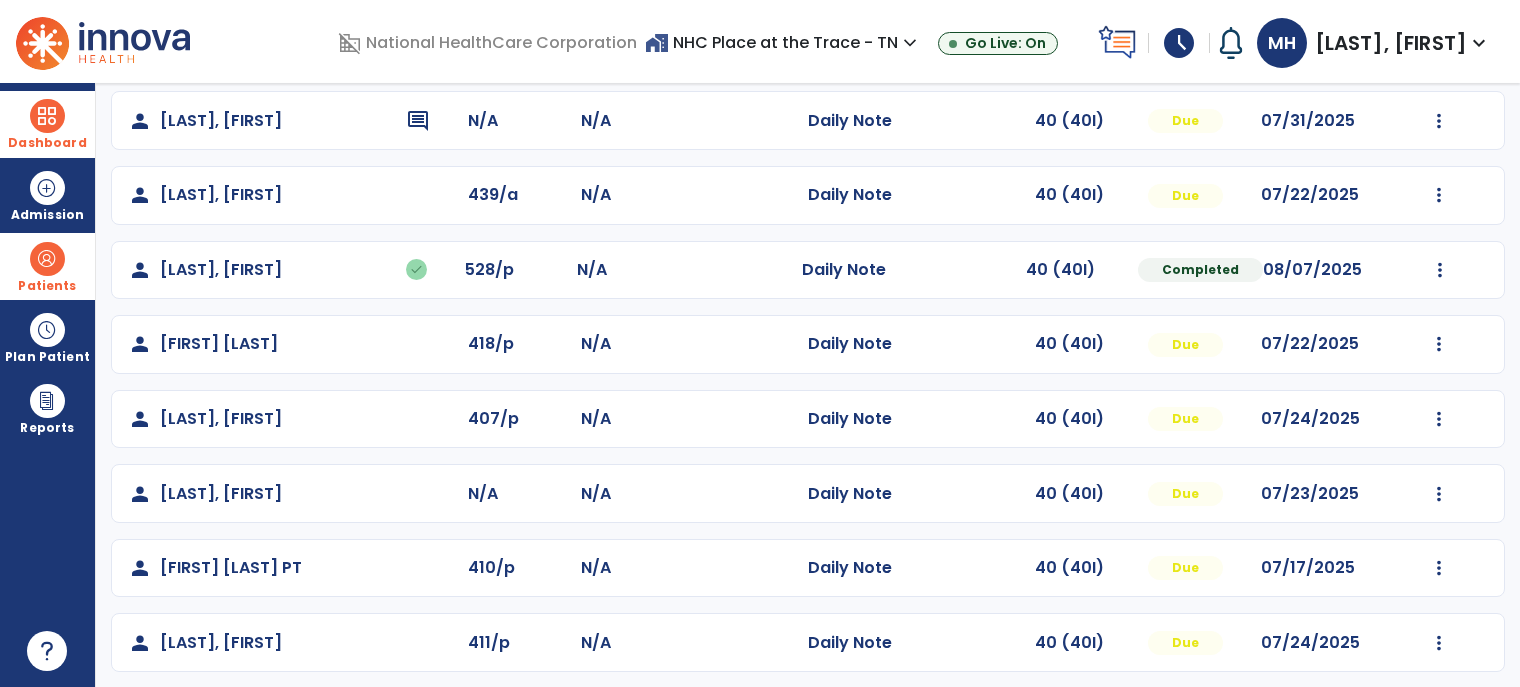 scroll, scrollTop: 400, scrollLeft: 0, axis: vertical 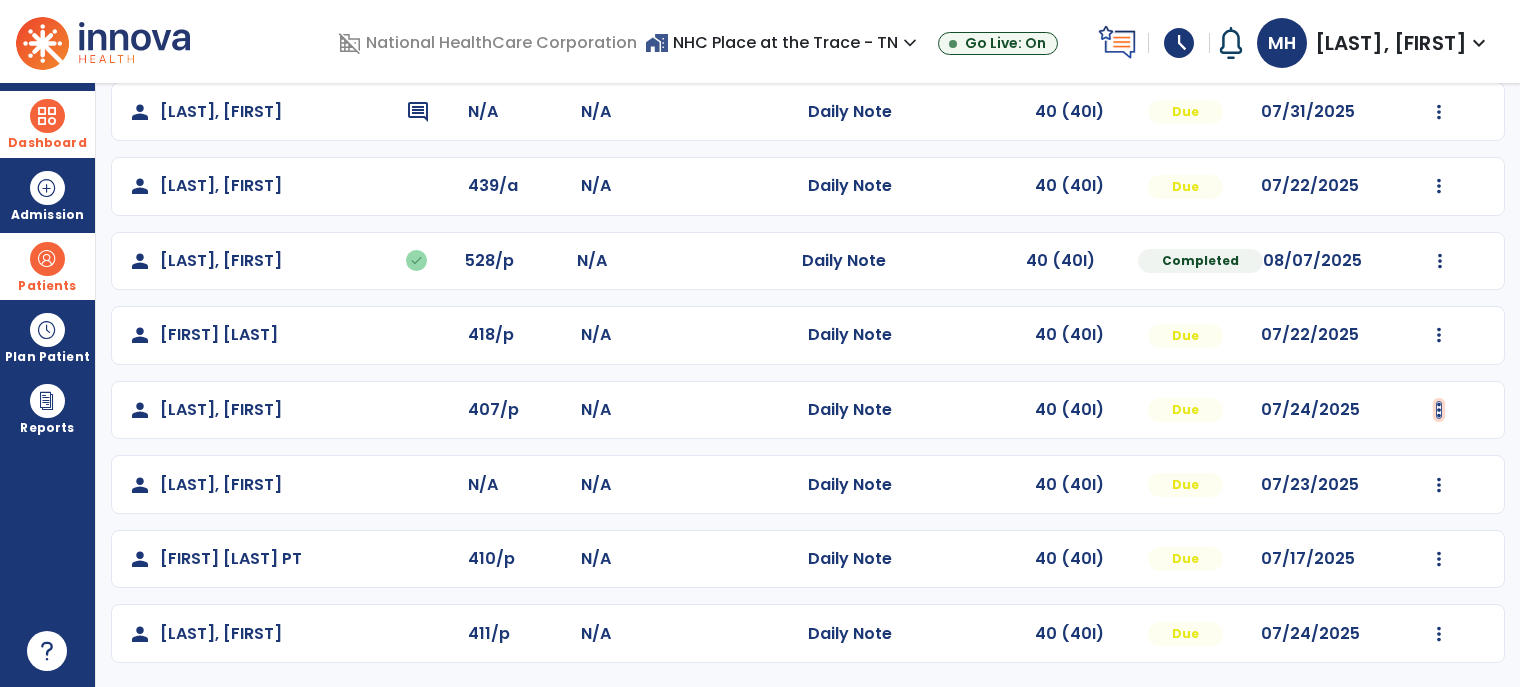 click at bounding box center (1439, -112) 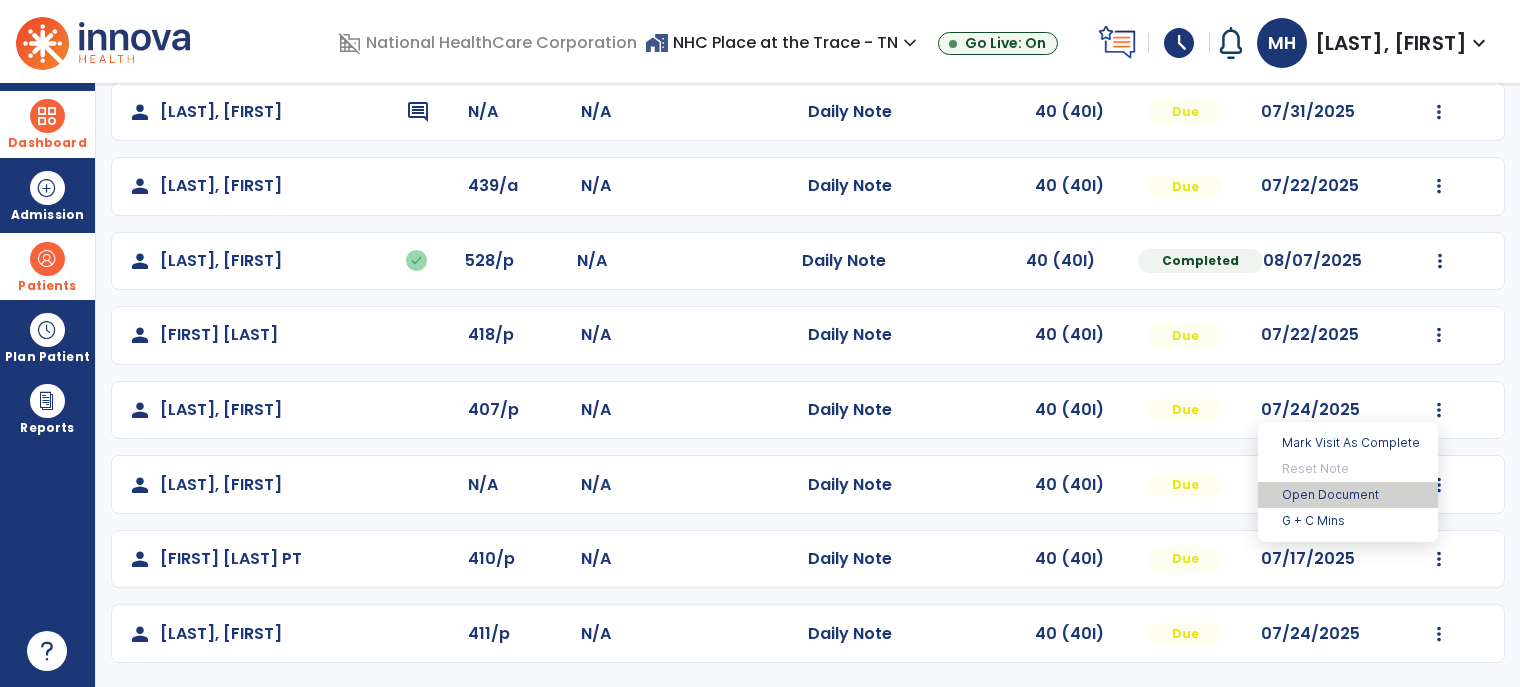 click on "Open Document" at bounding box center [1348, 495] 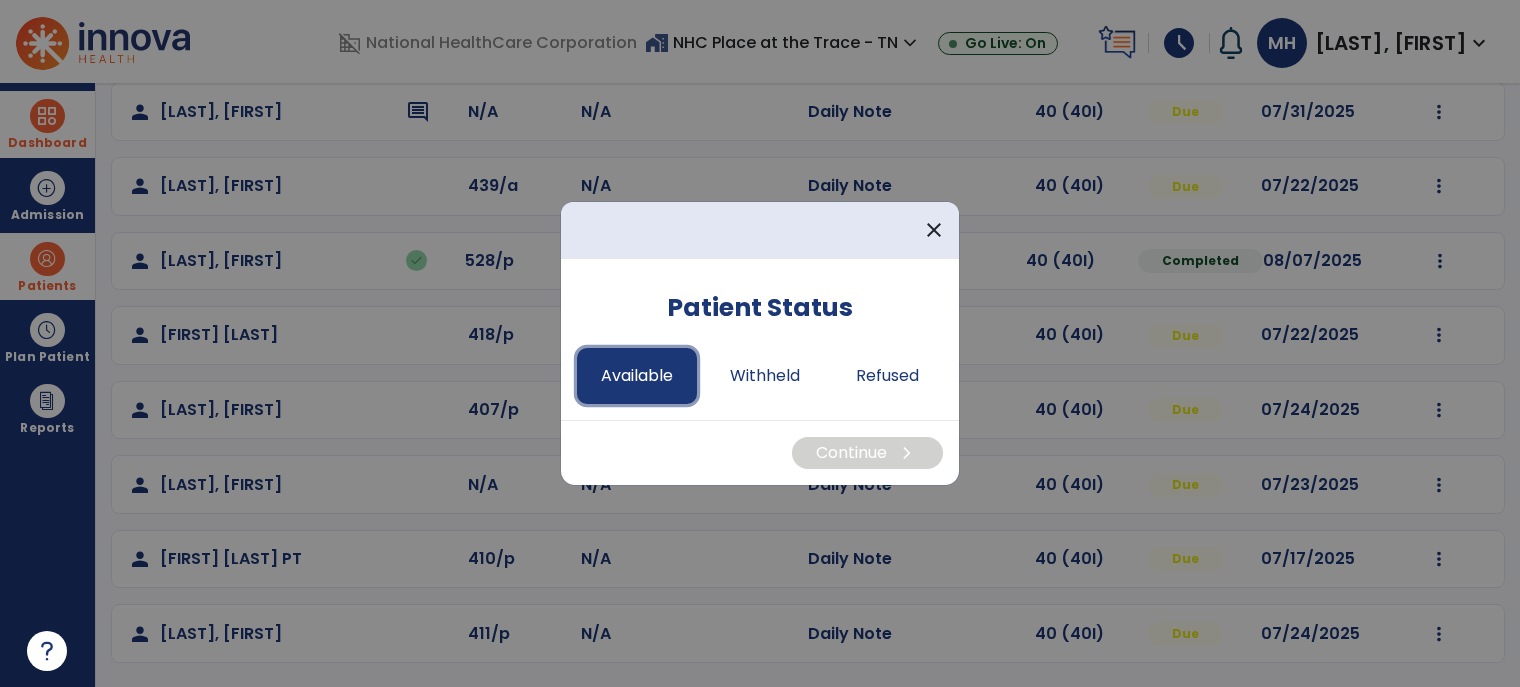click on "Available" at bounding box center [637, 376] 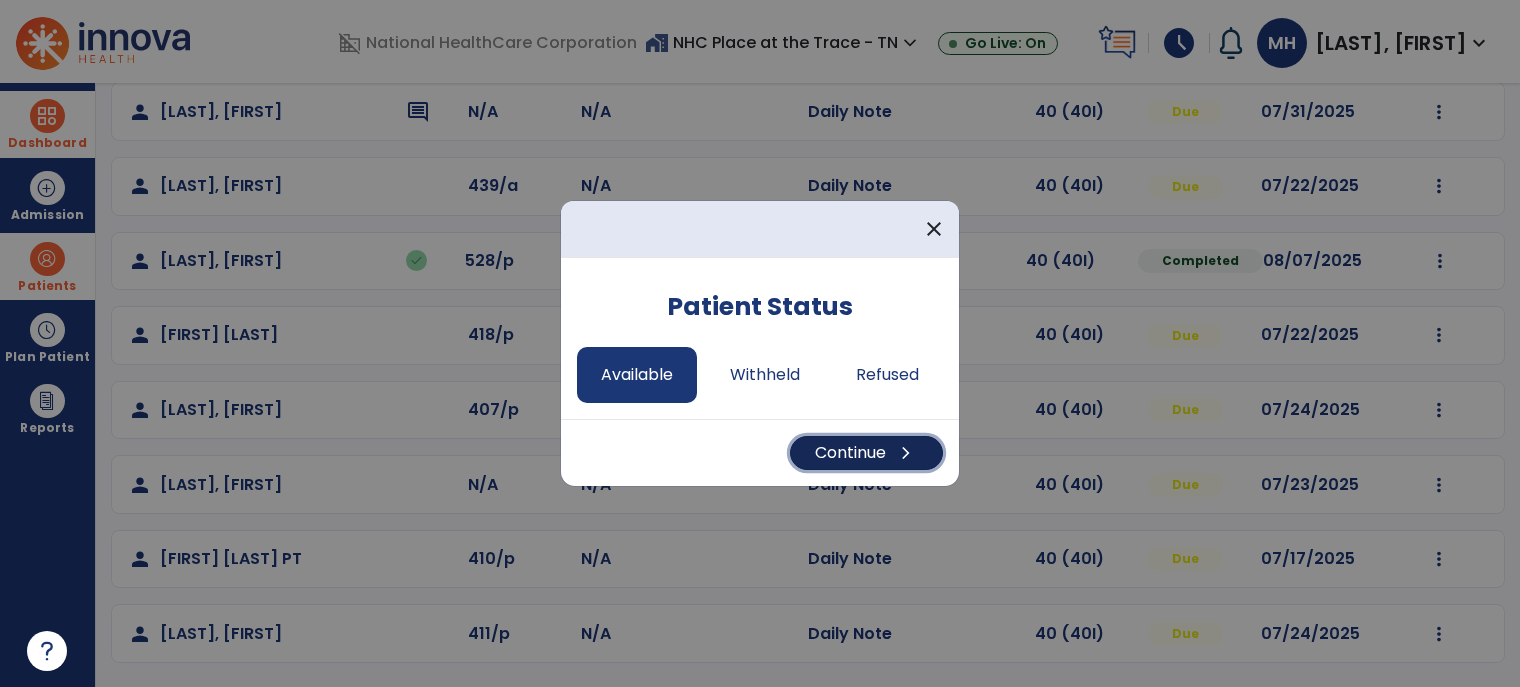 click on "Continue   chevron_right" at bounding box center [866, 453] 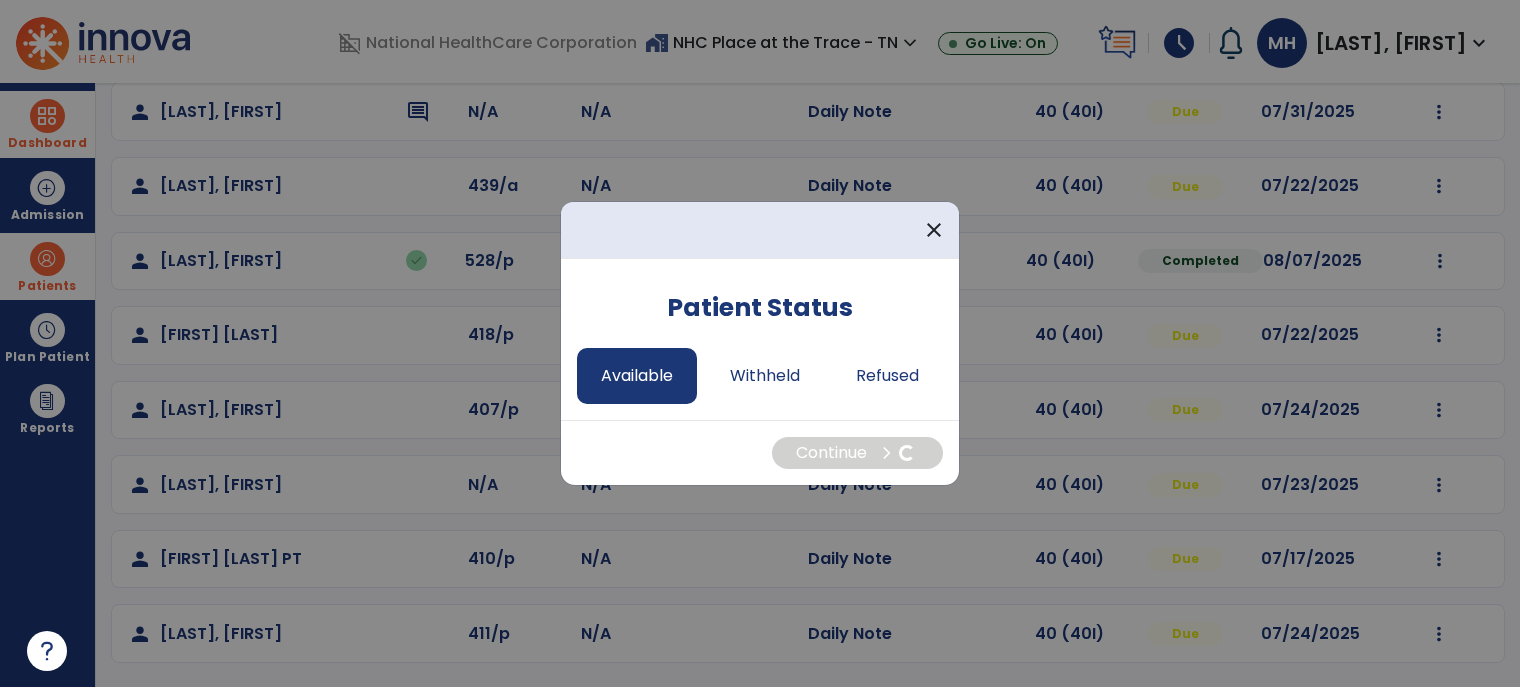 select on "*" 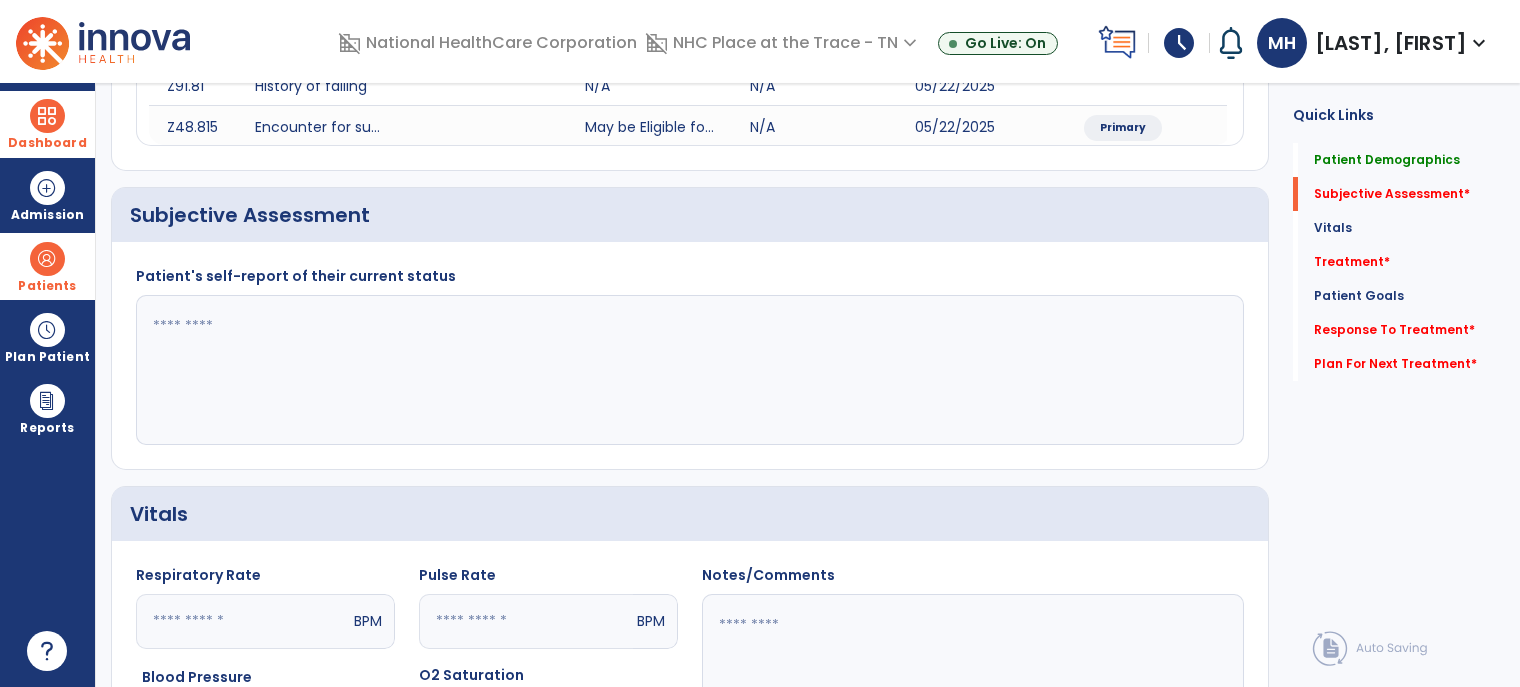 click 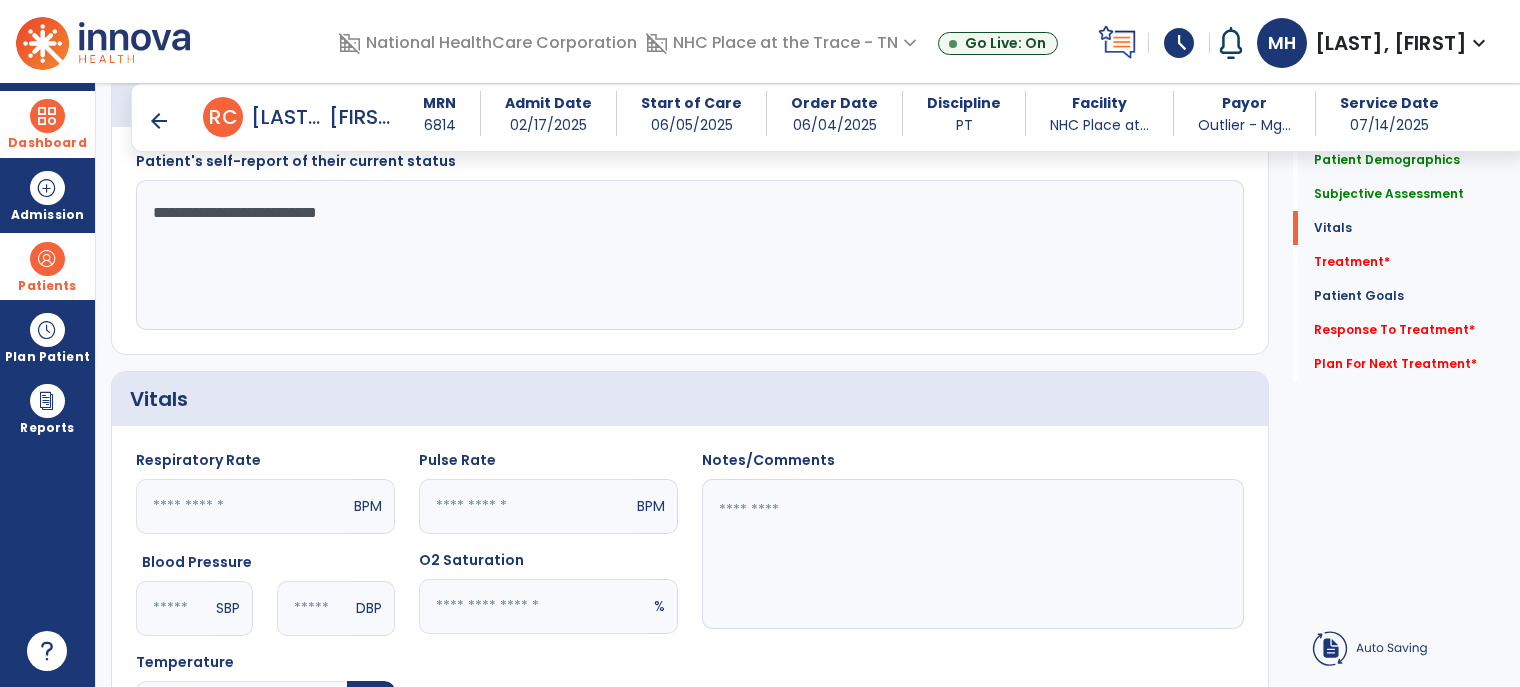scroll, scrollTop: 600, scrollLeft: 0, axis: vertical 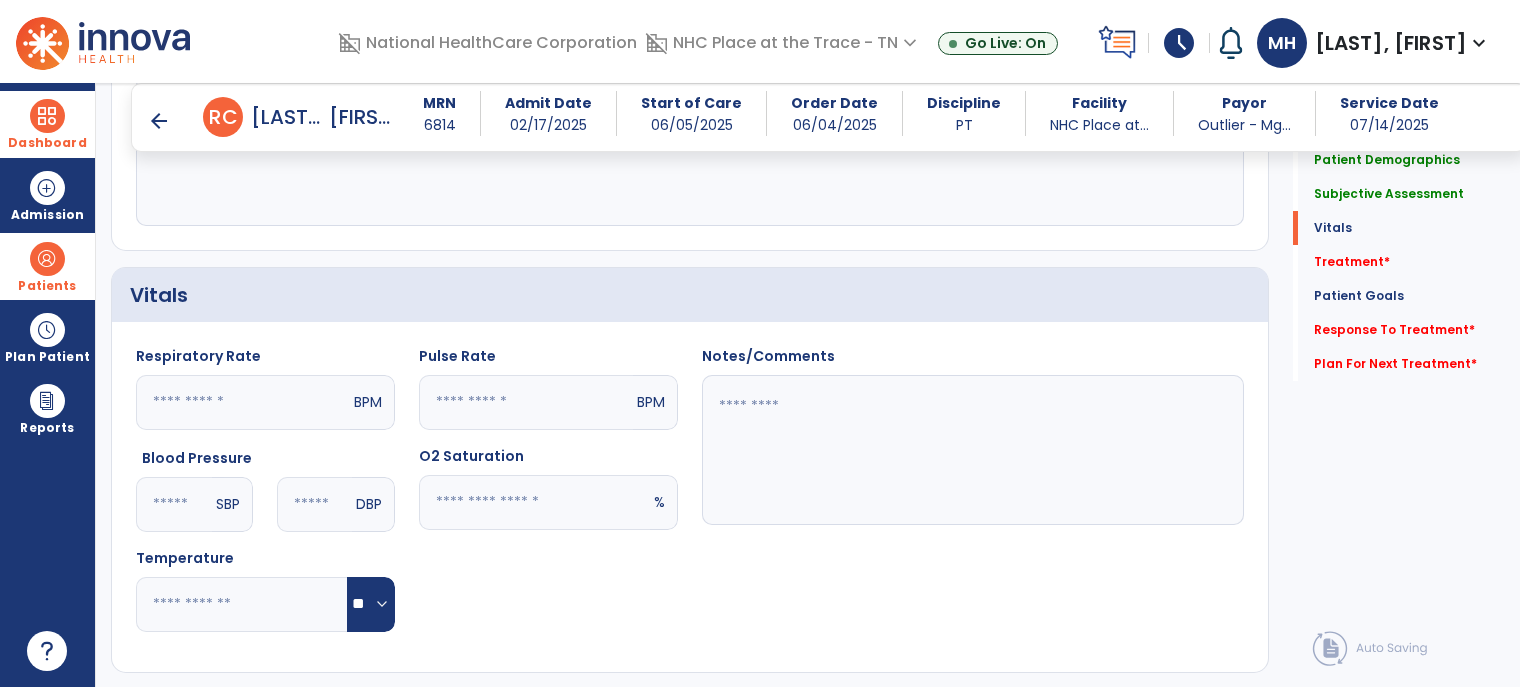 type on "**********" 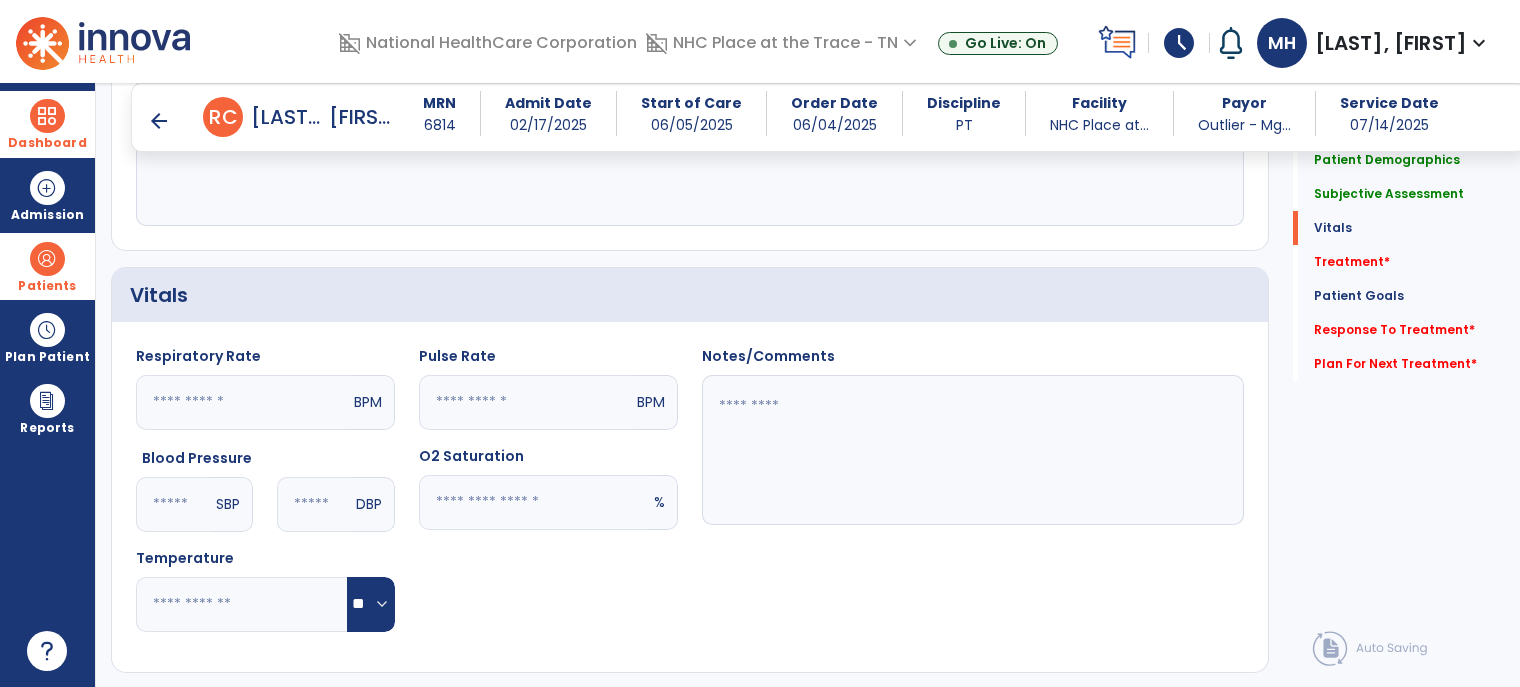 click 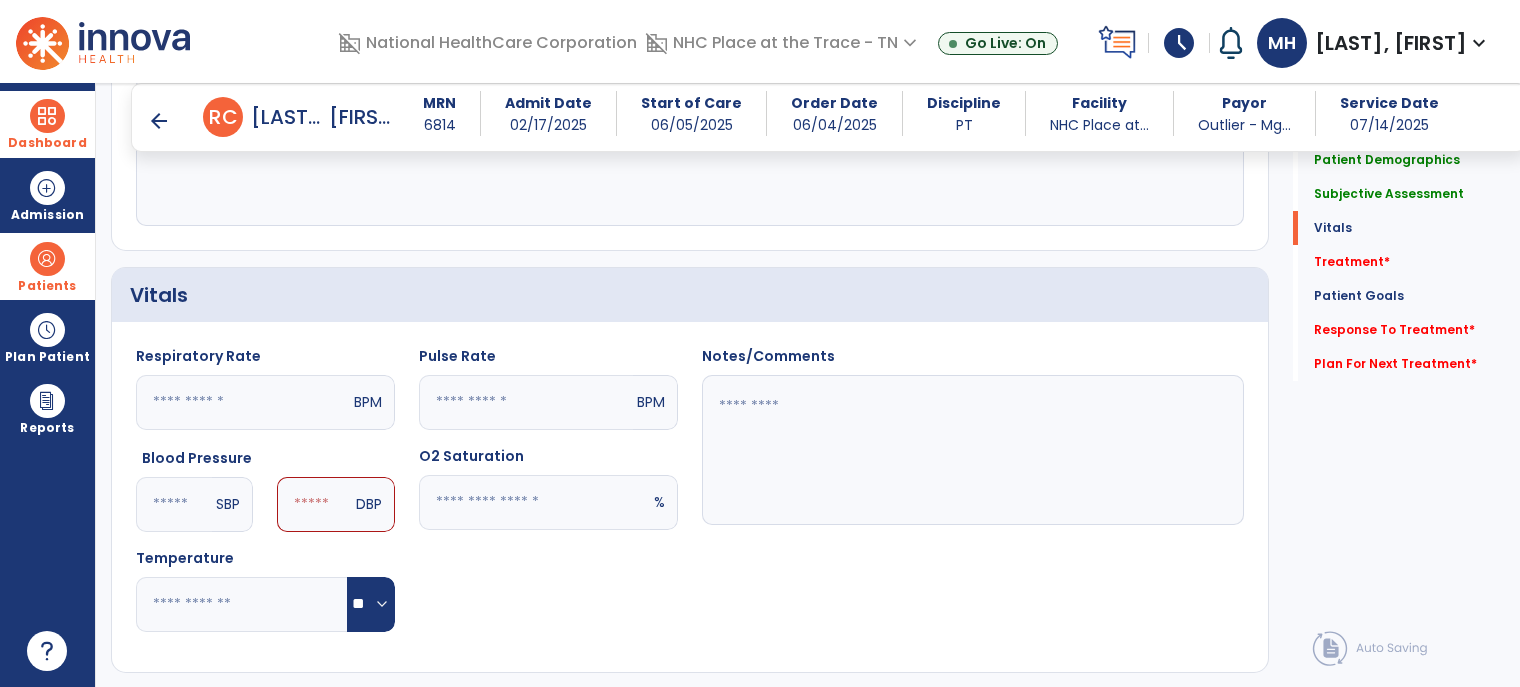 type on "**" 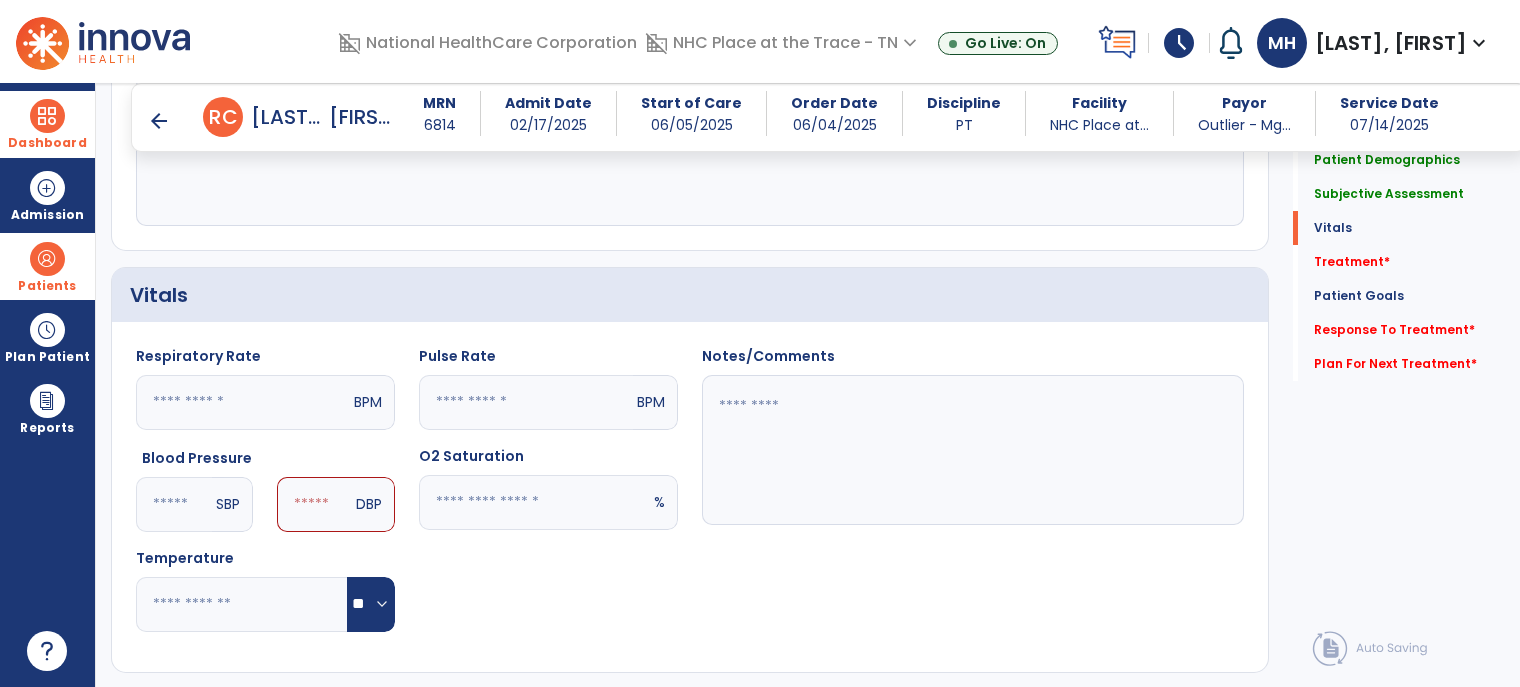 click 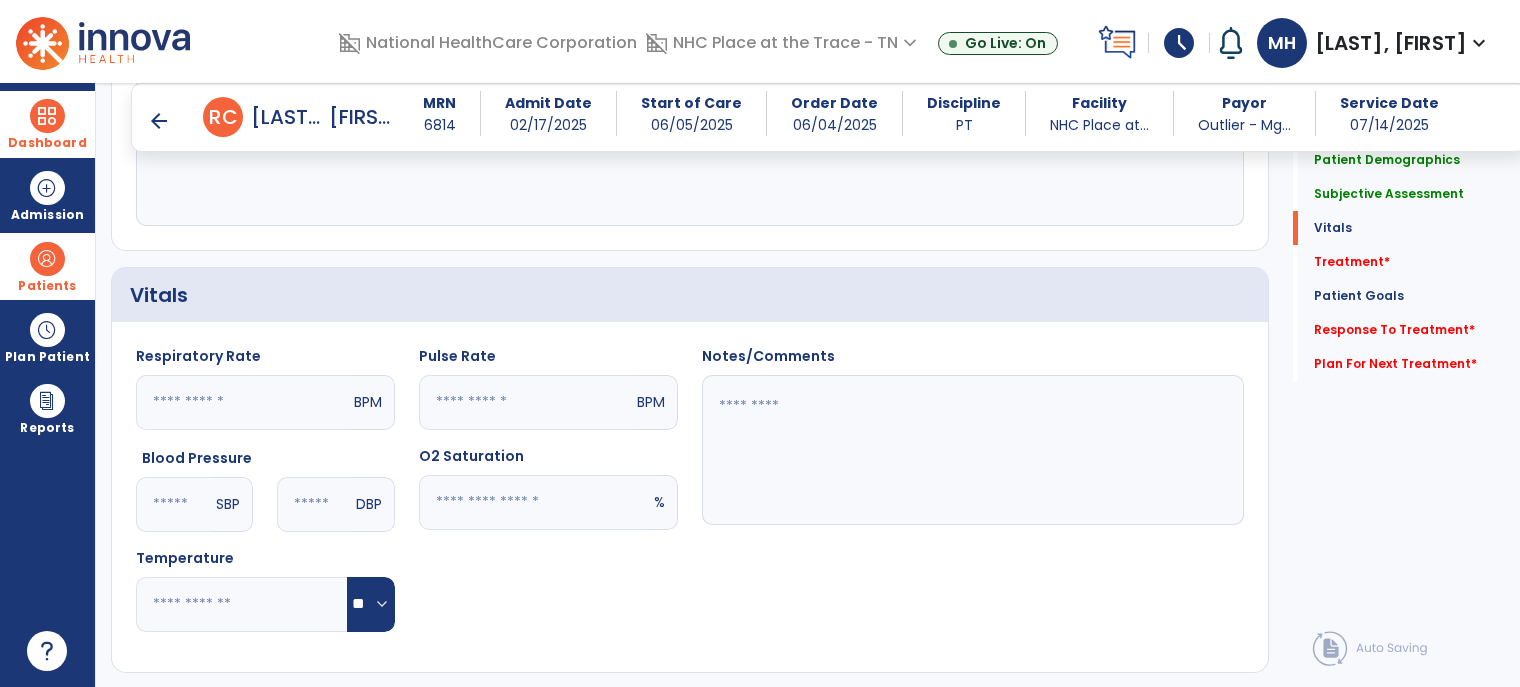 type on "**" 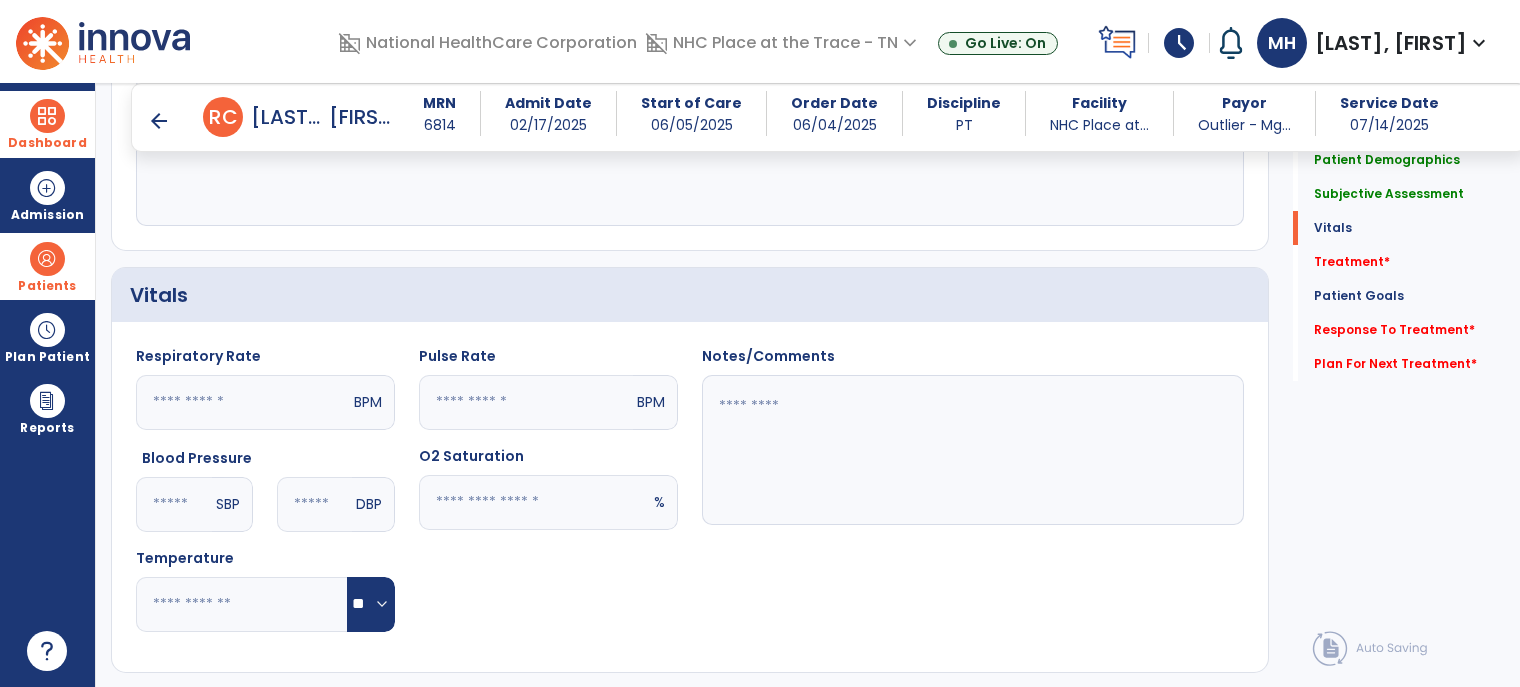 click 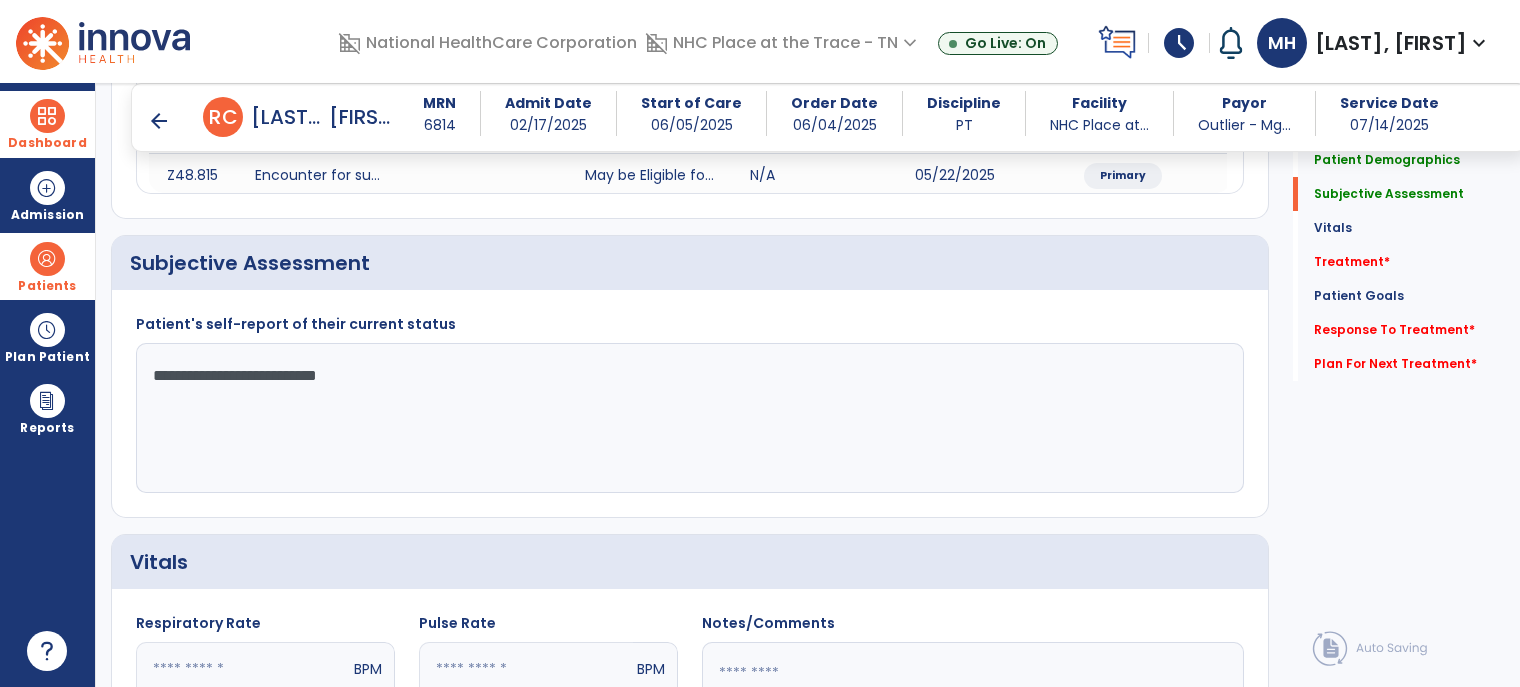 scroll, scrollTop: 300, scrollLeft: 0, axis: vertical 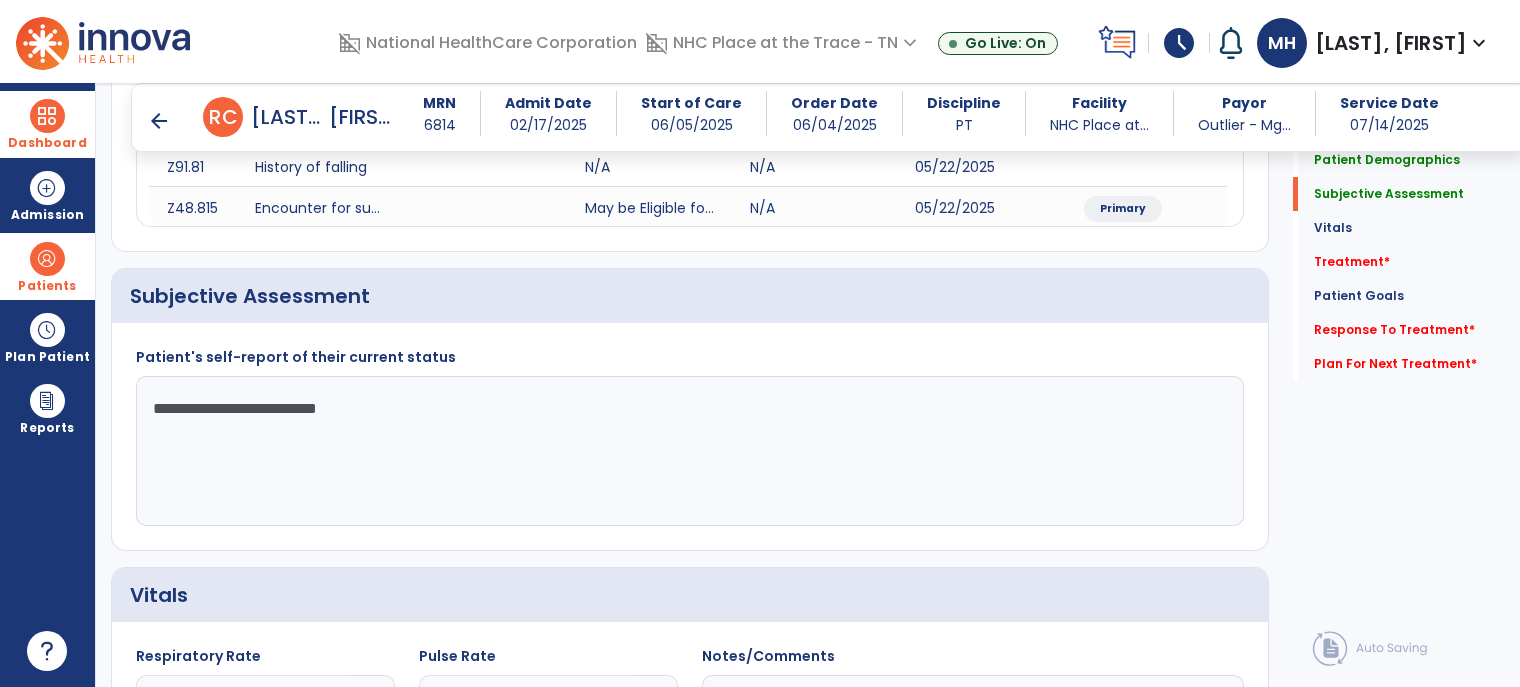 type on "**" 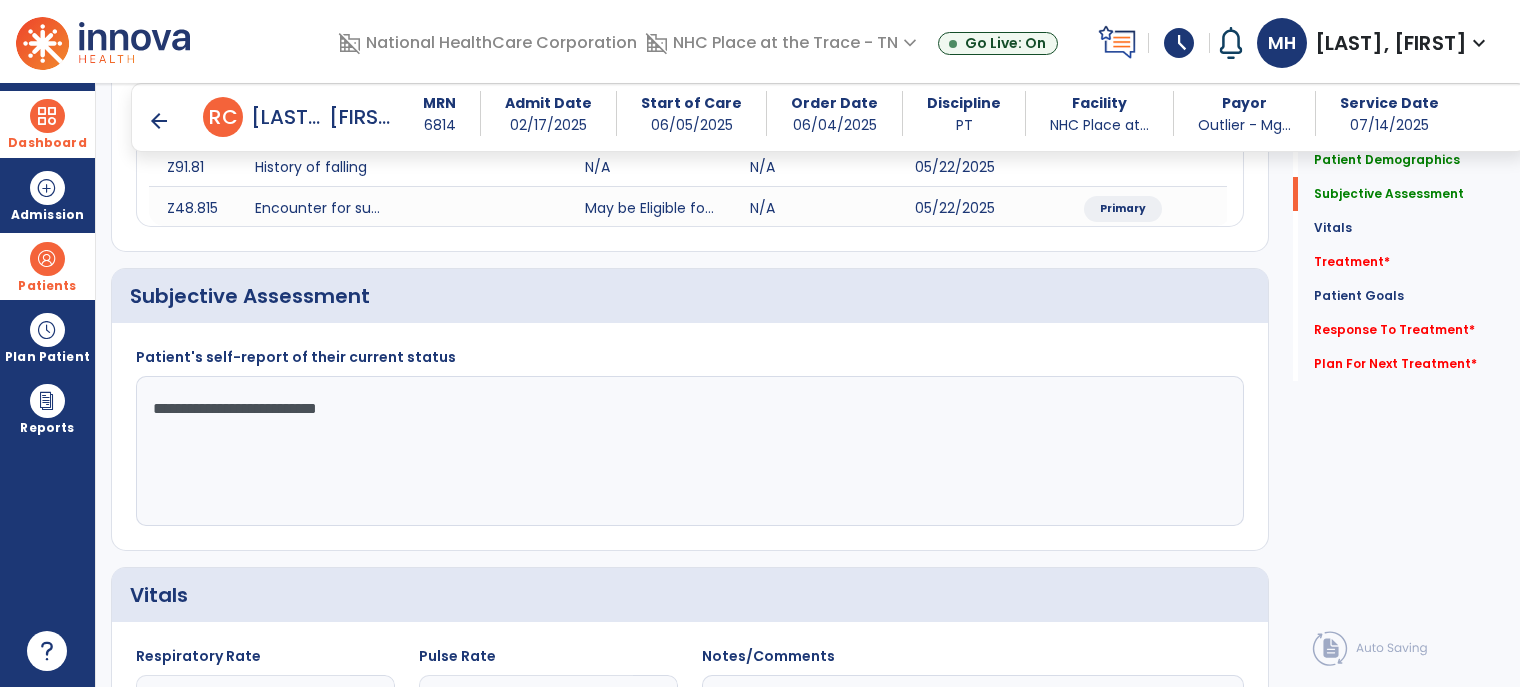 click on "**********" 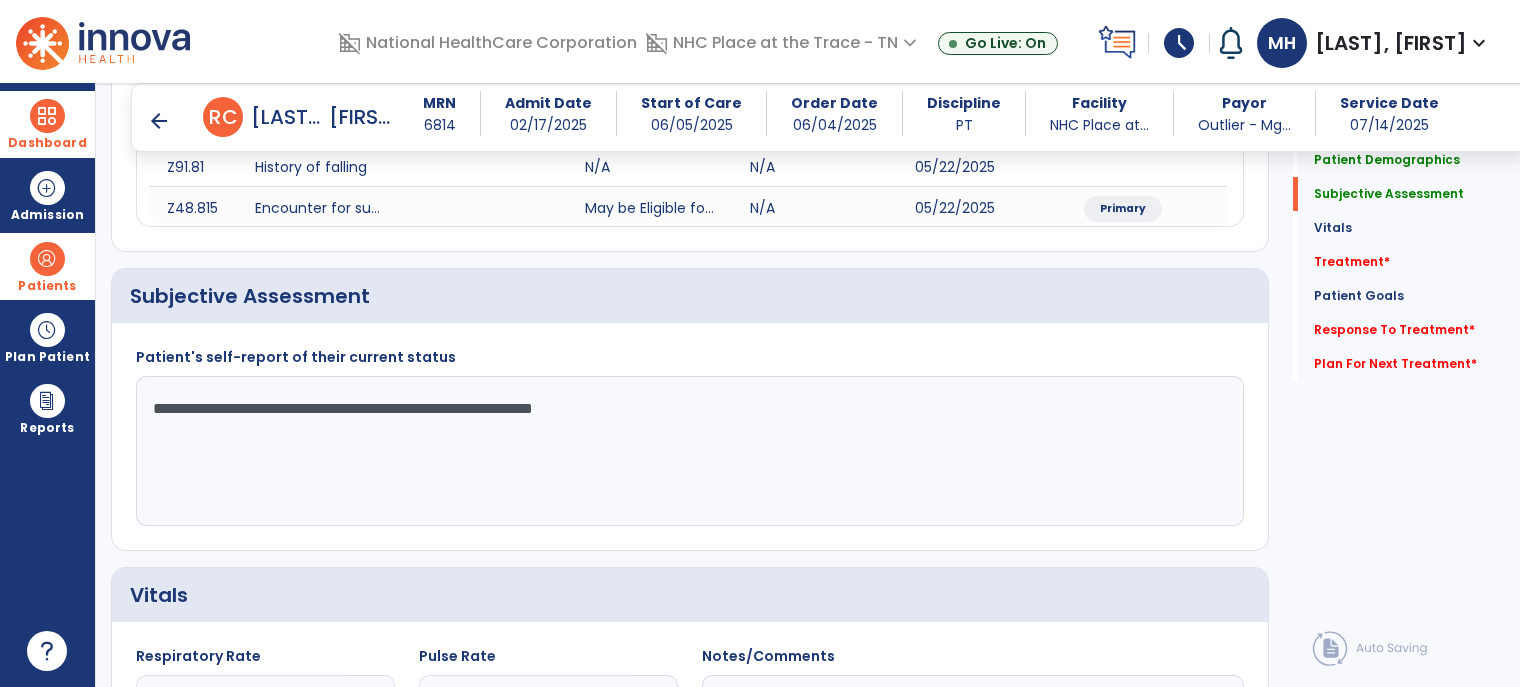 click on "**********" 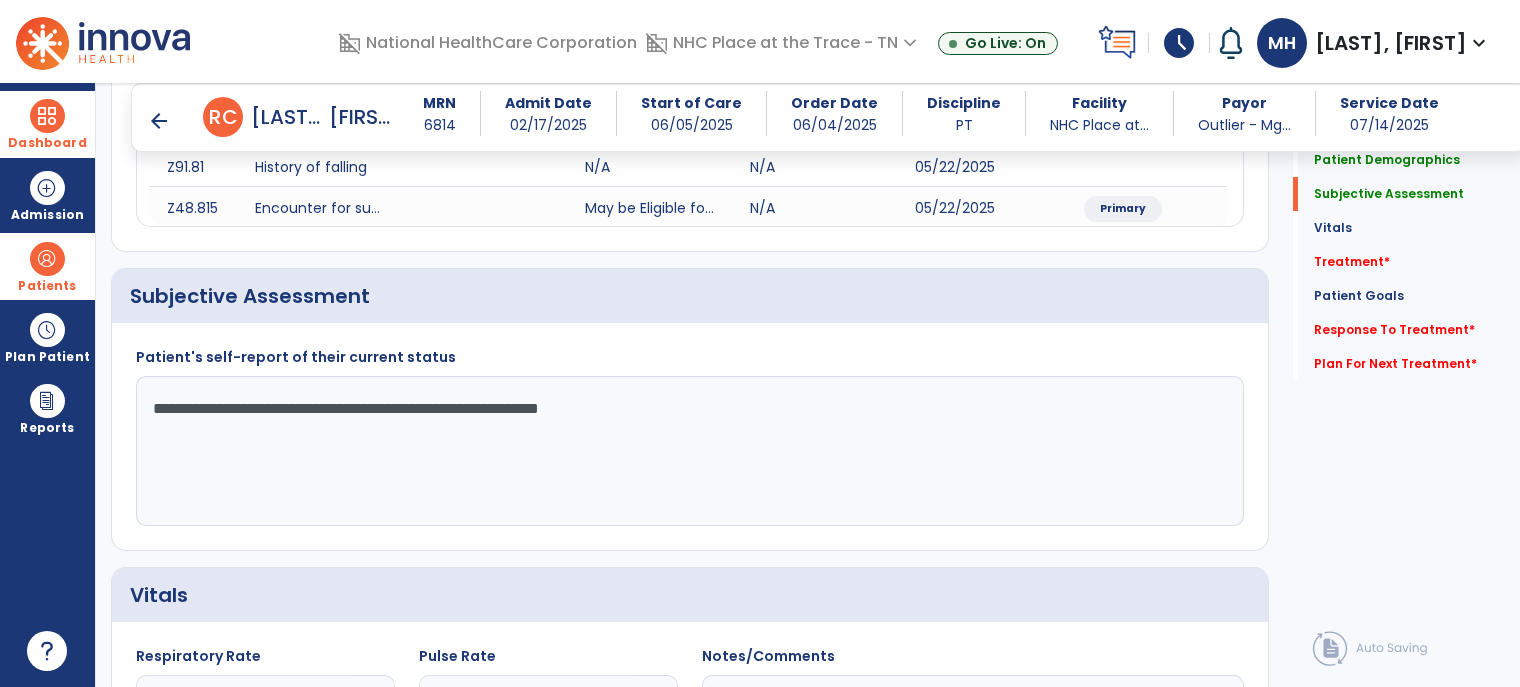 click on "**********" 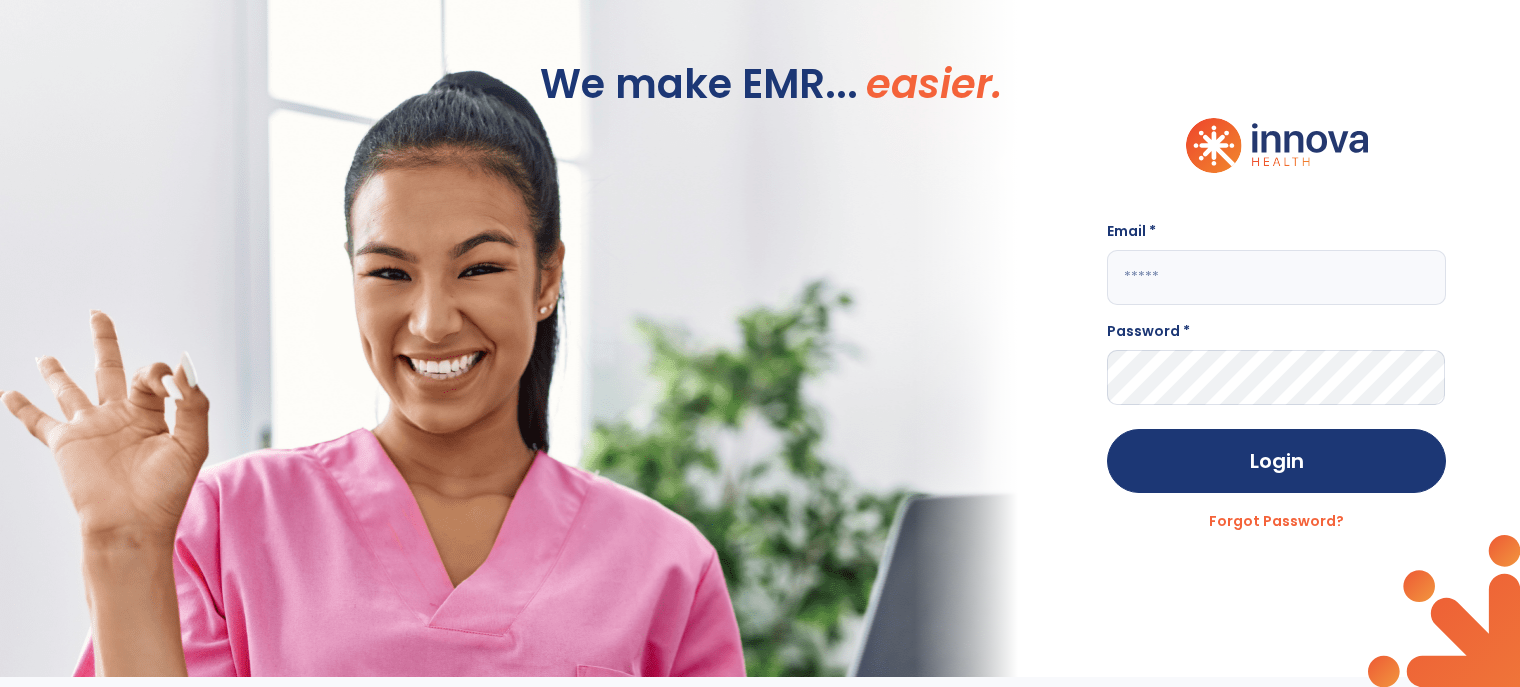 type on "**********" 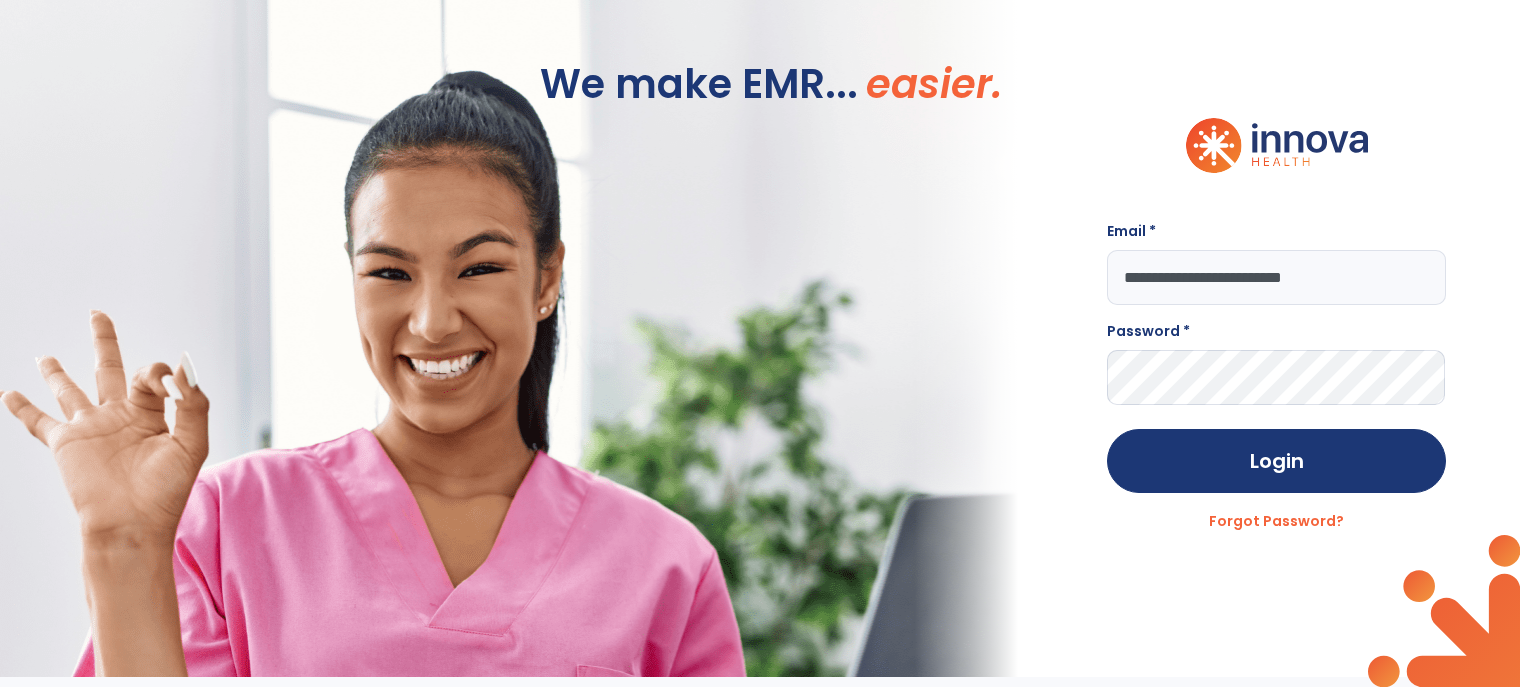 scroll, scrollTop: 0, scrollLeft: 0, axis: both 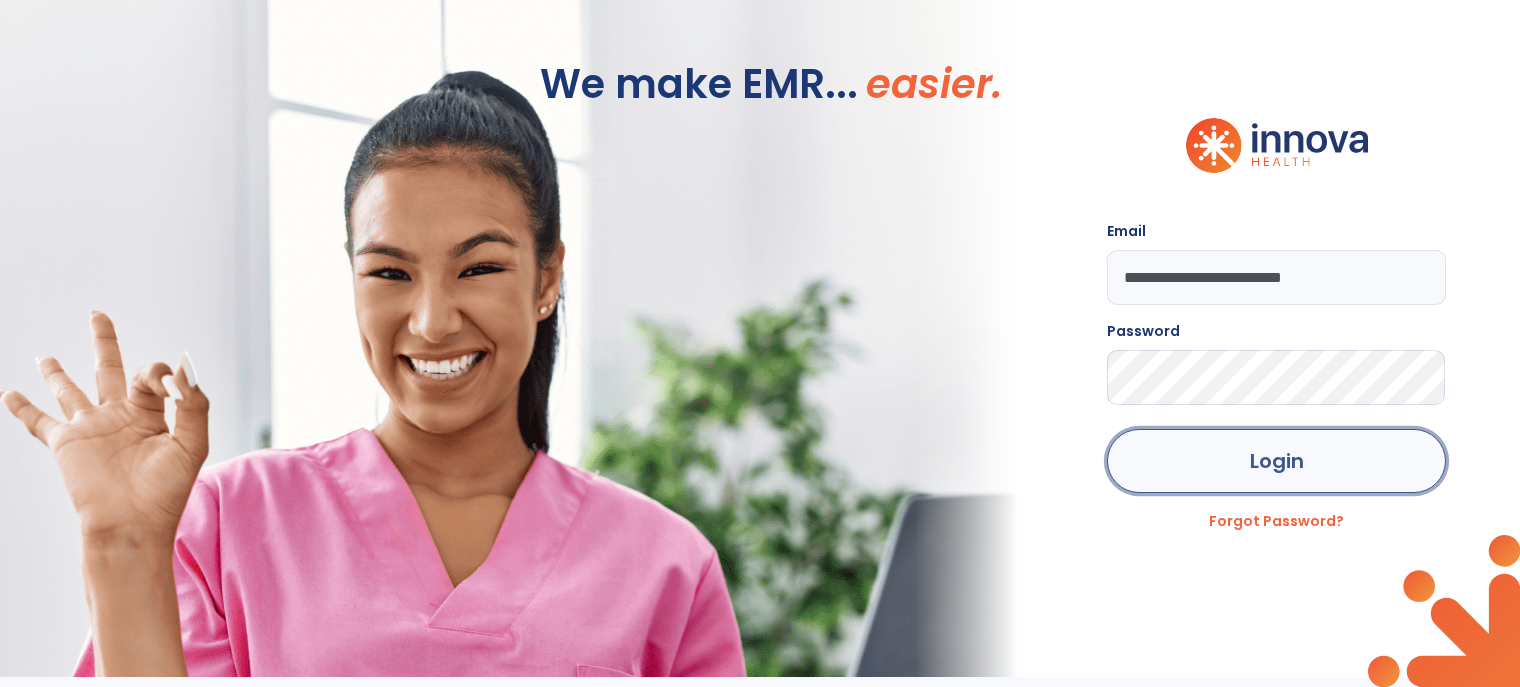 click on "Login" 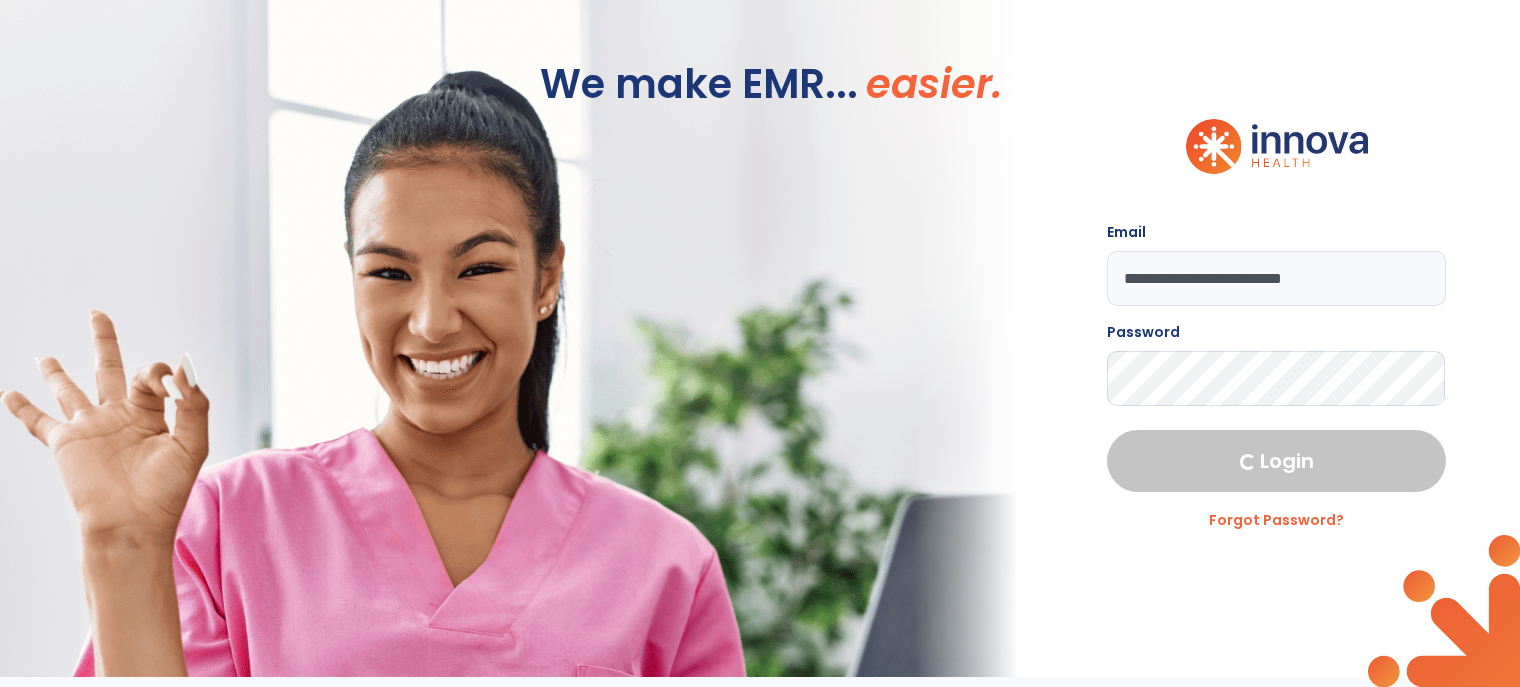 select on "****" 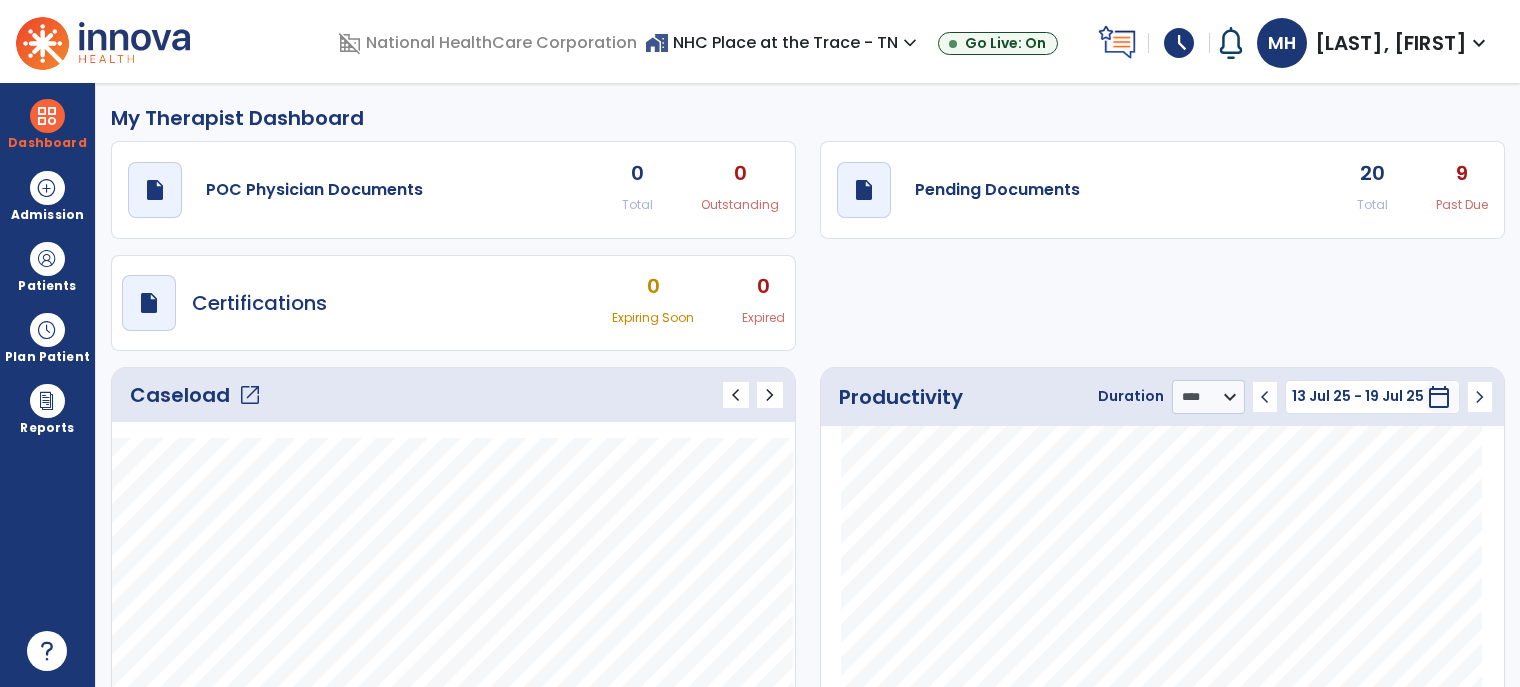 click on "open_in_new" 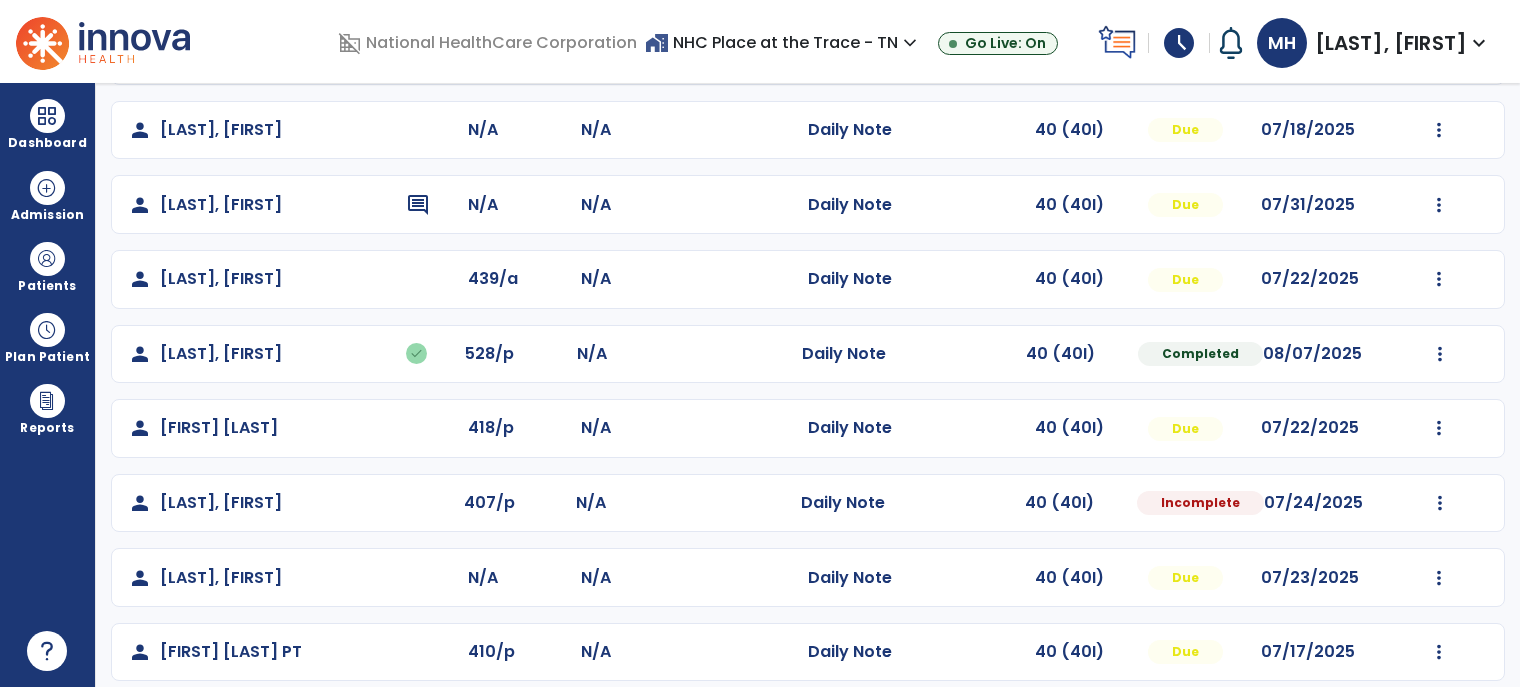 scroll, scrollTop: 400, scrollLeft: 0, axis: vertical 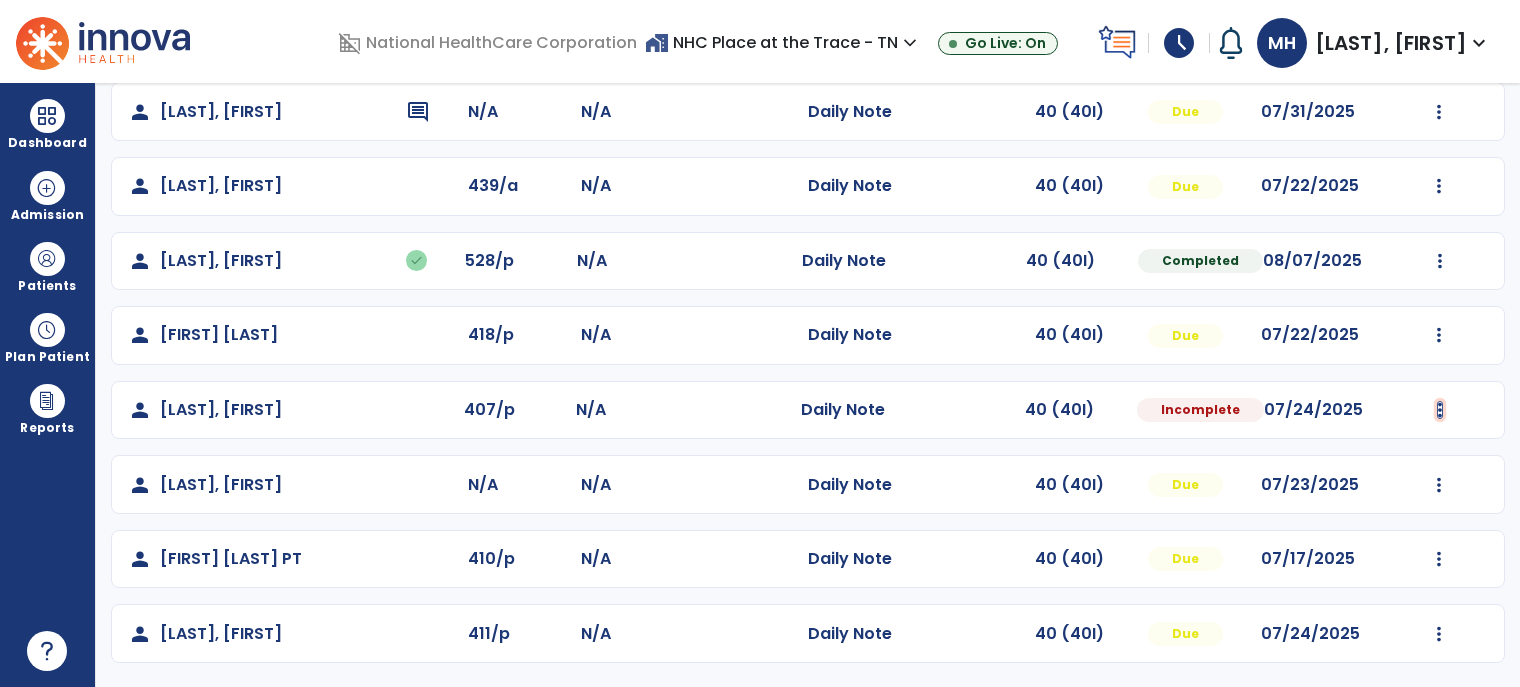 click at bounding box center [1439, -112] 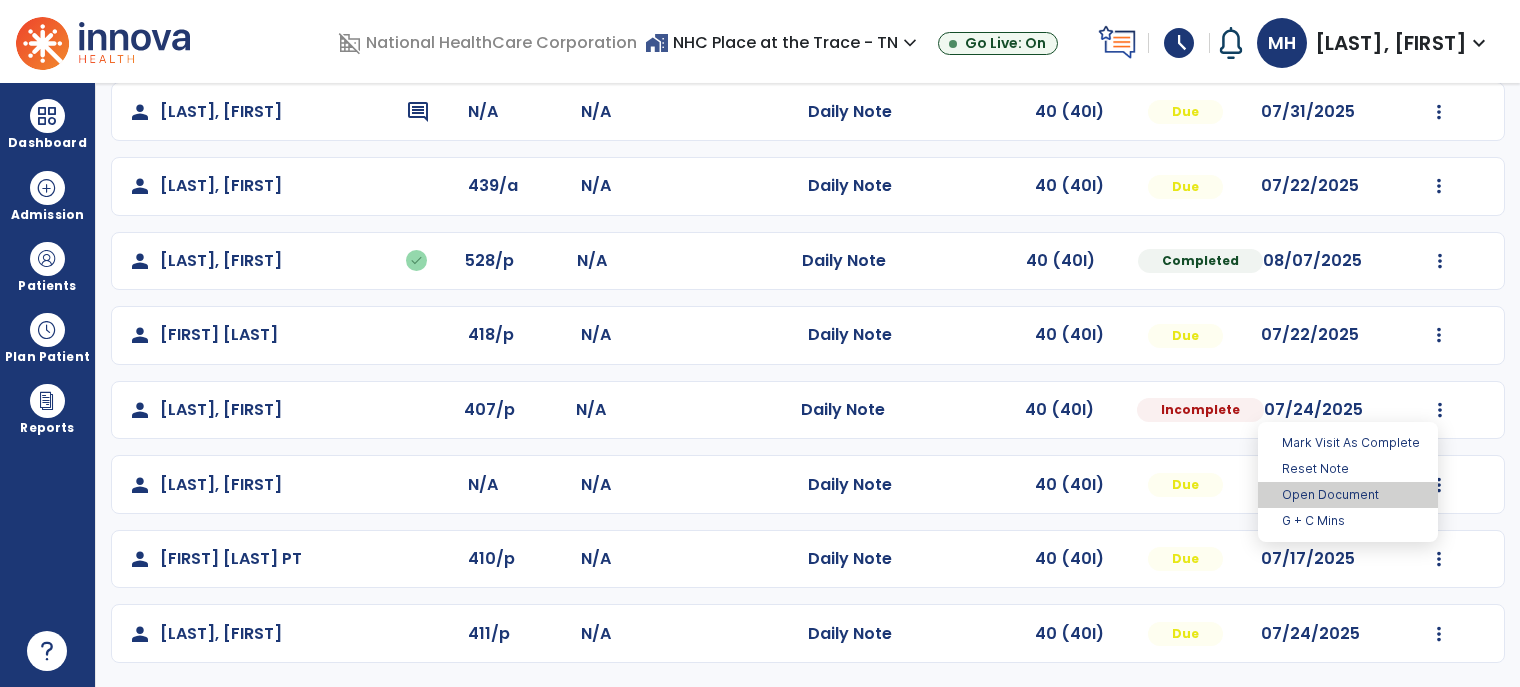 click on "Open Document" at bounding box center [1348, 495] 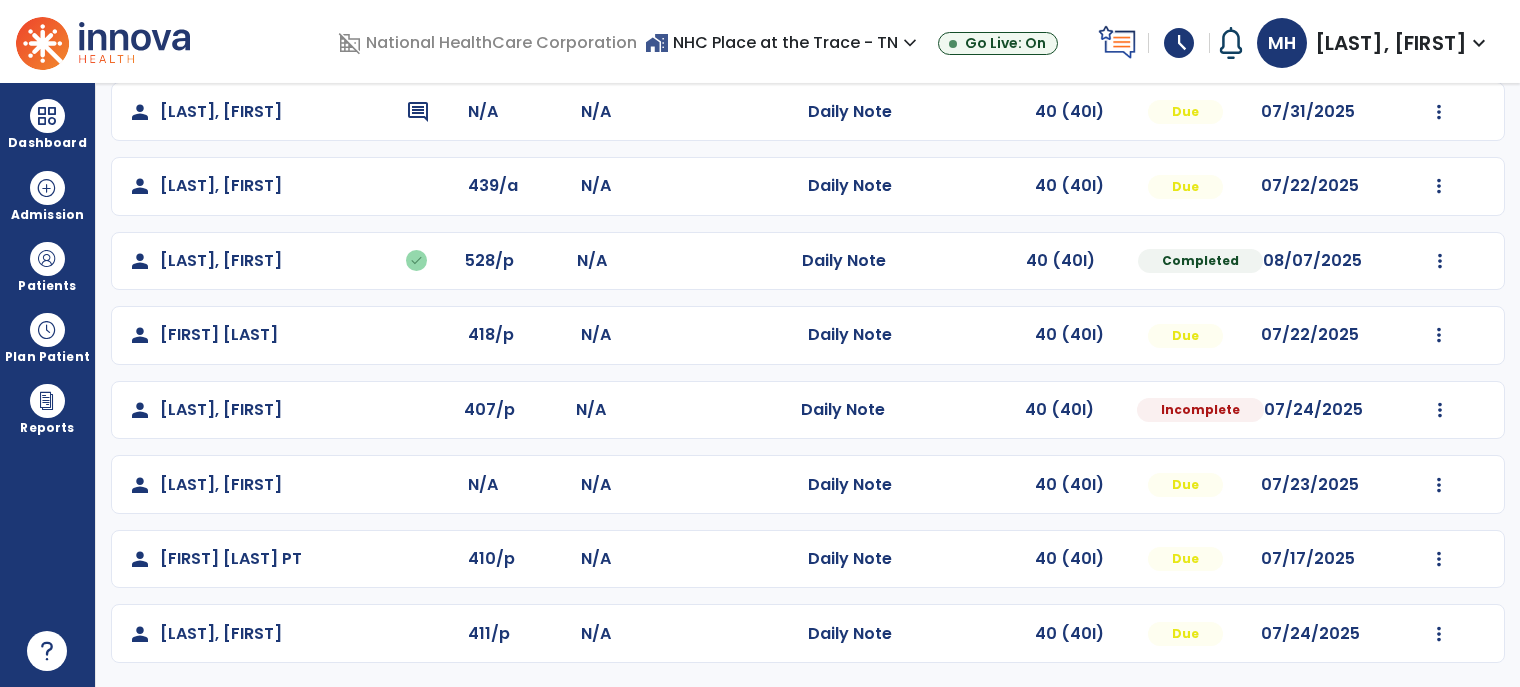 select on "*" 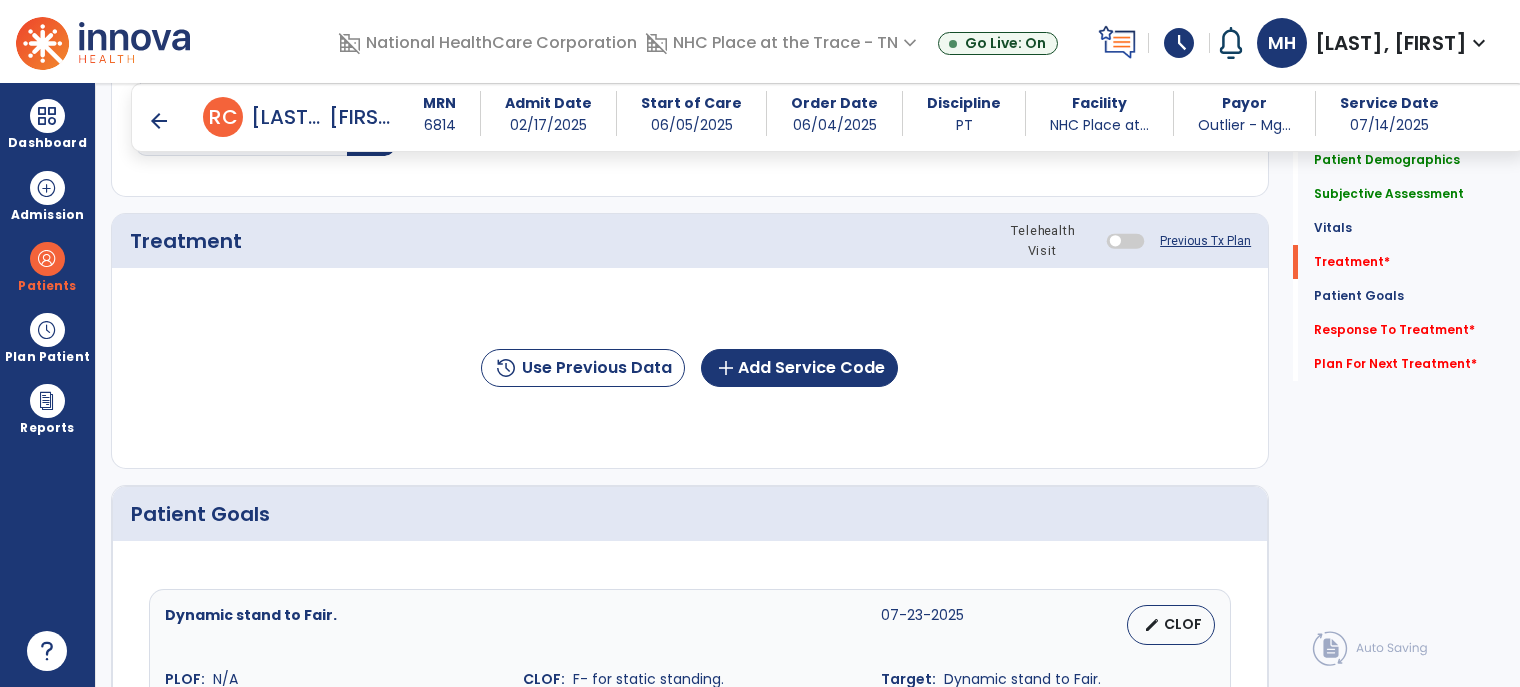 scroll, scrollTop: 1100, scrollLeft: 0, axis: vertical 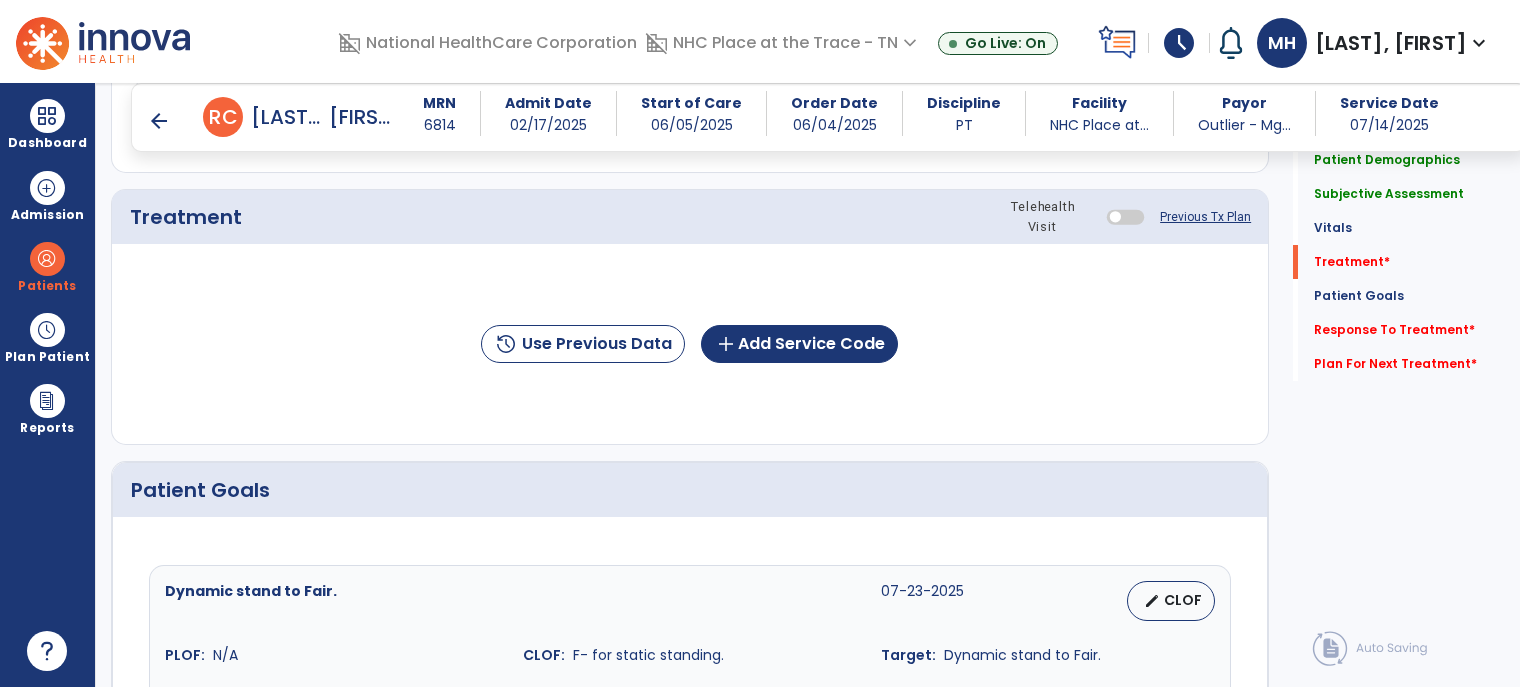 click on "history  Use Previous Data  add  Add Service Code" 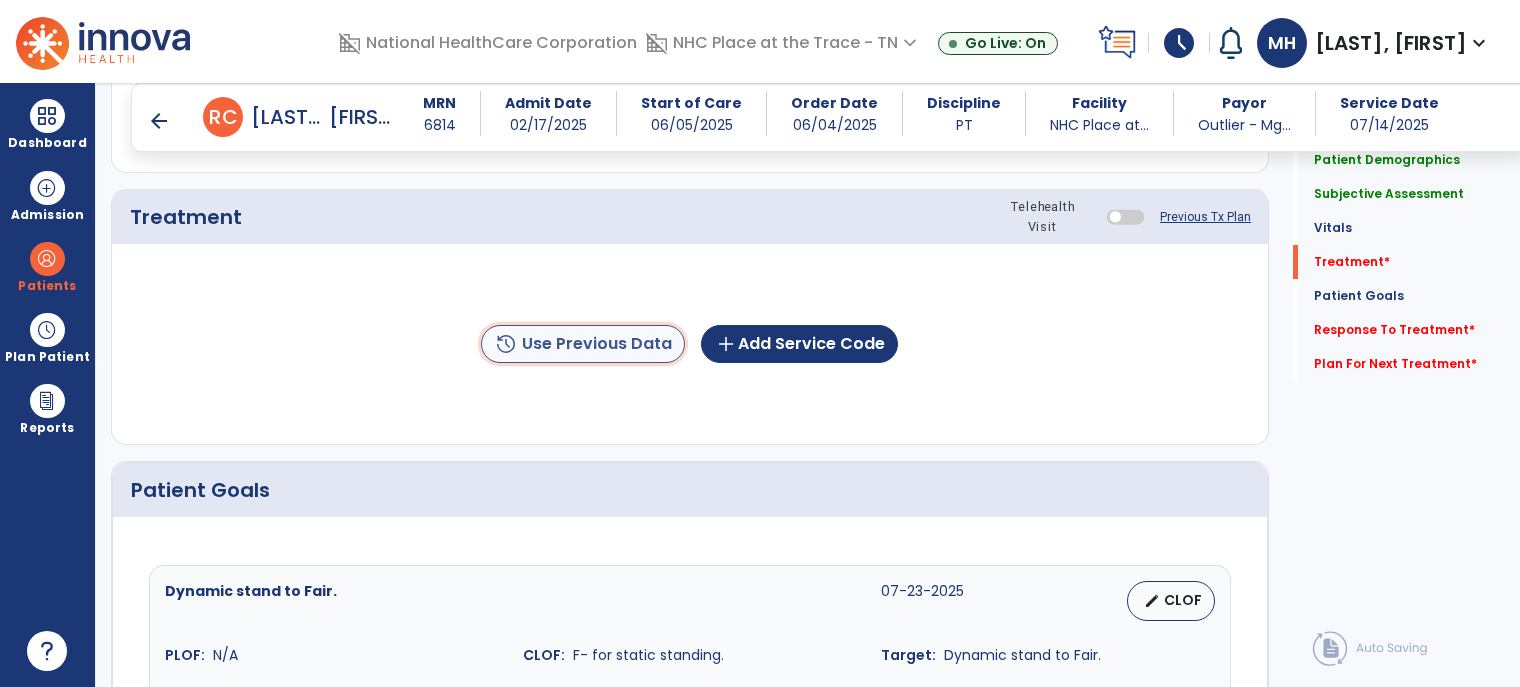 click on "history  Use Previous Data" 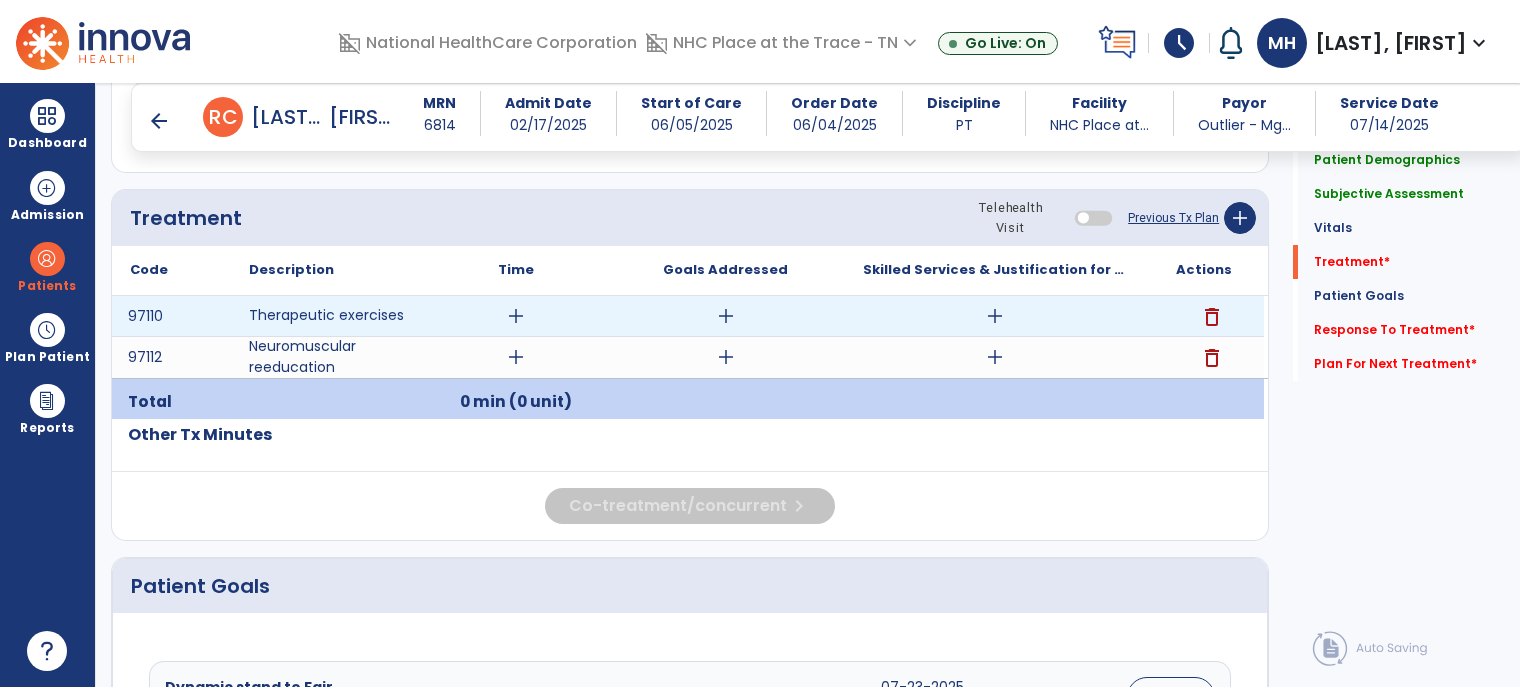 click on "add" at bounding box center (516, 316) 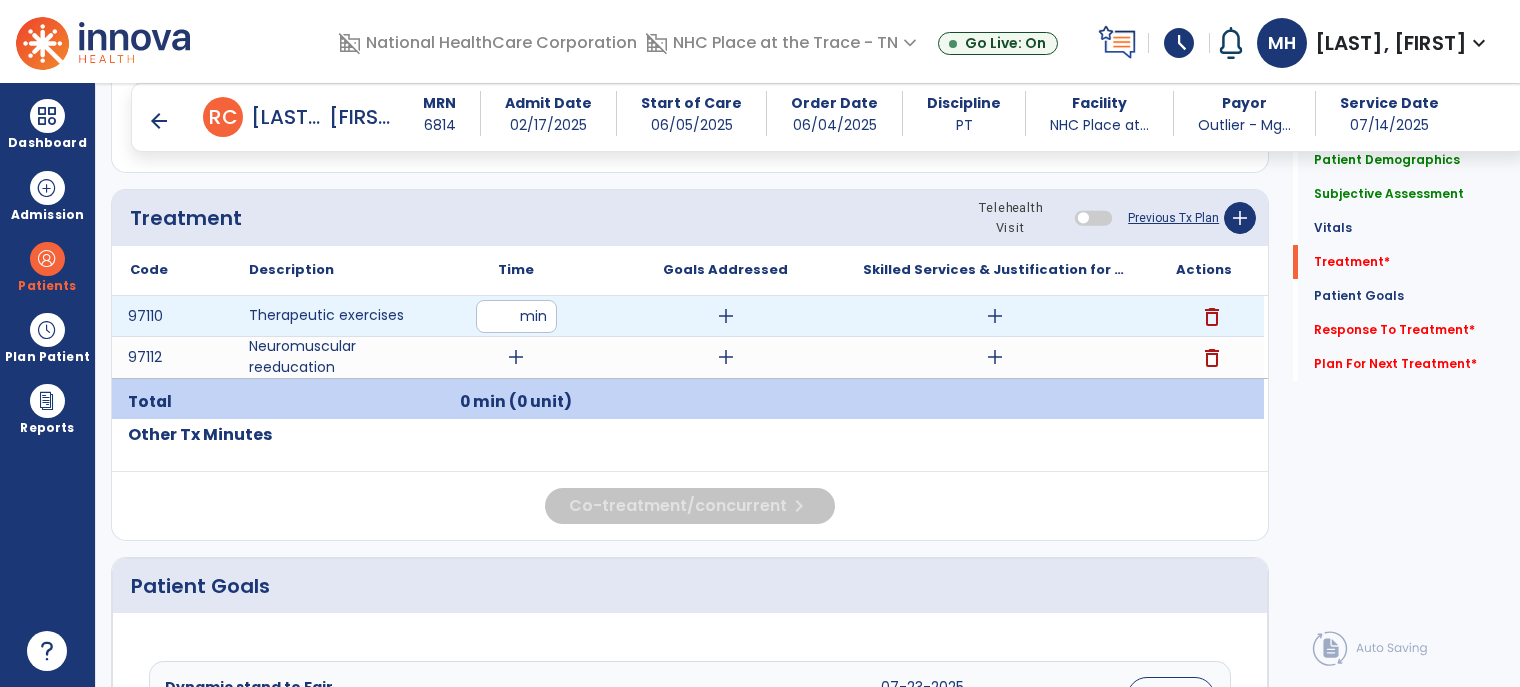 type on "**" 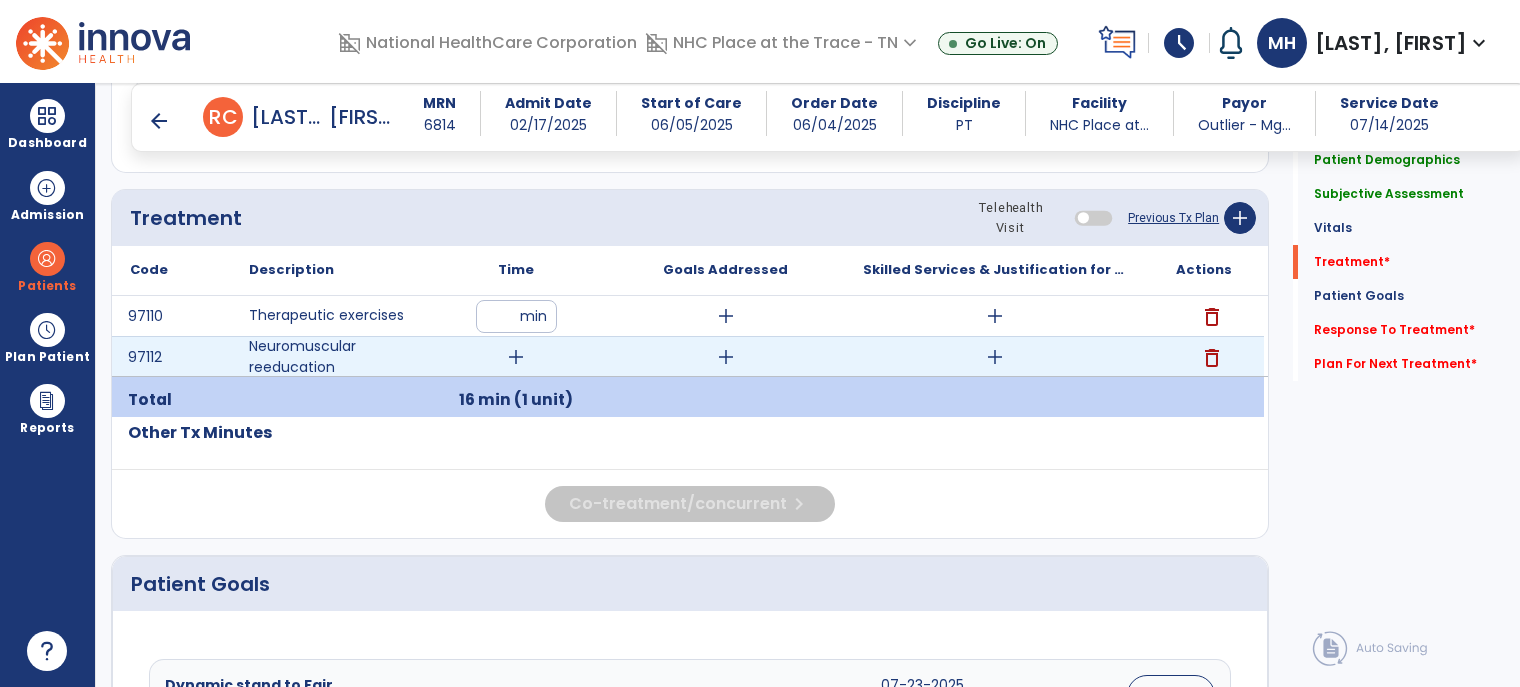 click on "add" at bounding box center (516, 357) 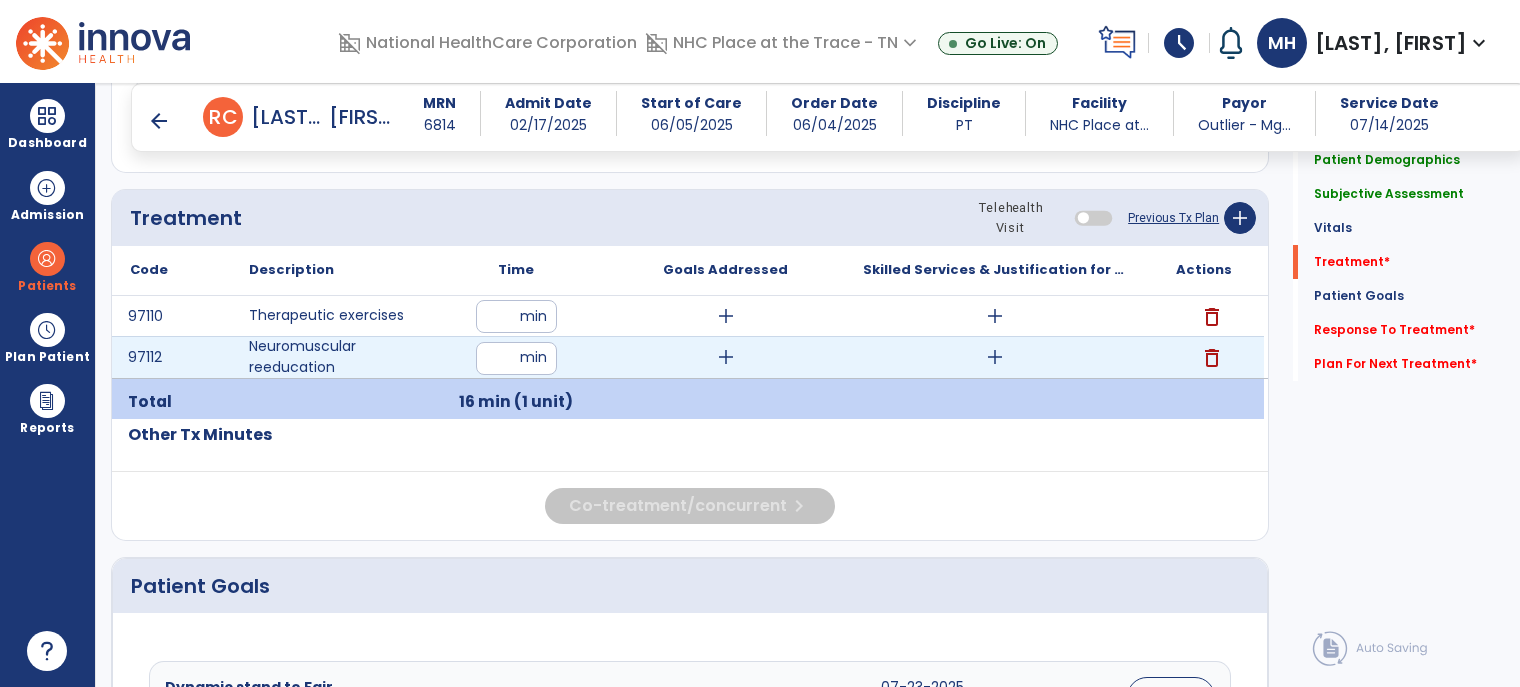 type on "**" 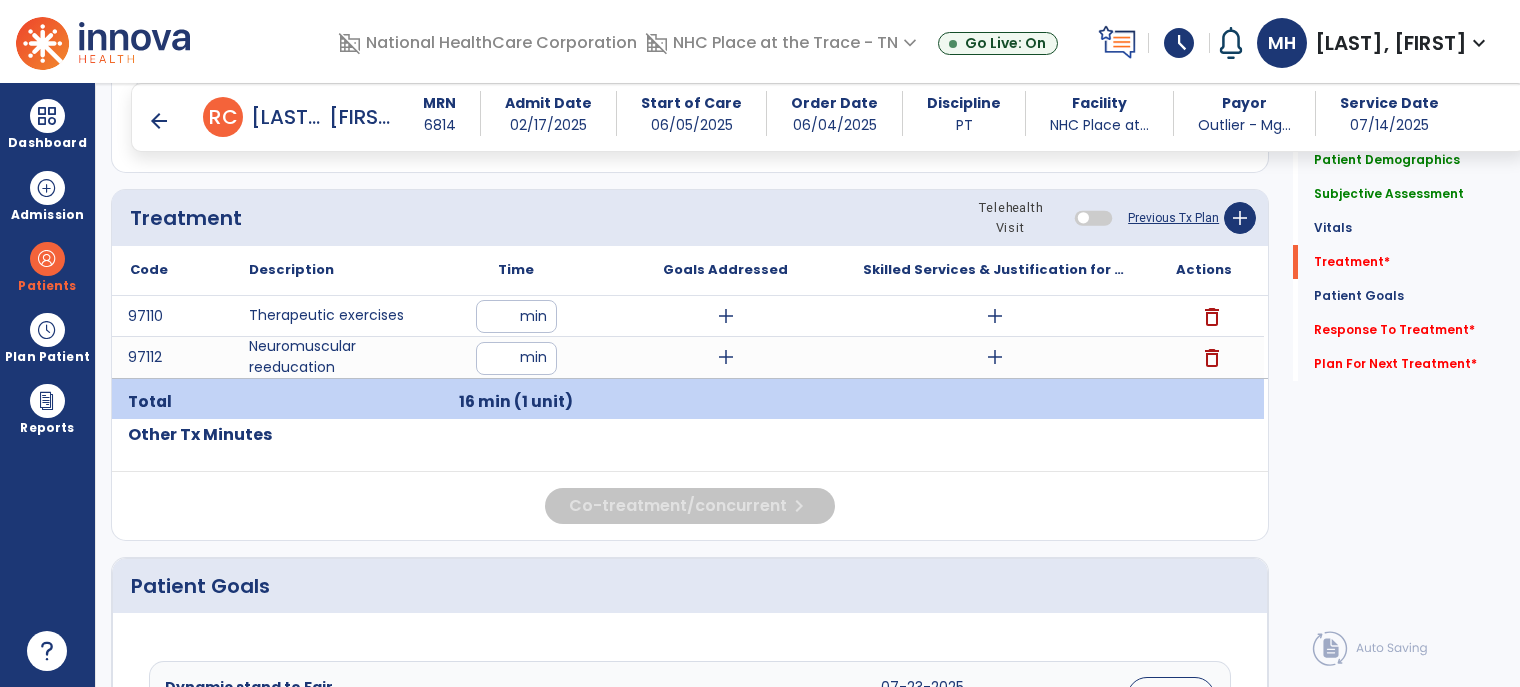 click on "Treatment Telehealth Visit  Previous Tx Plan   add" 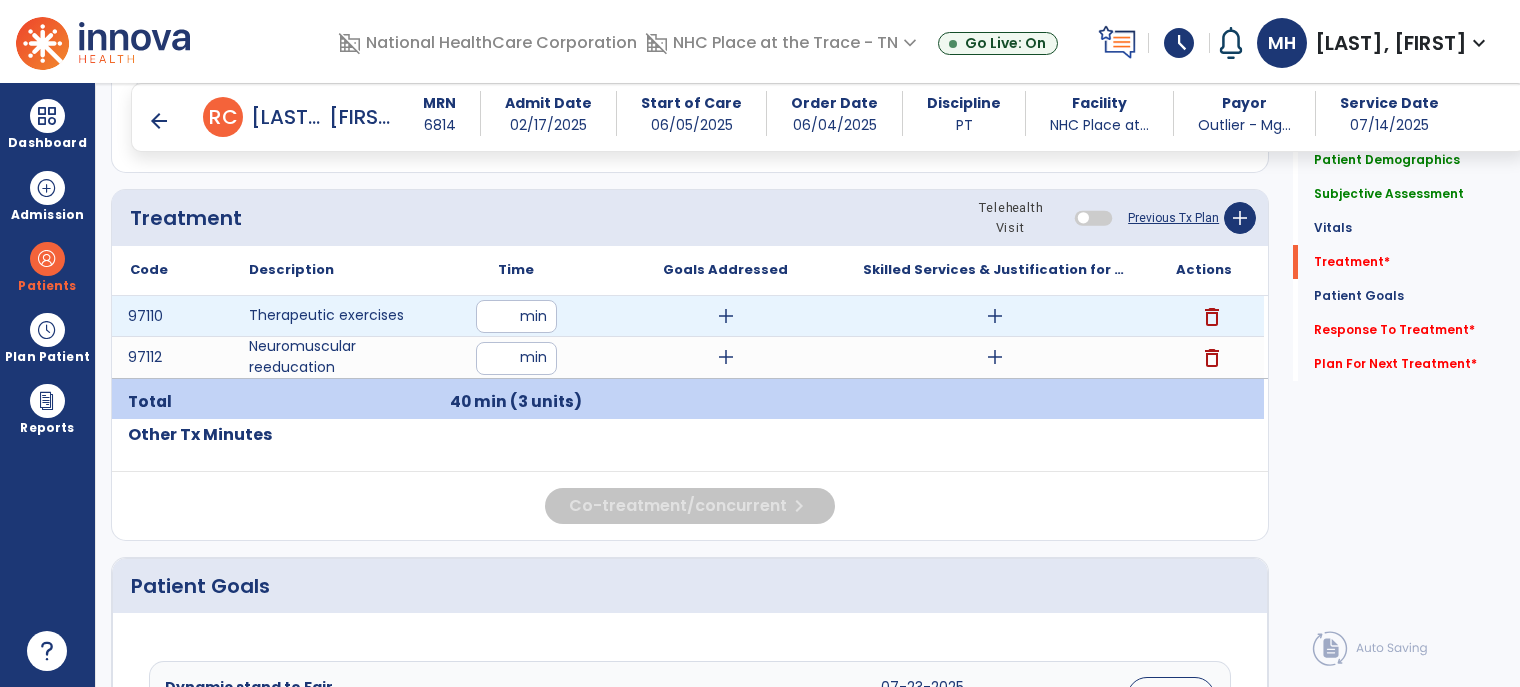 click on "add" at bounding box center (995, 316) 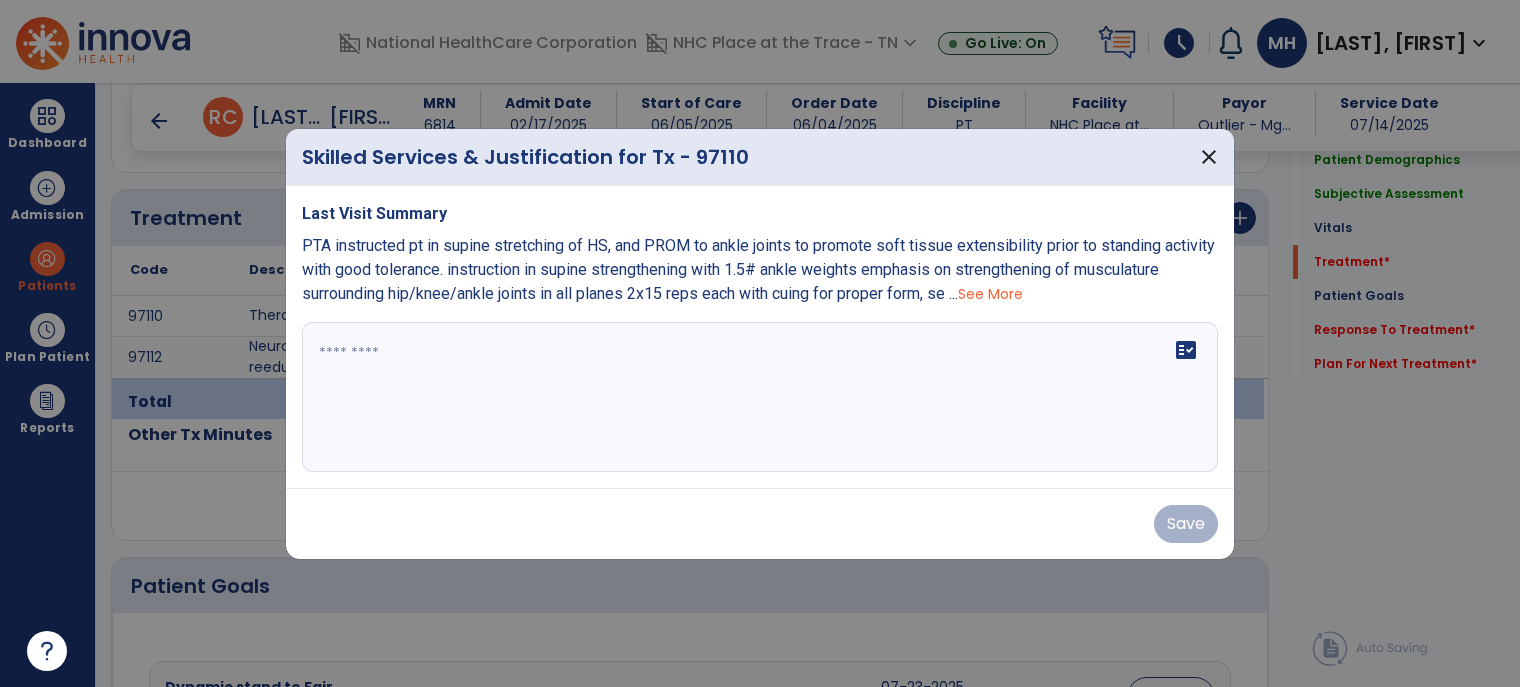 click on "See More" at bounding box center [990, 294] 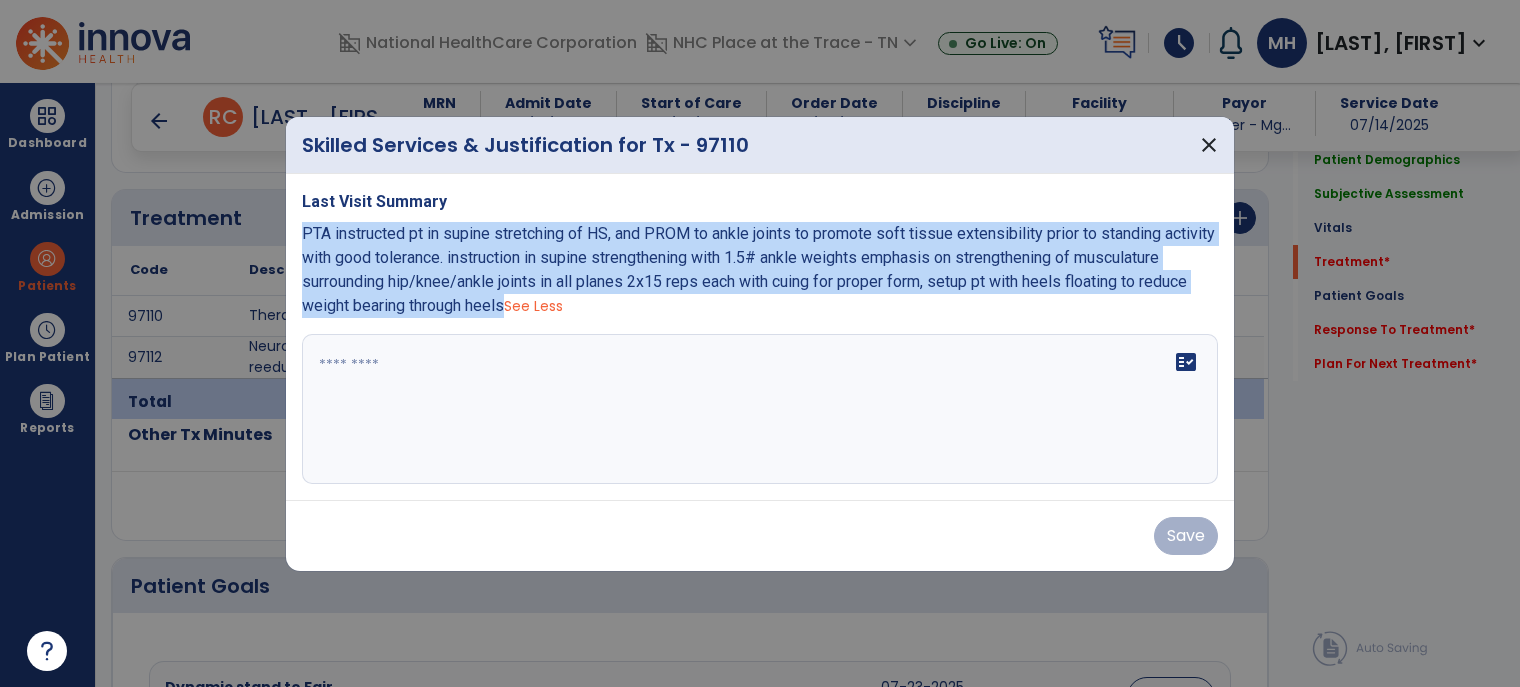 drag, startPoint x: 302, startPoint y: 231, endPoint x: 637, endPoint y: 307, distance: 343.51273 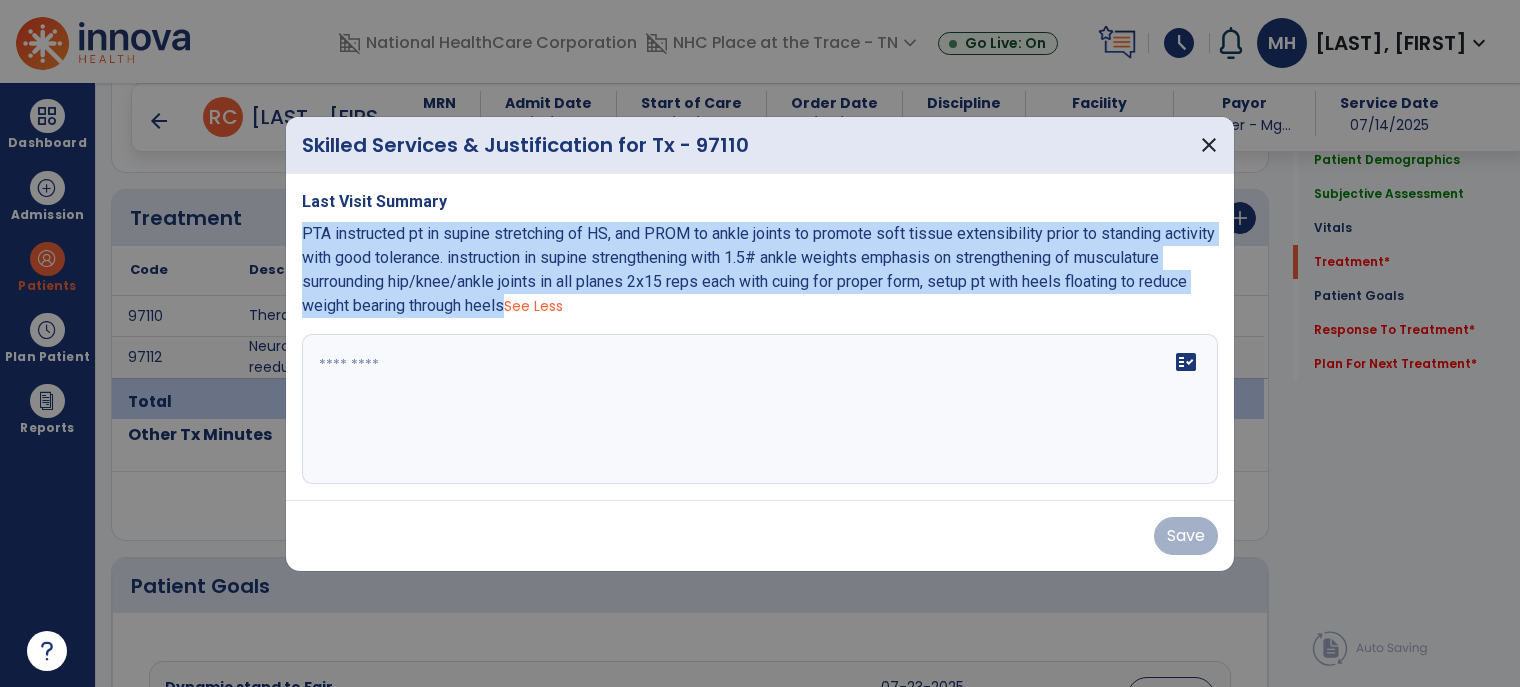 copy on "PTA instructed pt in supine stretching of HS, and PROM to ankle joints to promote soft tissue extensibility prior to standing activity with good tolerance. instruction in supine strengthening with 1.5# ankle weights emphasis on strengthening of musculature surrounding hip/knee/ankle joints in all planes 2x15 reps each with cuing for proper form, setup pt with heels floating to reduce weight bearing through heels" 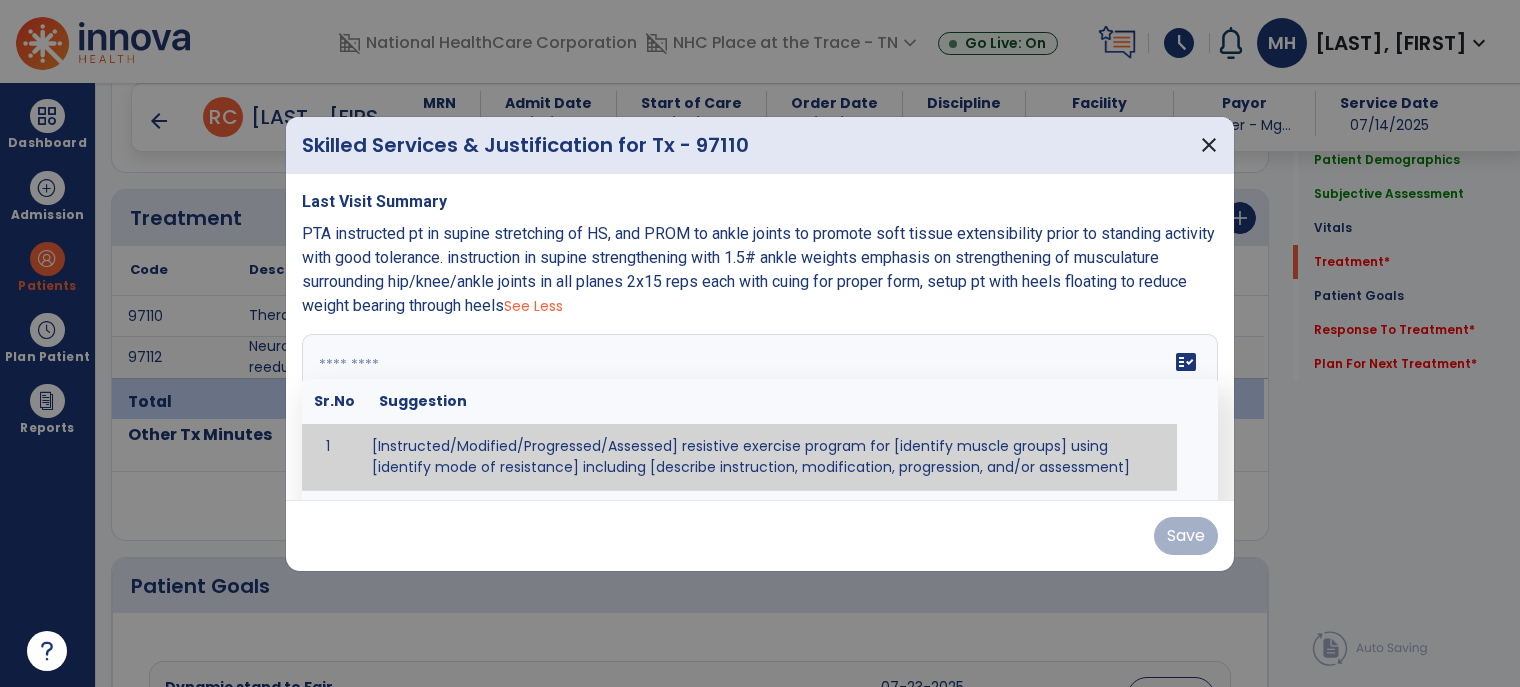 click on "fact_check  Sr.No Suggestion 1 [Instructed/Modified/Progressed/Assessed] resistive exercise program for [identify muscle groups] using [identify mode of resistance] including [describe instruction, modification, progression, and/or assessment] 2 [Instructed/Modified/Progressed/Assessed] aerobic exercise program using [identify equipment/mode] including [describe instruction, modification,progression, and/or assessment] 3 [Instructed/Modified/Progressed/Assessed] [PROM/A/AROM/AROM] program for [identify joint movements] using [contract-relax, over-pressure, inhibitory techniques, other] 4 [Assessed/Tested] aerobic capacity with administration of [aerobic capacity test]" at bounding box center (760, 409) 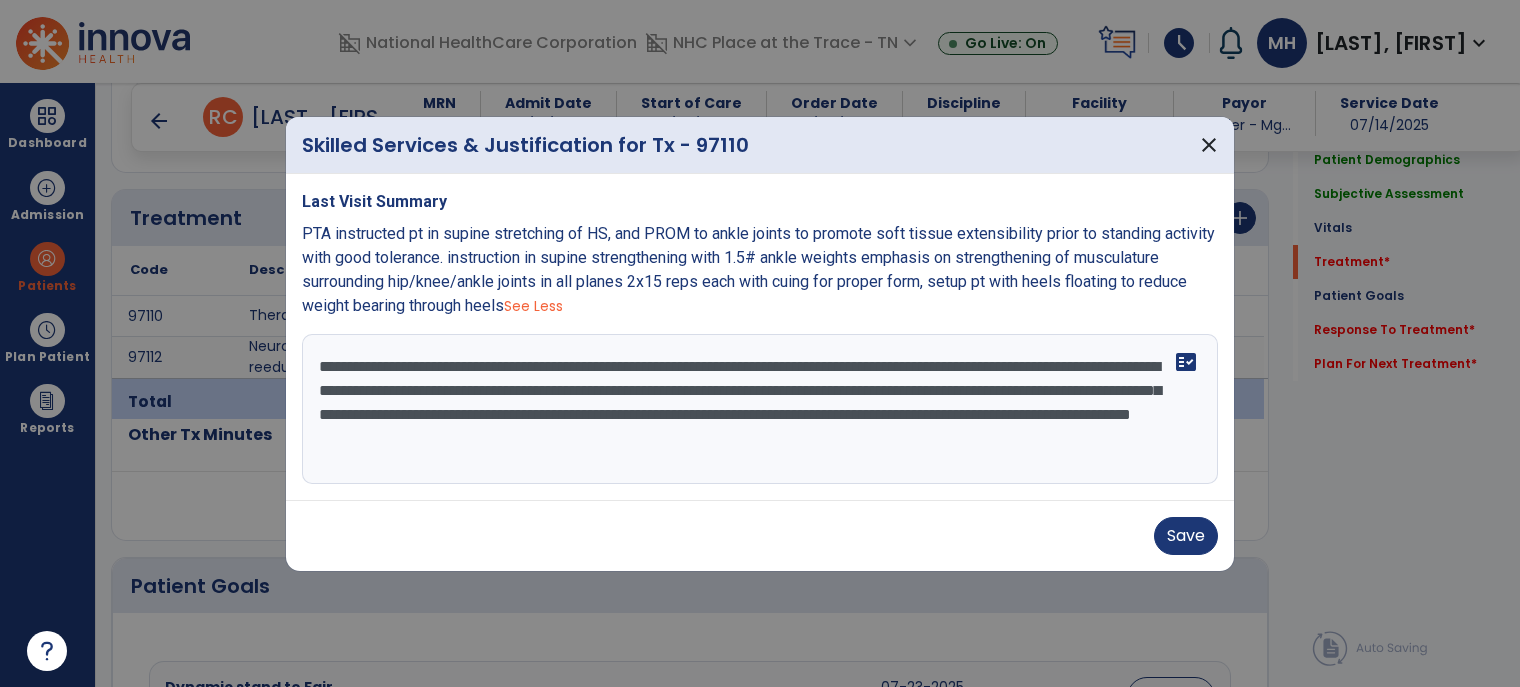 click on "**********" at bounding box center [760, 409] 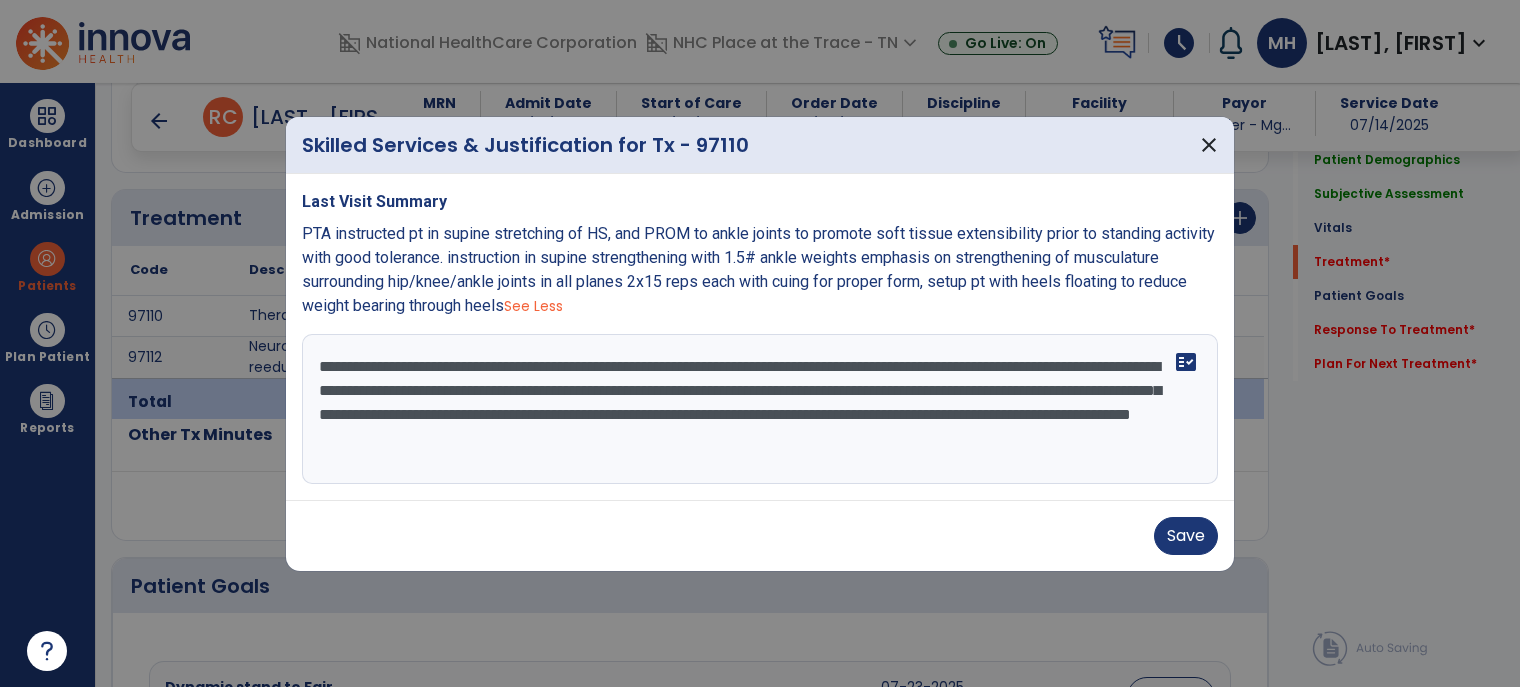 drag, startPoint x: 537, startPoint y: 362, endPoint x: 744, endPoint y: 354, distance: 207.15453 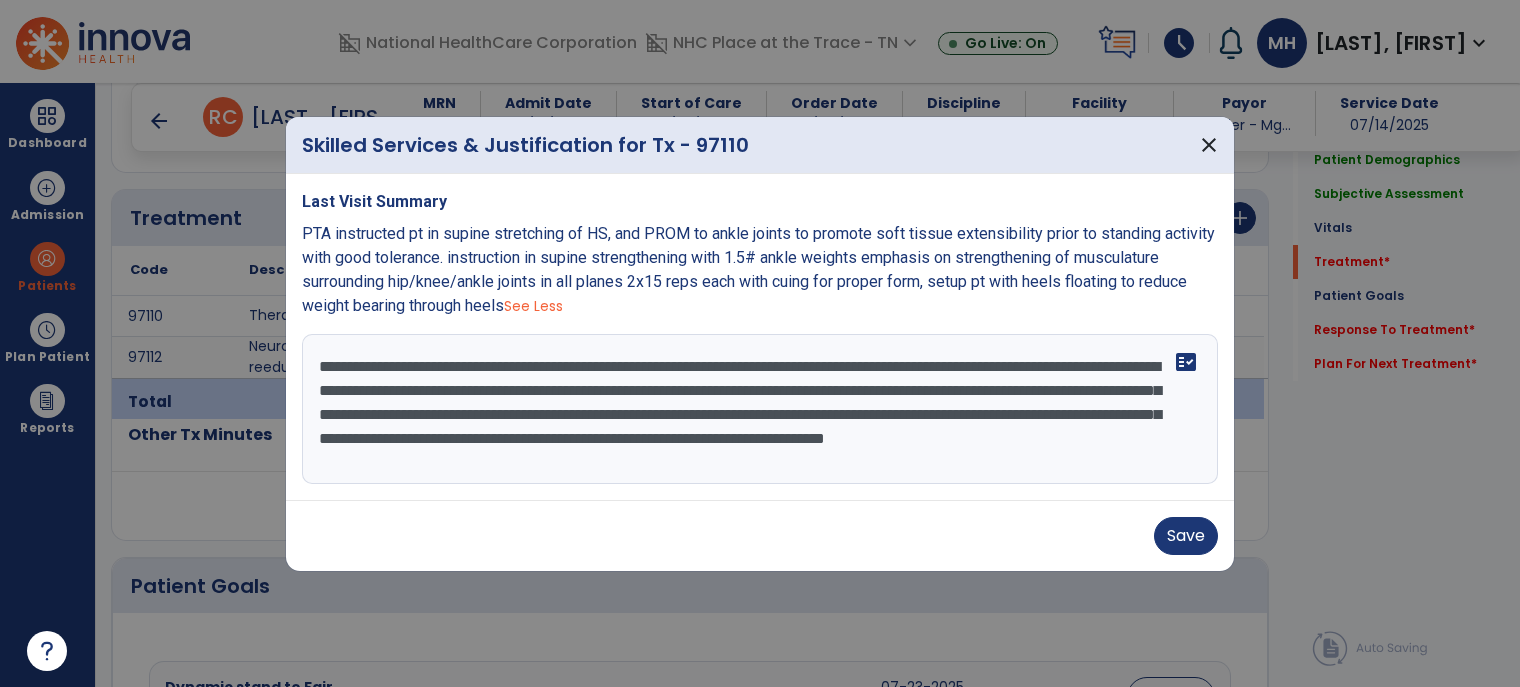 drag, startPoint x: 316, startPoint y: 436, endPoint x: 532, endPoint y: 483, distance: 221.05429 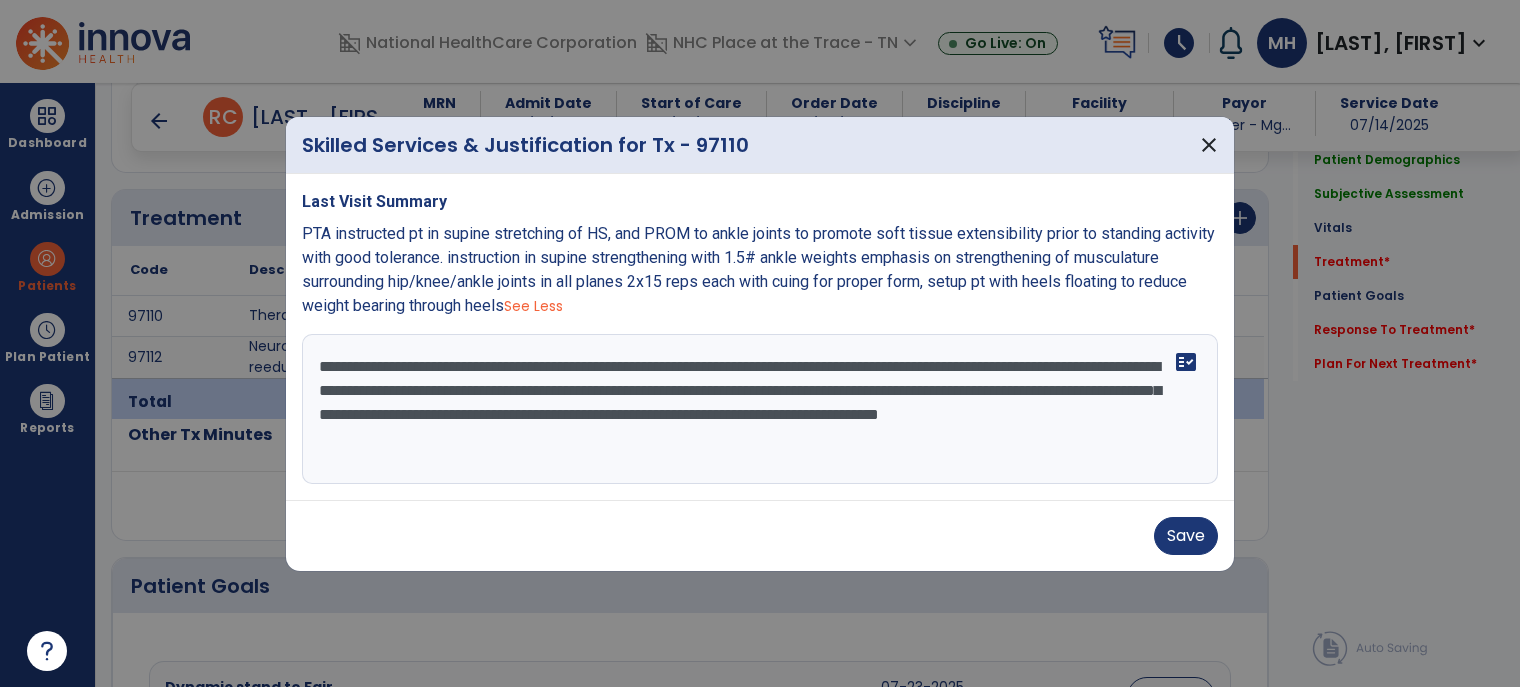 click on "**********" at bounding box center [760, 409] 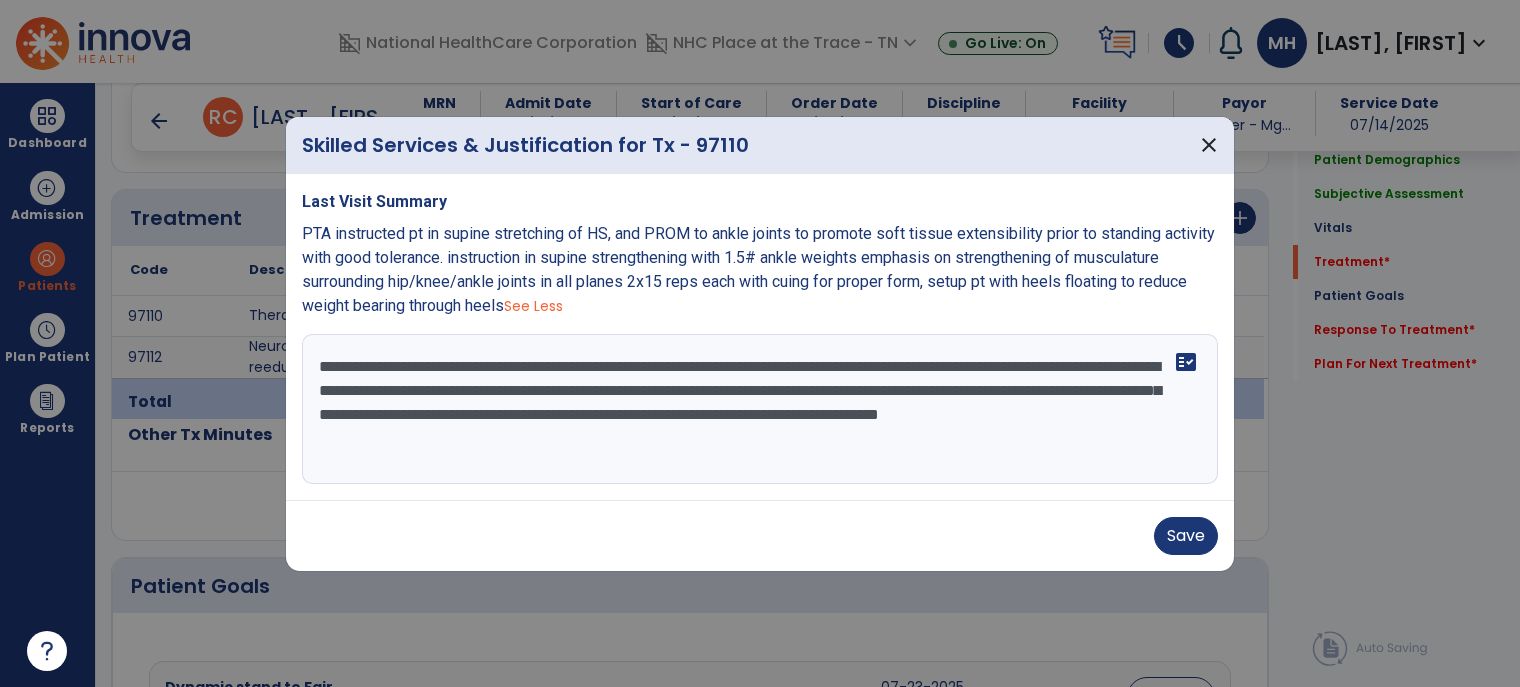 paste on "**********" 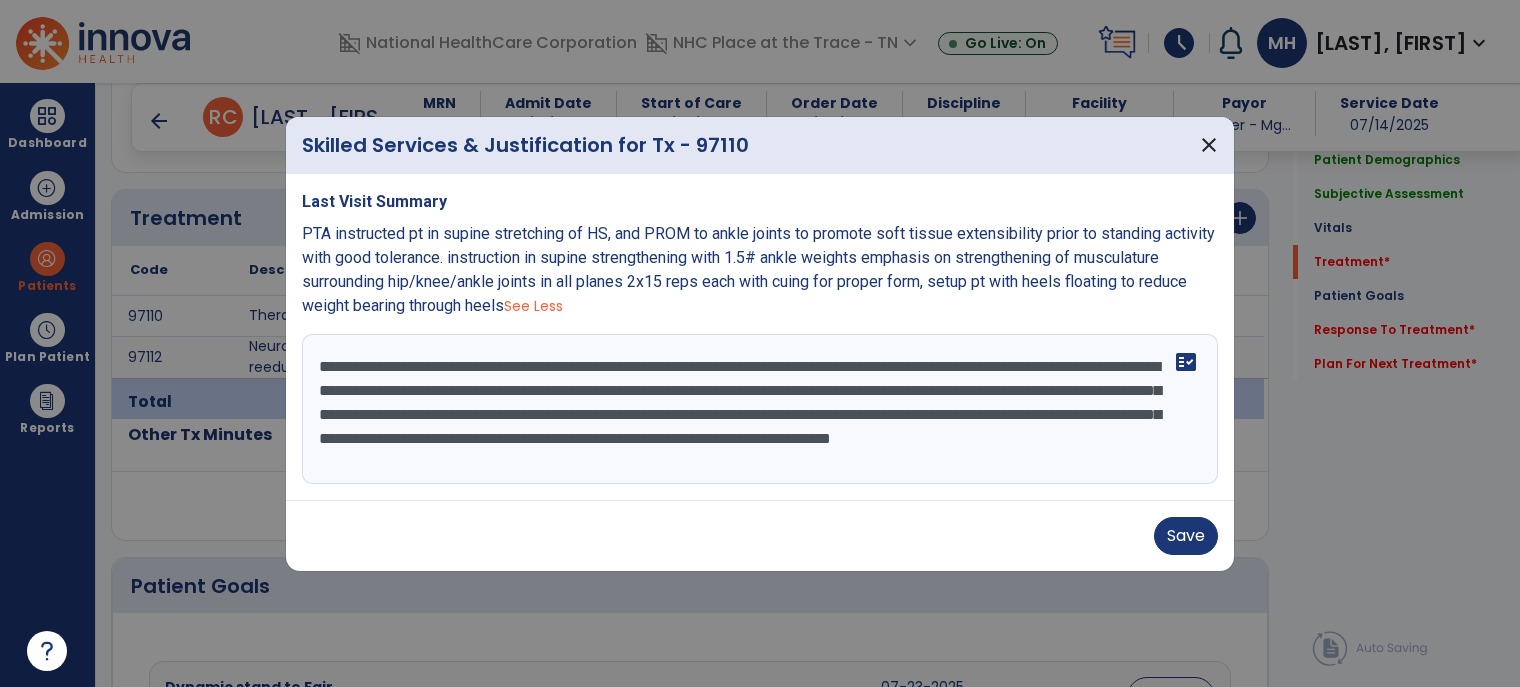 drag, startPoint x: 784, startPoint y: 435, endPoint x: 1041, endPoint y: 475, distance: 260.0942 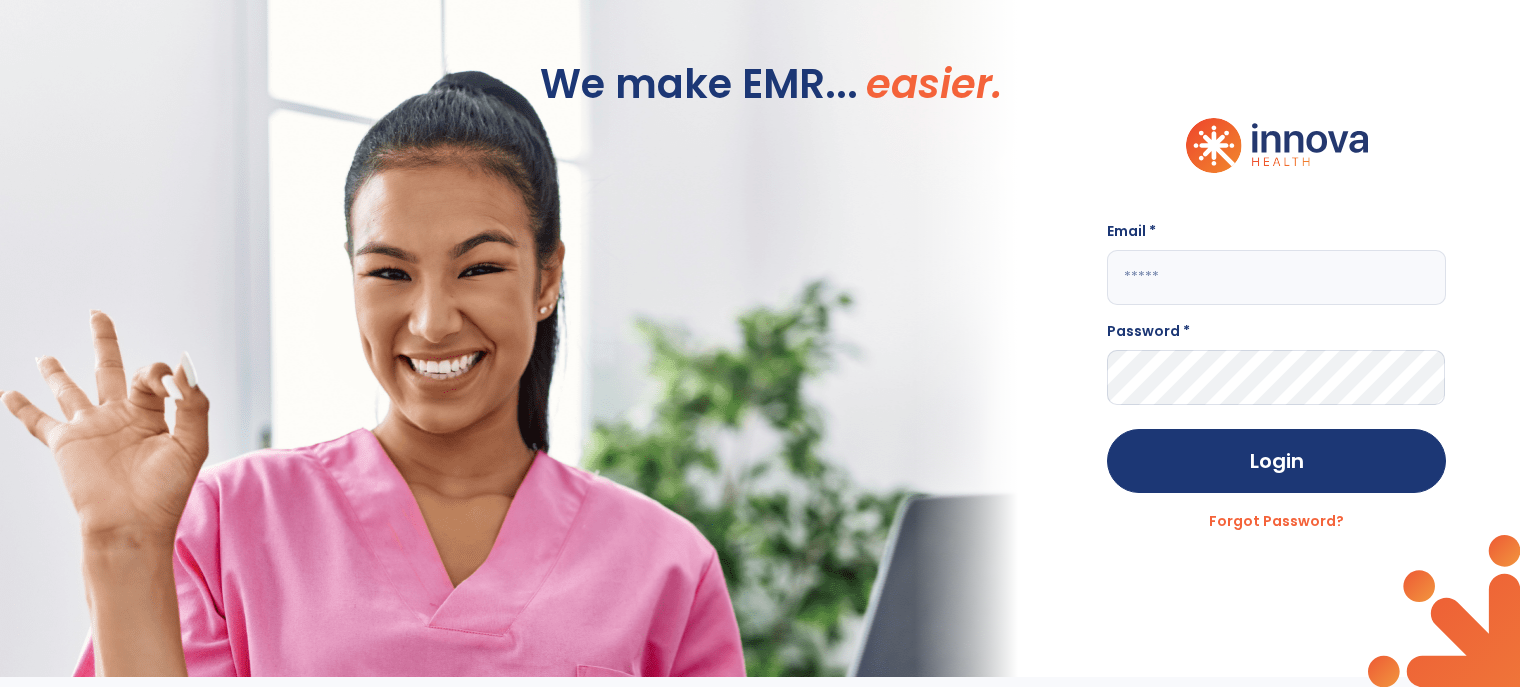 type on "**********" 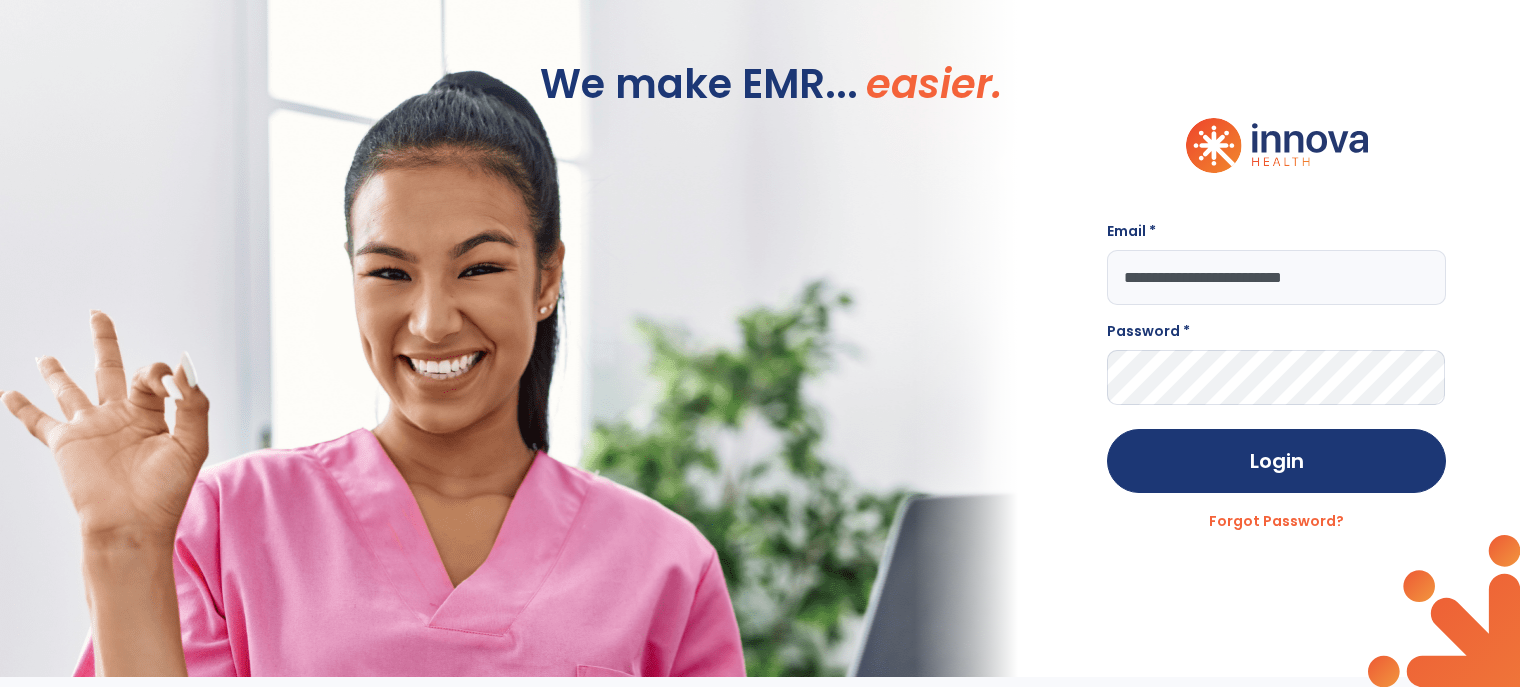 scroll, scrollTop: 0, scrollLeft: 0, axis: both 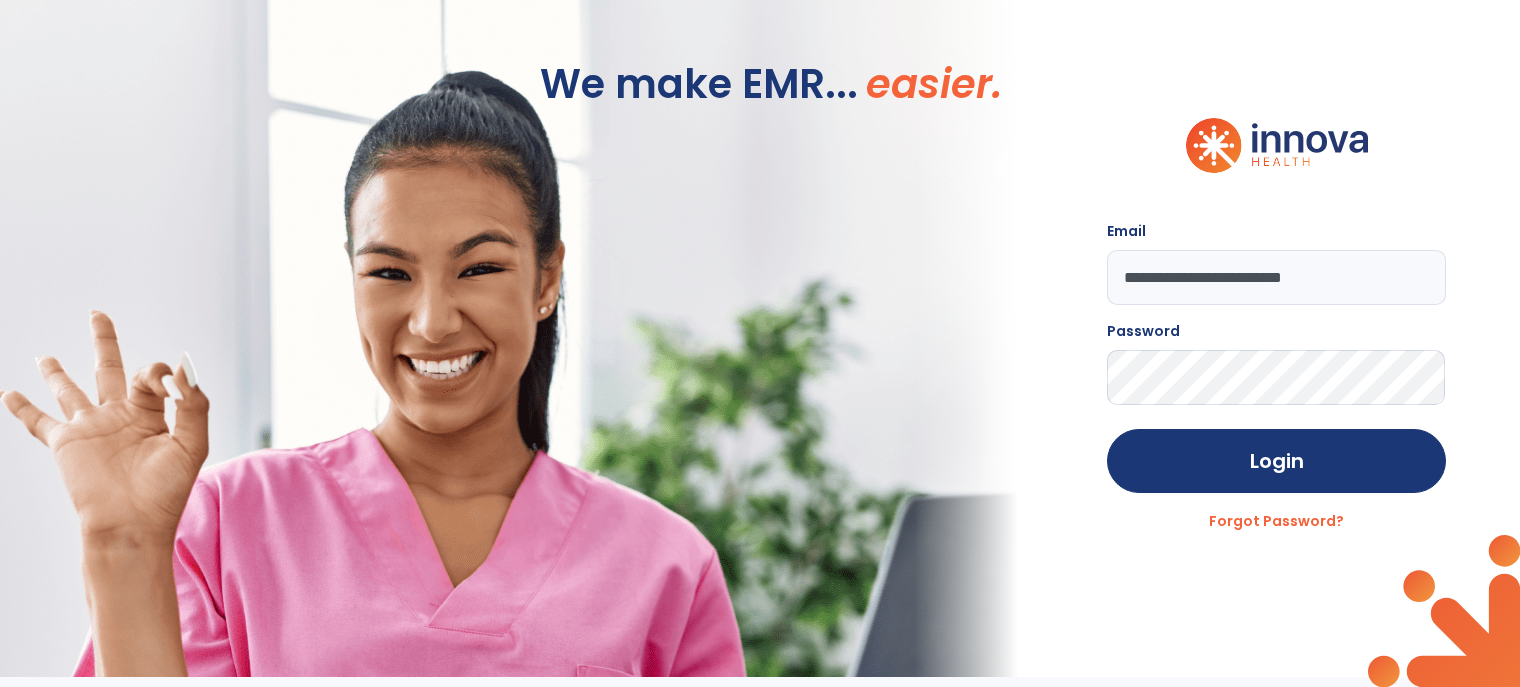 click on "**********" 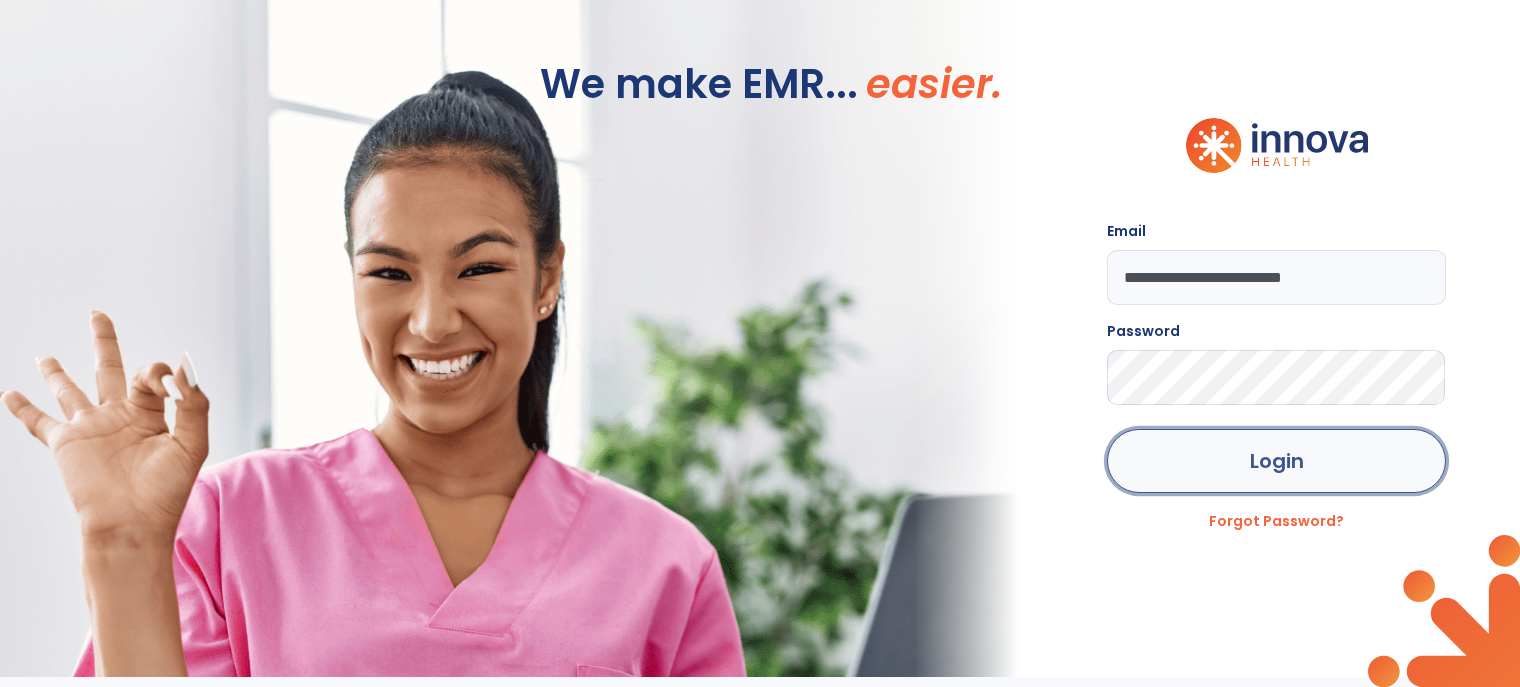 click on "Login" 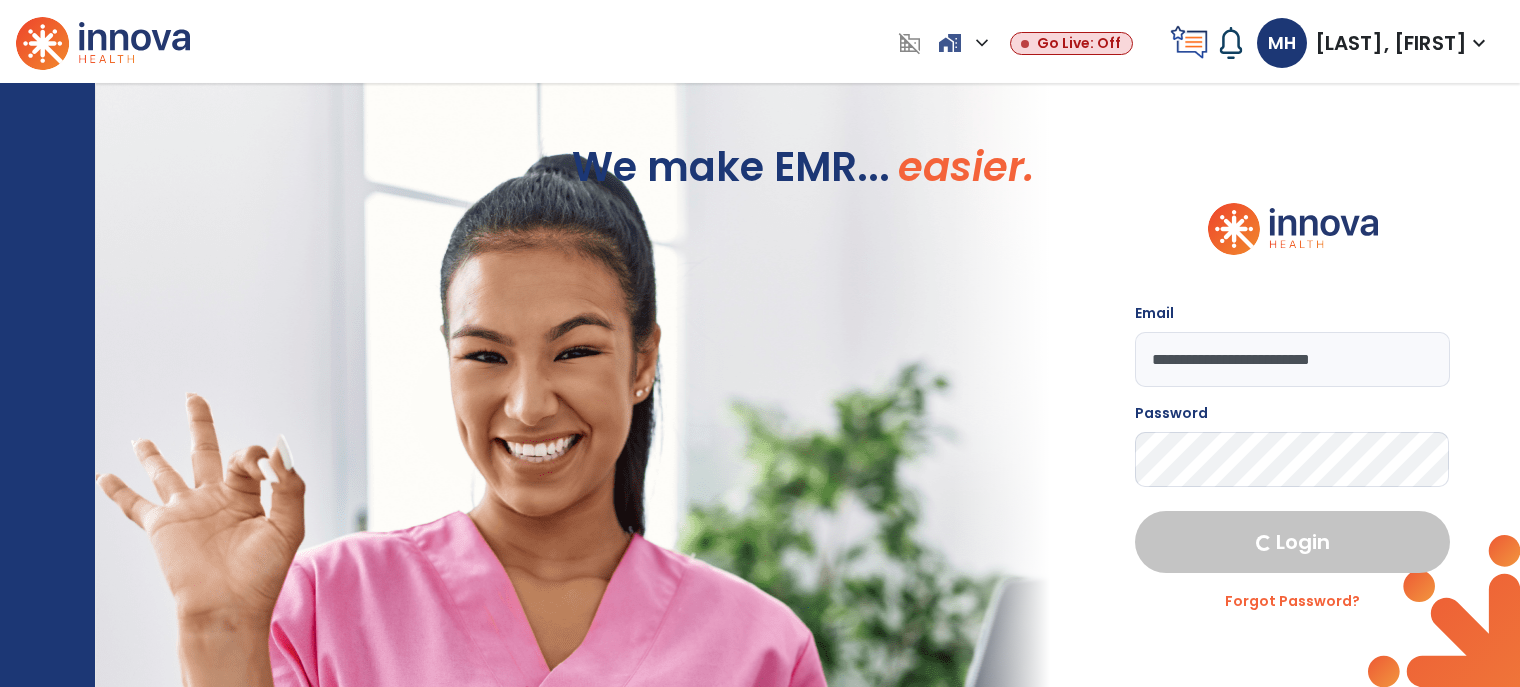 select on "****" 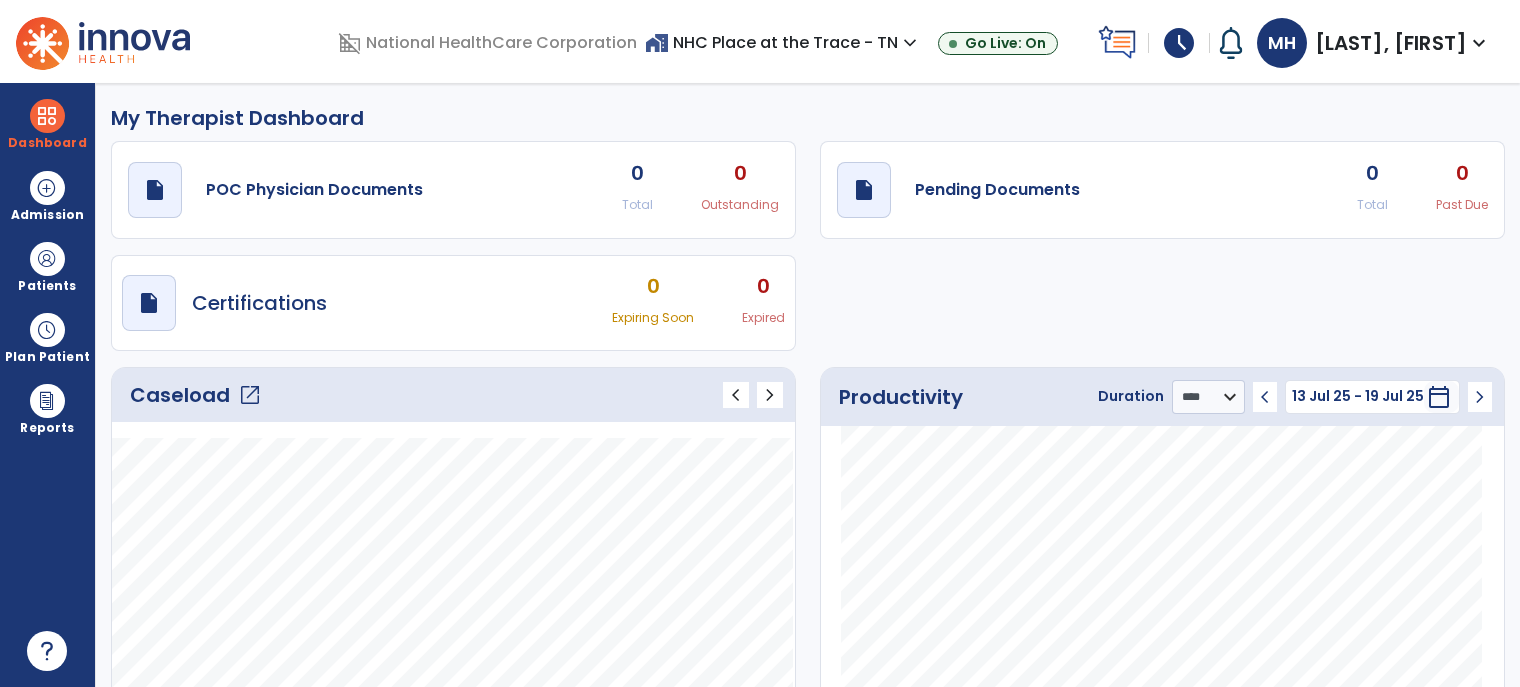click on "open_in_new" 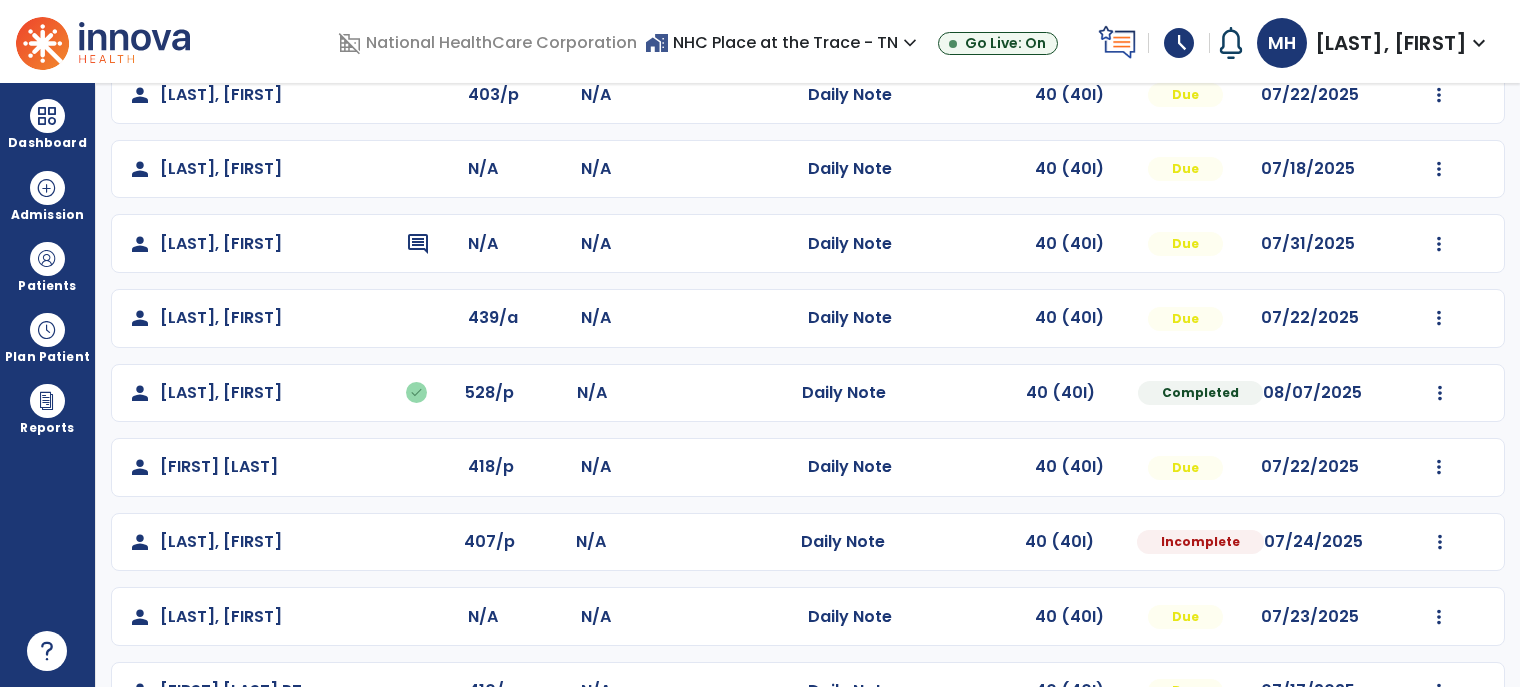 scroll, scrollTop: 300, scrollLeft: 0, axis: vertical 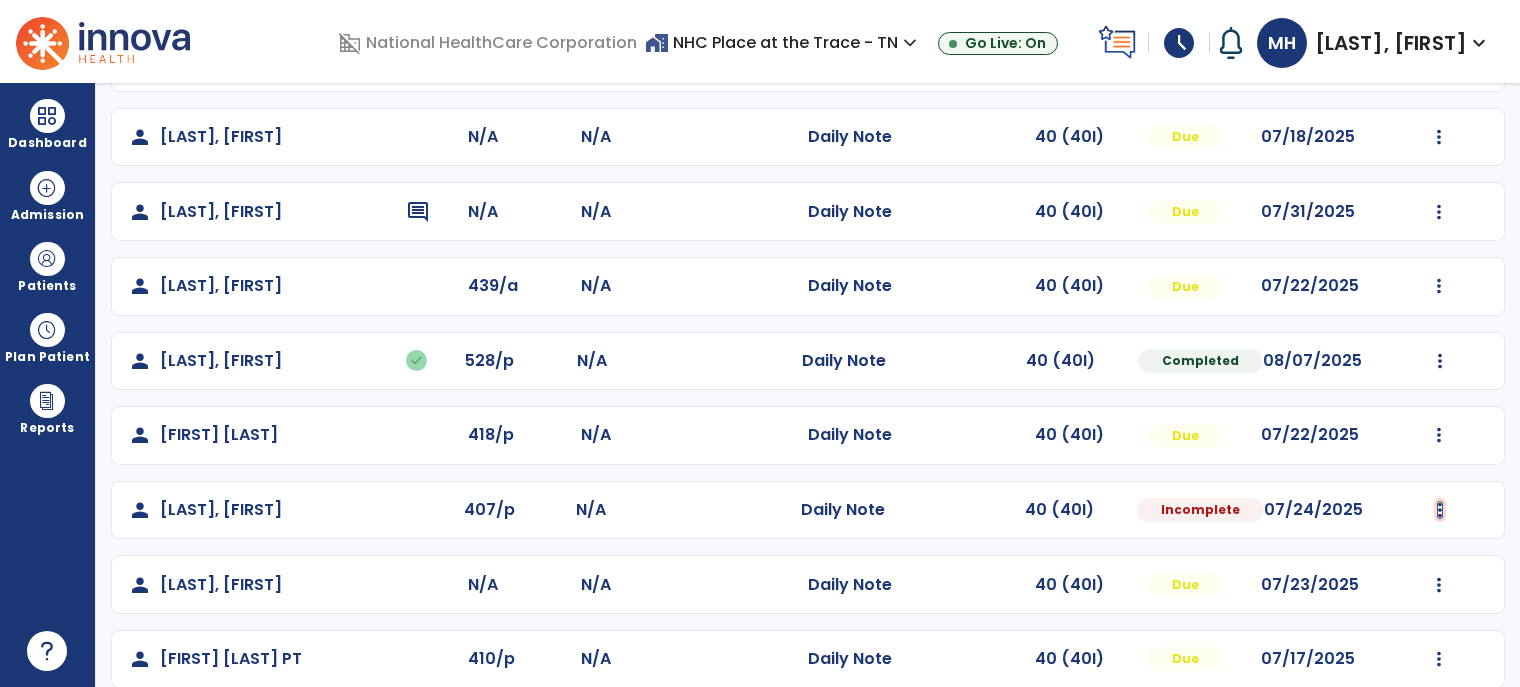 click at bounding box center [1439, -12] 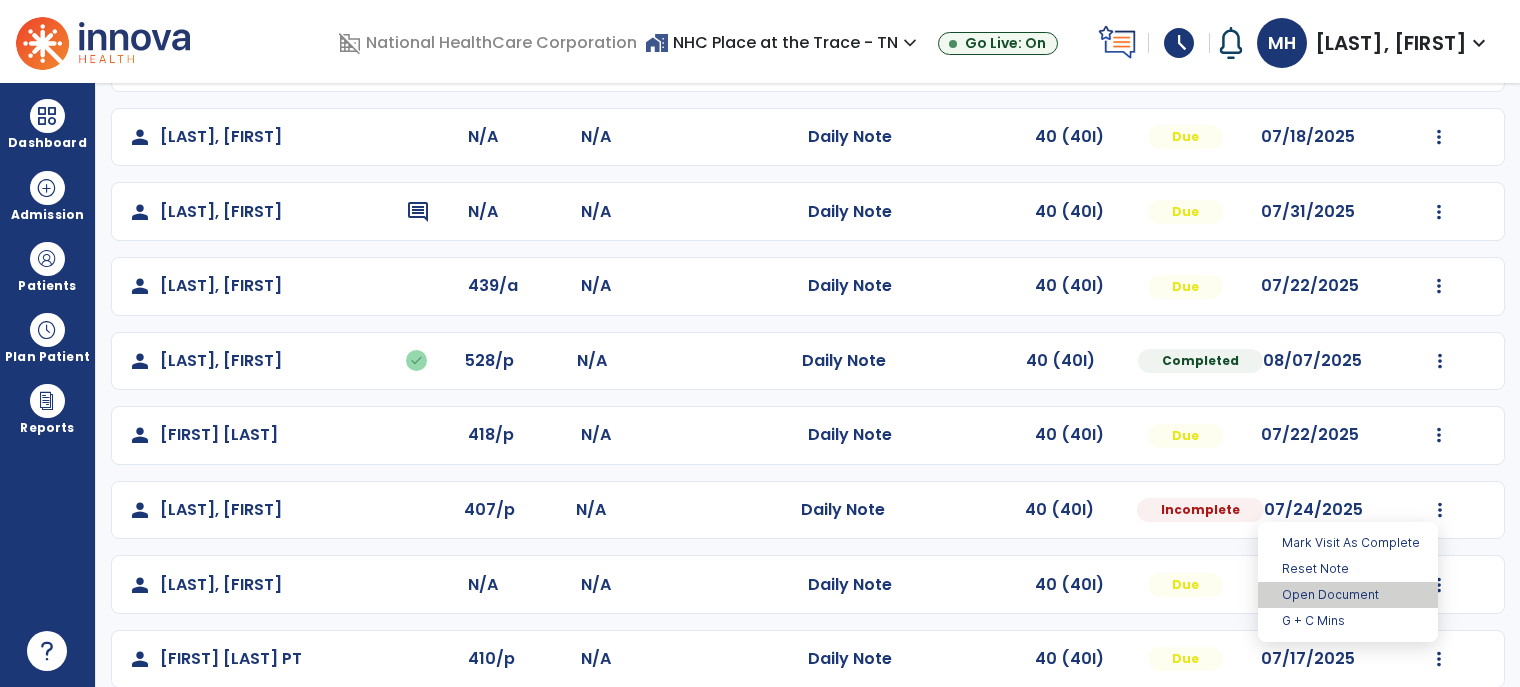click on "Open Document" at bounding box center (1348, 595) 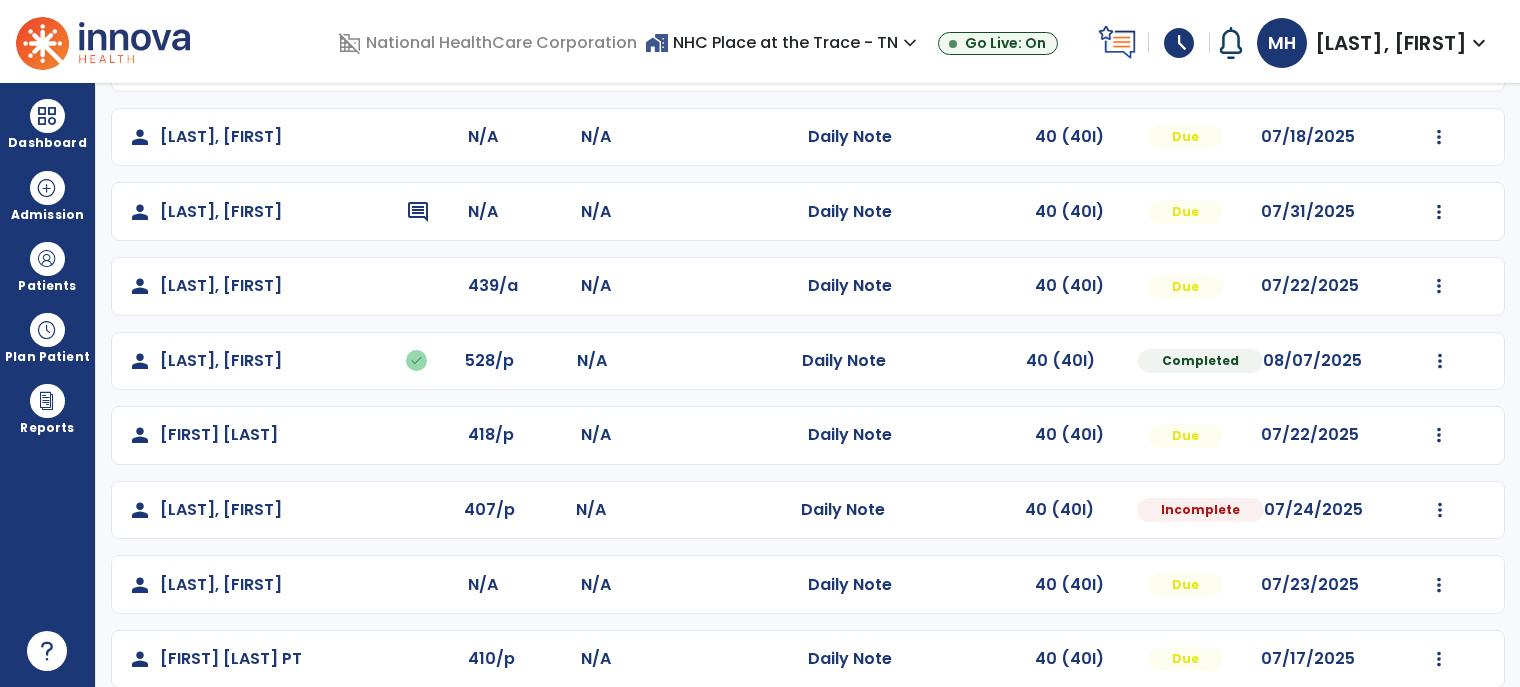 select on "*" 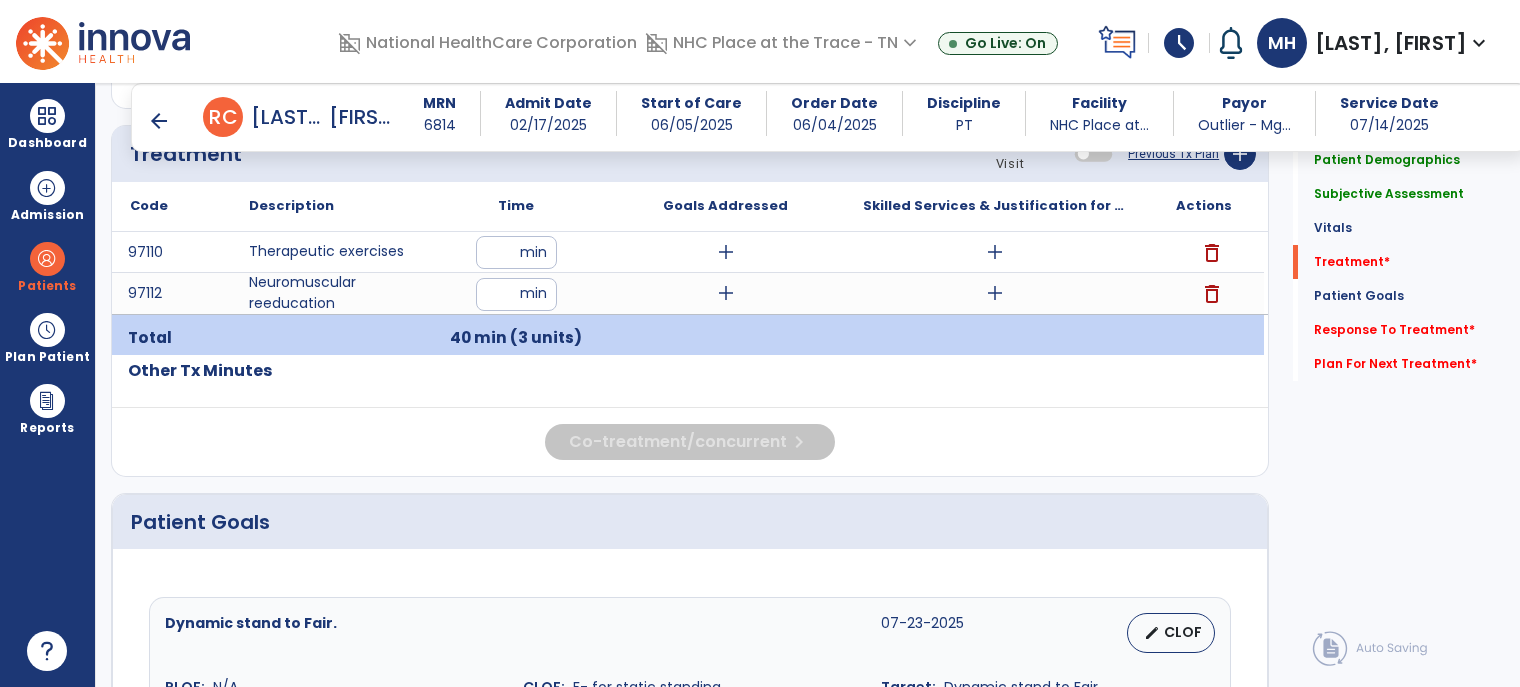 scroll, scrollTop: 1100, scrollLeft: 0, axis: vertical 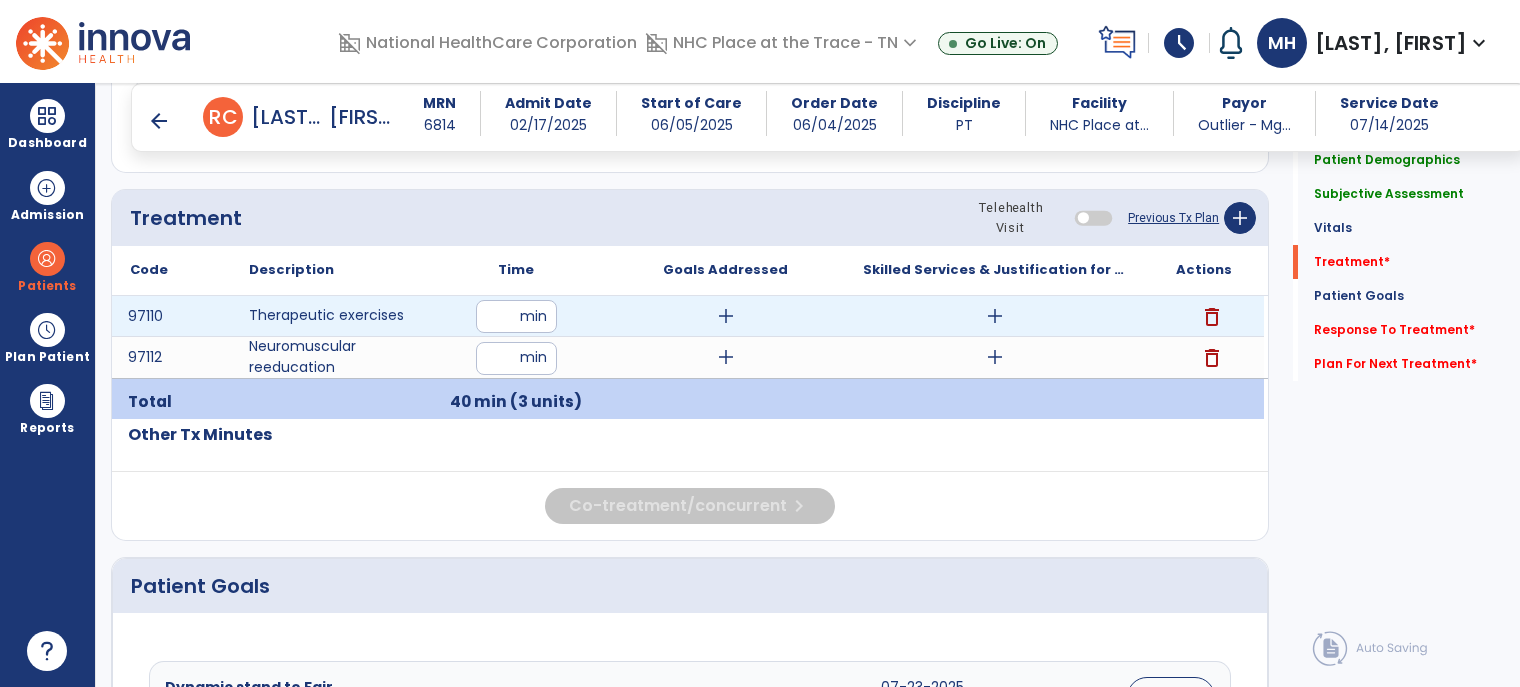 click on "add" at bounding box center (995, 316) 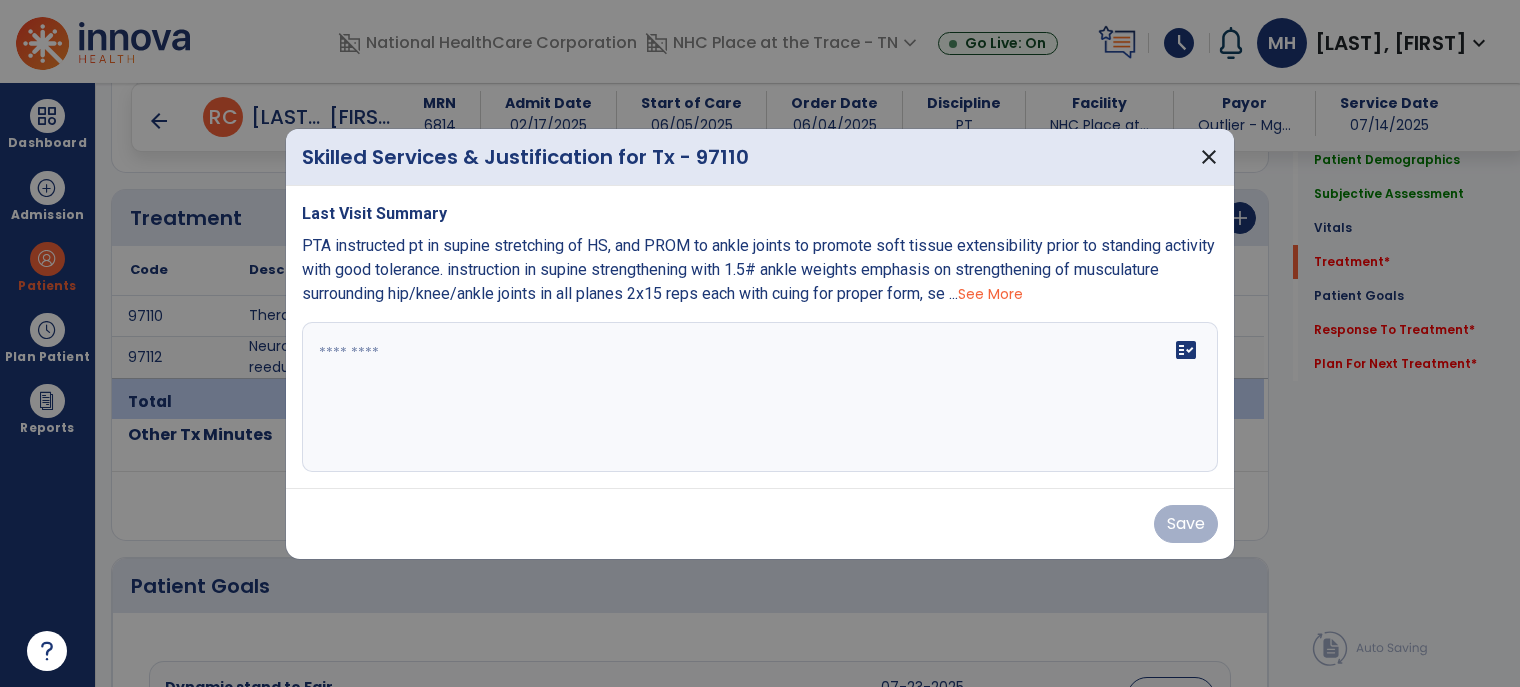 click on "See More" at bounding box center [990, 294] 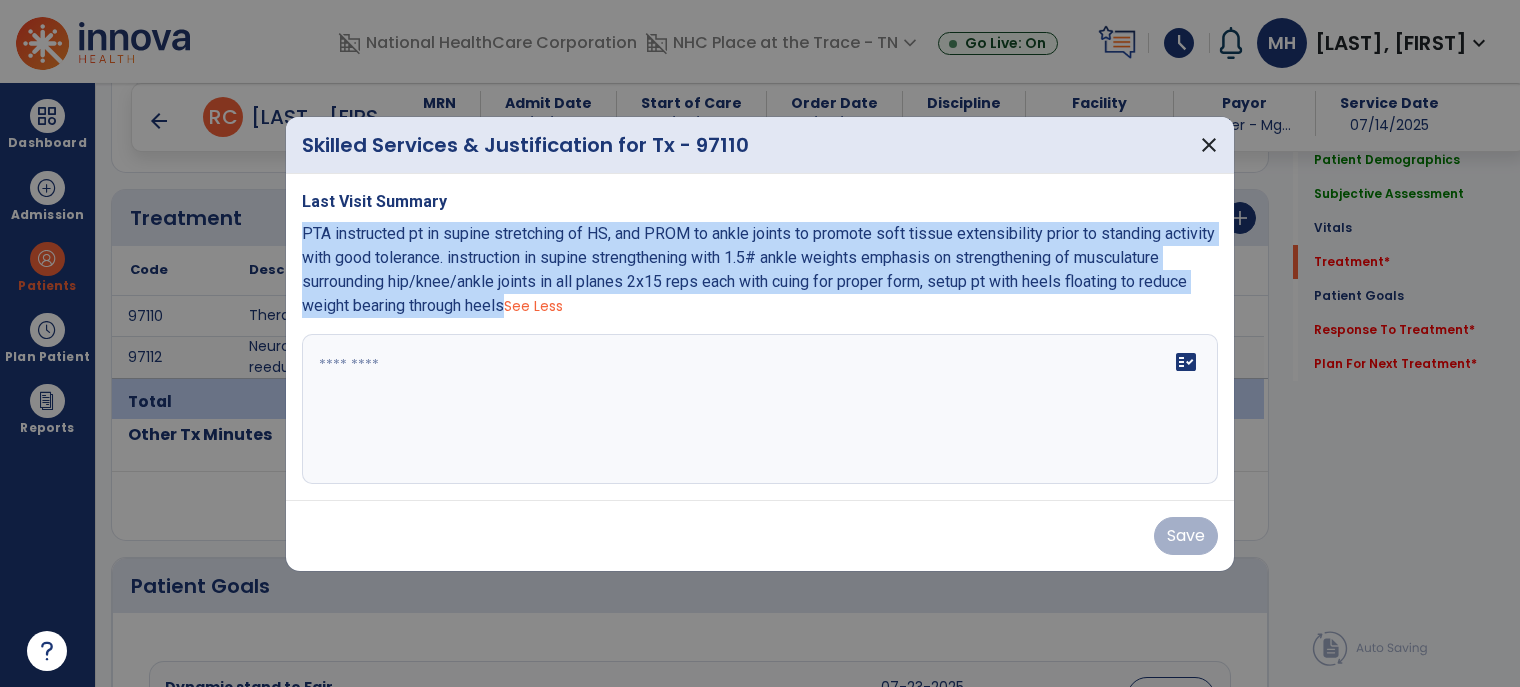 drag, startPoint x: 298, startPoint y: 238, endPoint x: 640, endPoint y: 311, distance: 349.70416 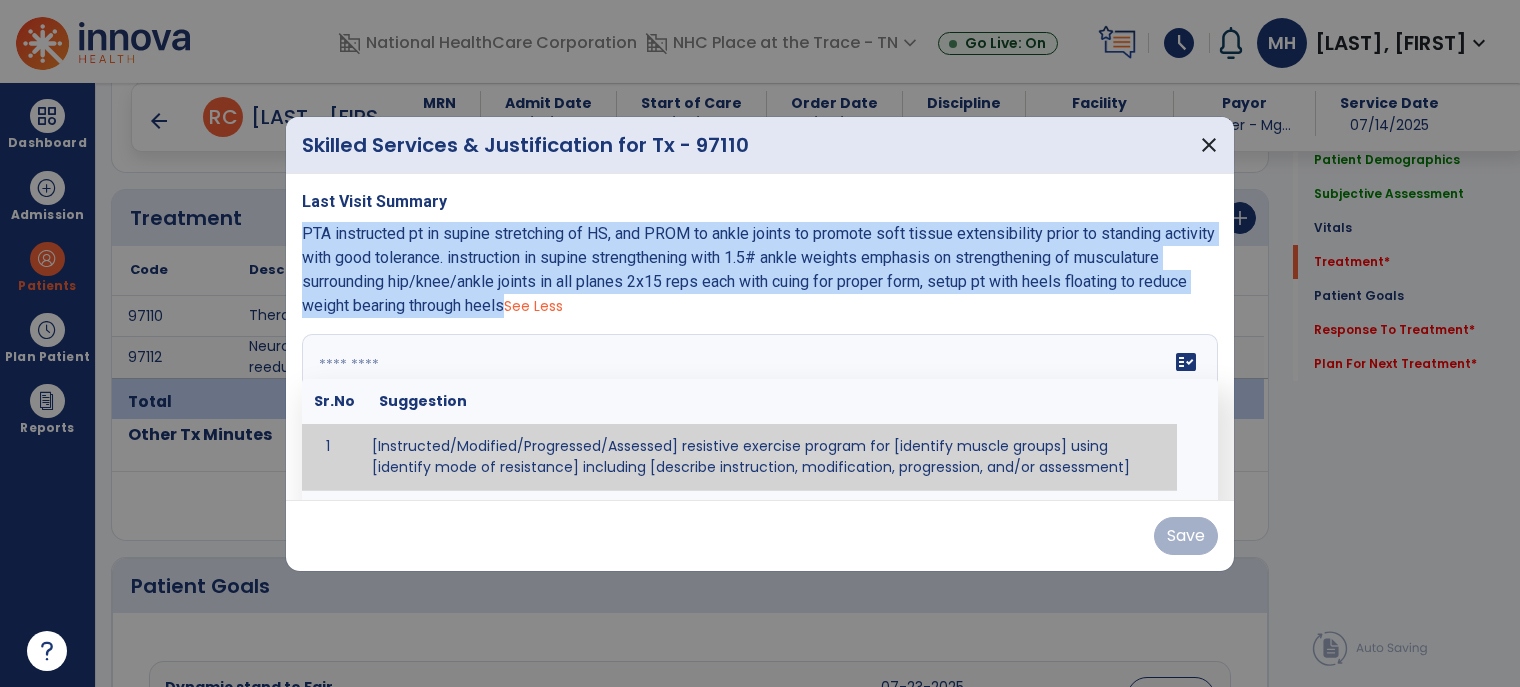 paste on "**********" 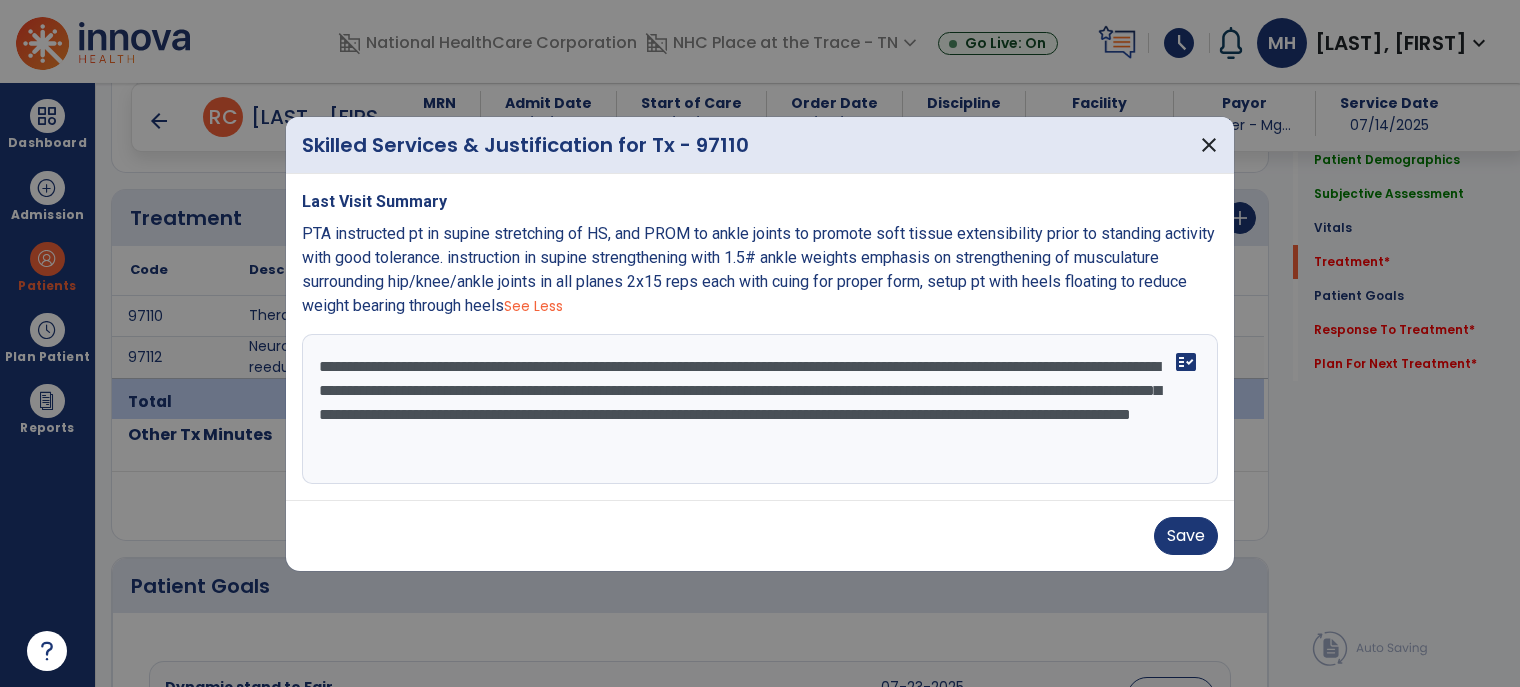 click on "**********" at bounding box center [760, 409] 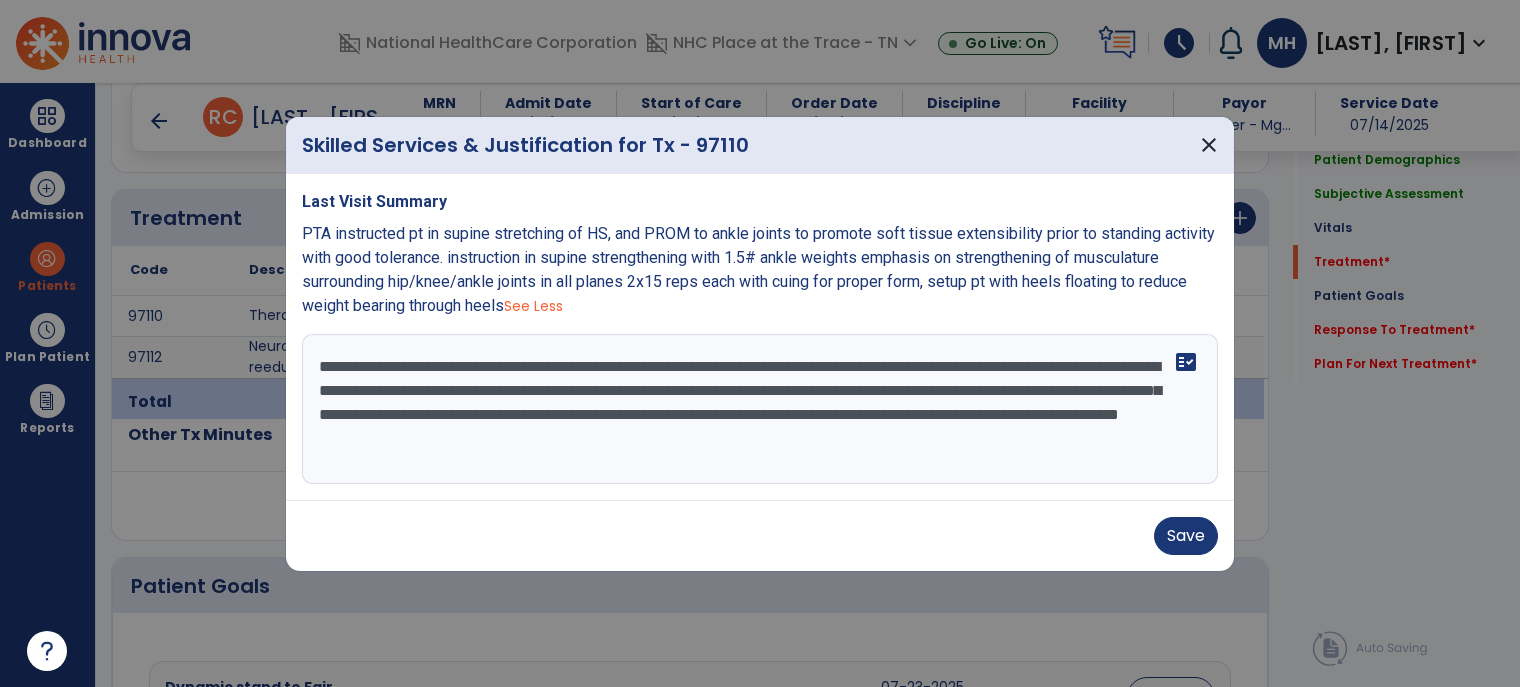 click on "**********" at bounding box center [760, 409] 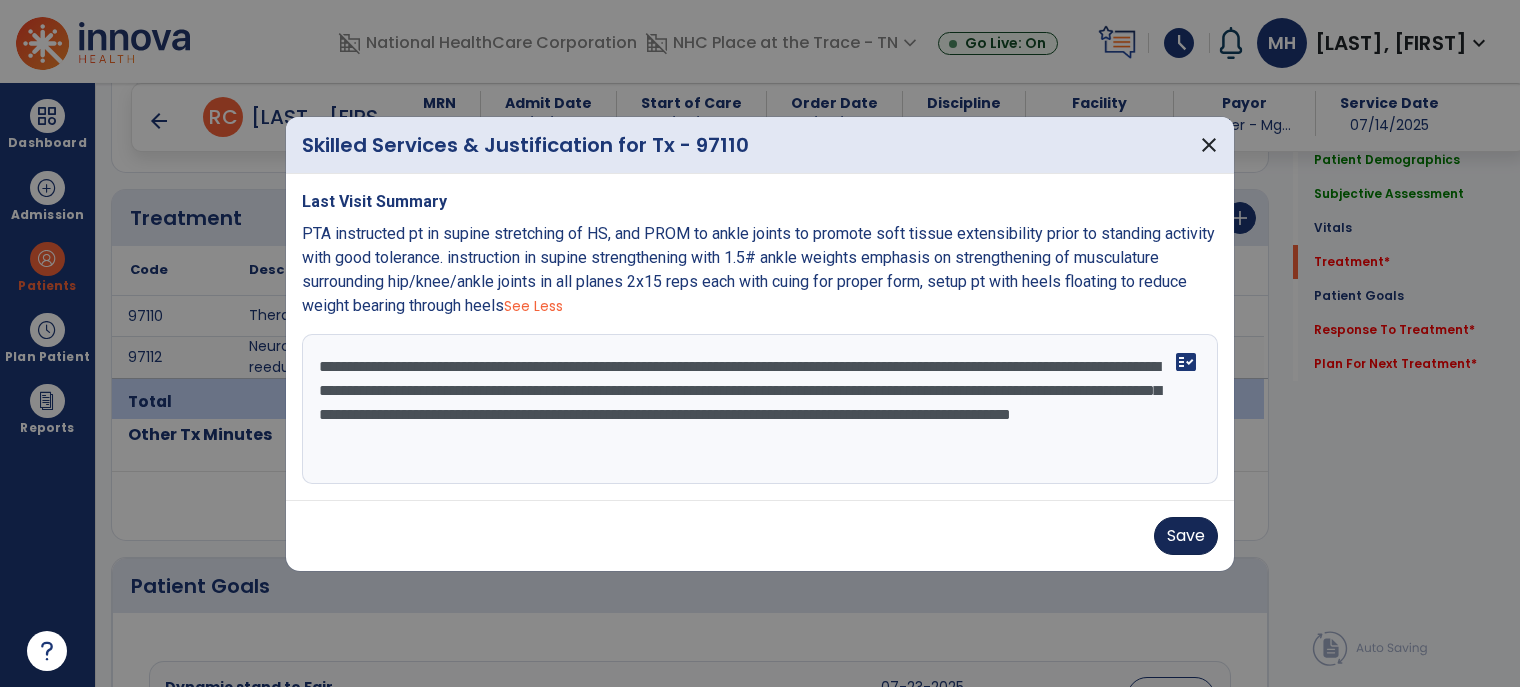 type on "**********" 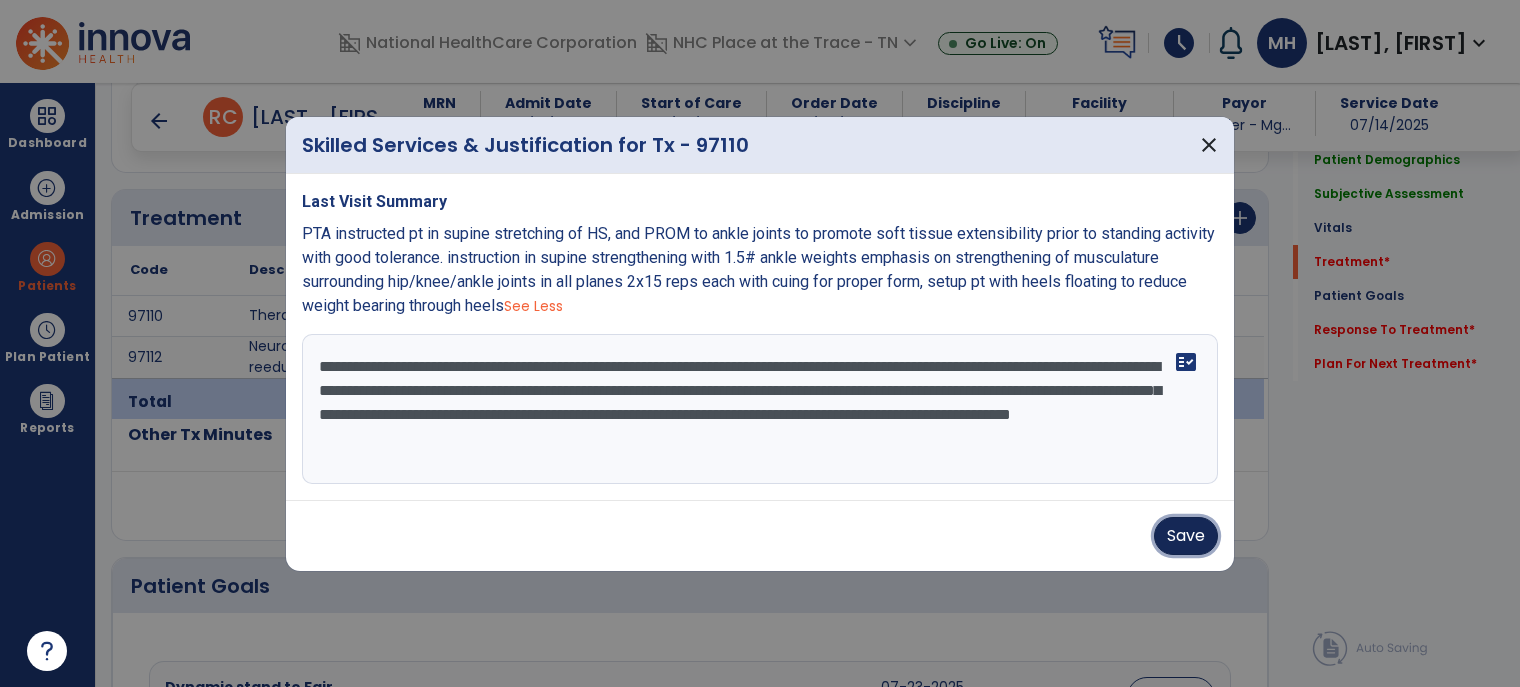 click on "Save" at bounding box center [1186, 536] 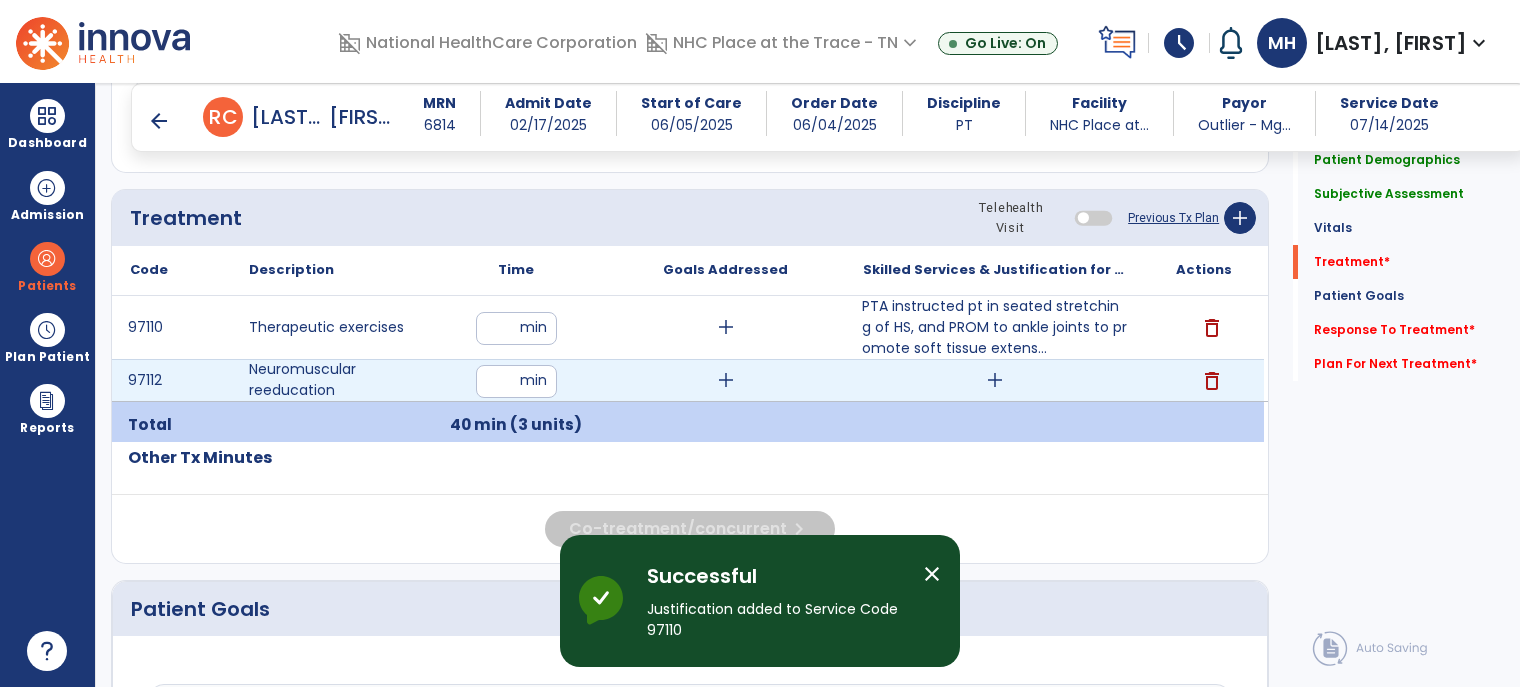 click on "add" at bounding box center (995, 380) 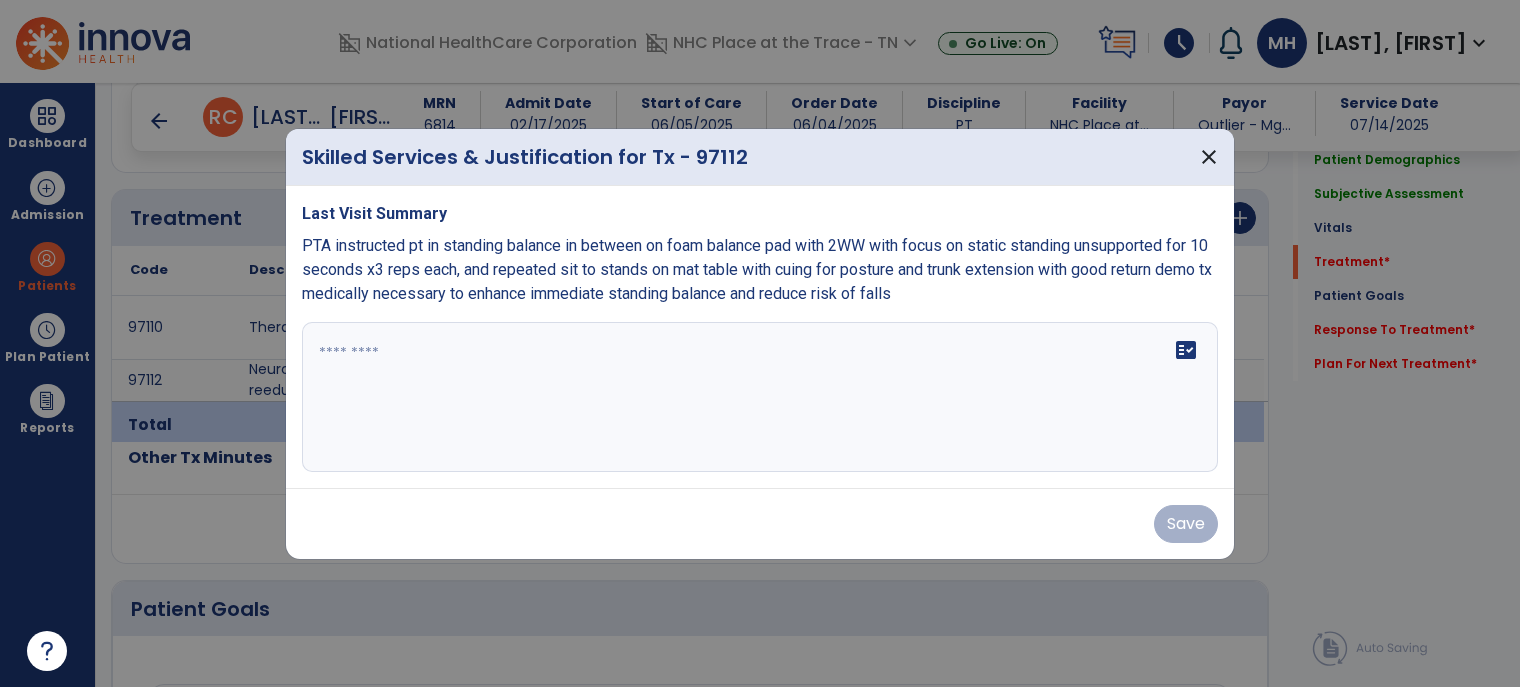 click at bounding box center (760, 397) 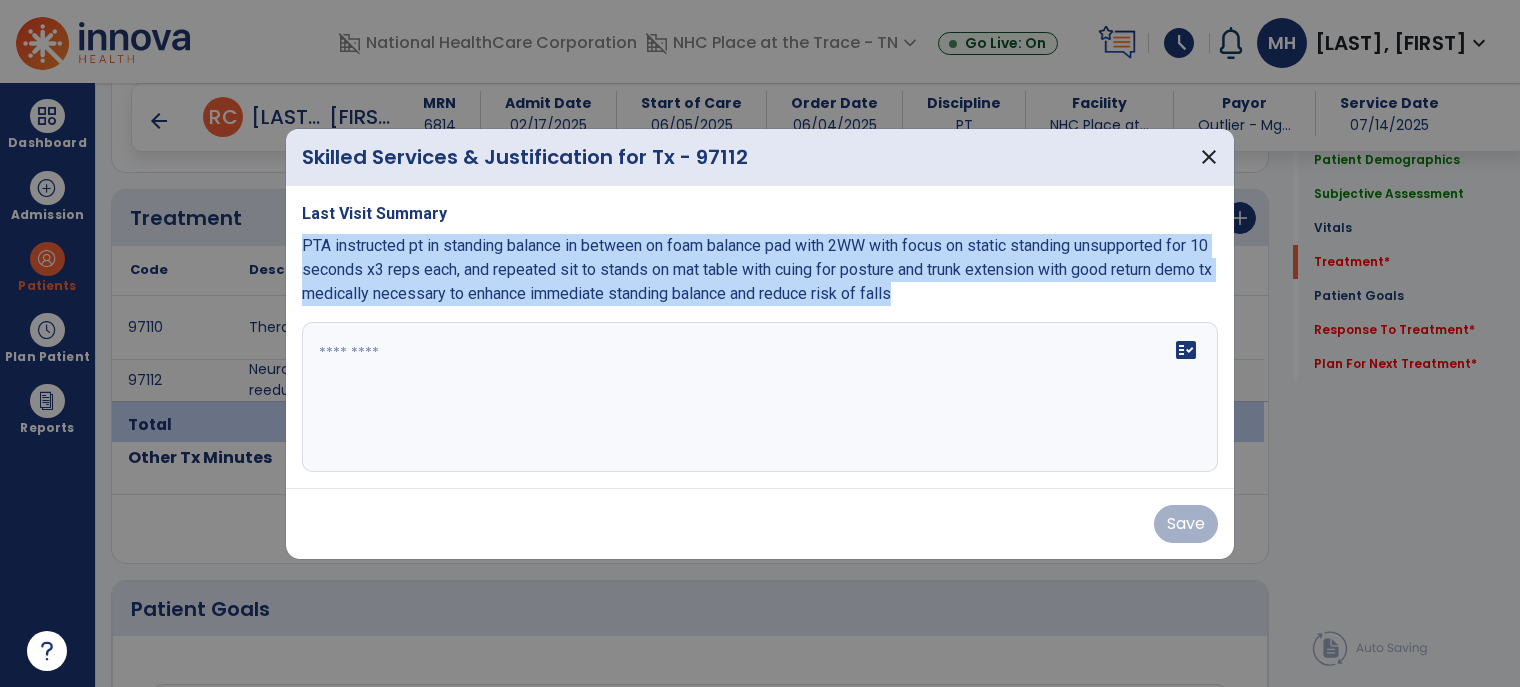 drag, startPoint x: 303, startPoint y: 243, endPoint x: 897, endPoint y: 327, distance: 599.91 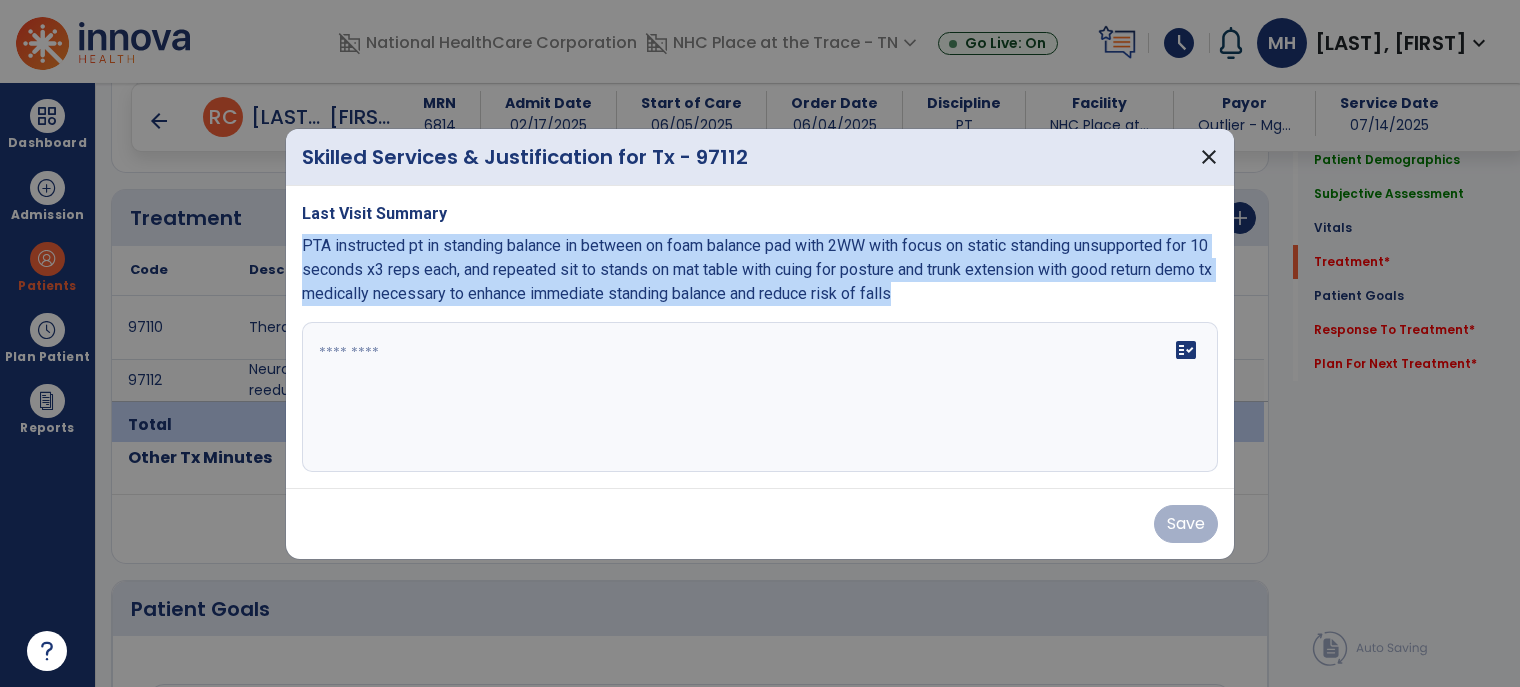 click on "Last Visit Summary PTA instructed pt in standing balance in between on foam balance pad with 2WW with focus on static standing unsupported for 10 seconds x3 reps each, and repeated sit to stands on mat table with cuing for posture and trunk extension with good return demo tx medically necessary to enhance immediate standing balance and reduce risk of falls   fact_check" at bounding box center (760, 337) 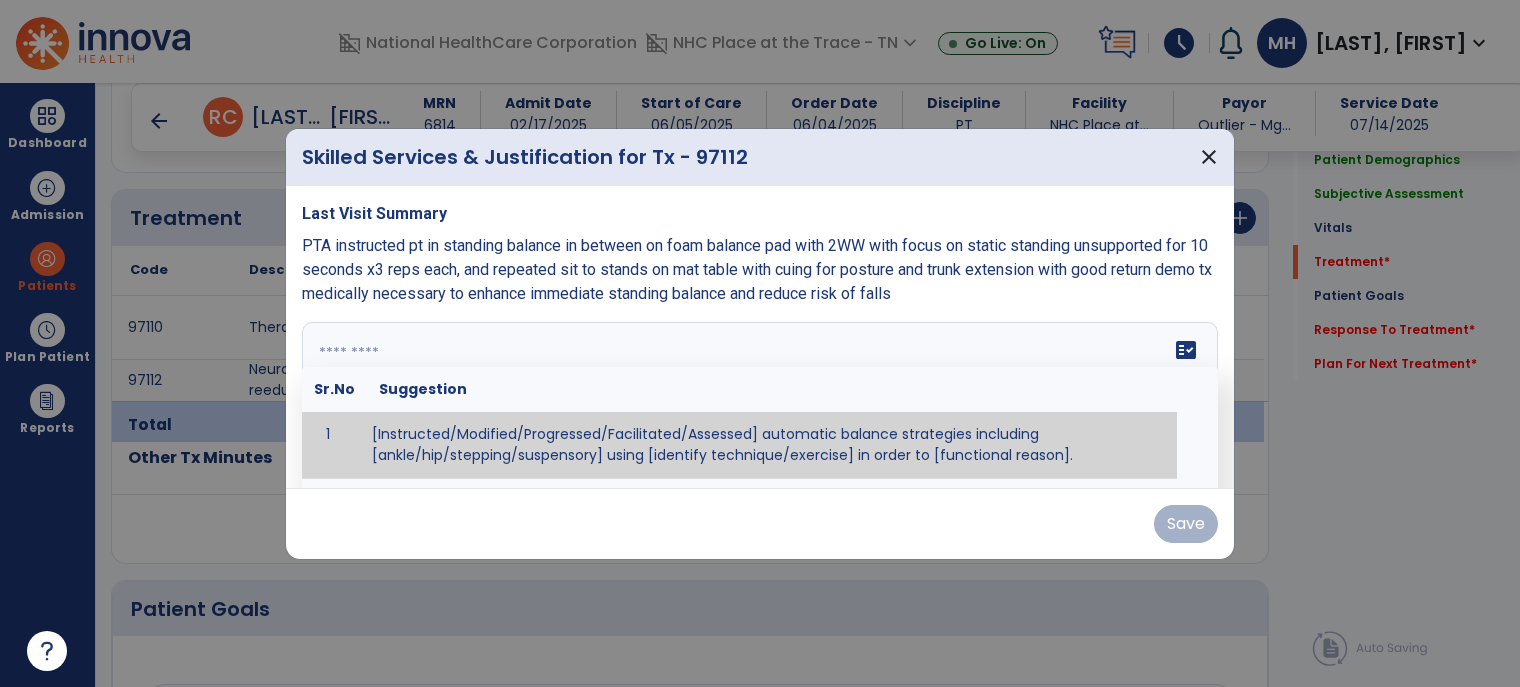 click on "fact_check  Sr.No Suggestion 1 [Instructed/Modified/Progressed/Facilitated/Assessed] automatic balance strategies including [ankle/hip/stepping/suspensory] using [identify technique/exercise] in order to [functional reason]. 2 [Instructed/Modified/Progressed/Facilitated/Assessed] sensory integration techniques including [visual inhibition/somatosensory inhibition/visual excitatory/somatosensory excitatory/vestibular excitatory] using [identify technique/exercise] in order to [functional reason]. 3 [Instructed/Modified/Progressed/Facilitated/Assessed] visual input including [oculomotor exercises, smooth pursuits, saccades, visual field, other] in order to [functional reasons]. 4 [Instructed/Modified/Progressed/Assessed] somatosensory techniques including [joint compression, proprioceptive activities, other] in order to [functional reasons]. 5 [Instructed/Modified/Progressed/Assessed] vestibular techniques including [gaze stabilization, Brandt-Darhoff, Epley, other] in order to [functional reasons]. 6 7" at bounding box center [760, 397] 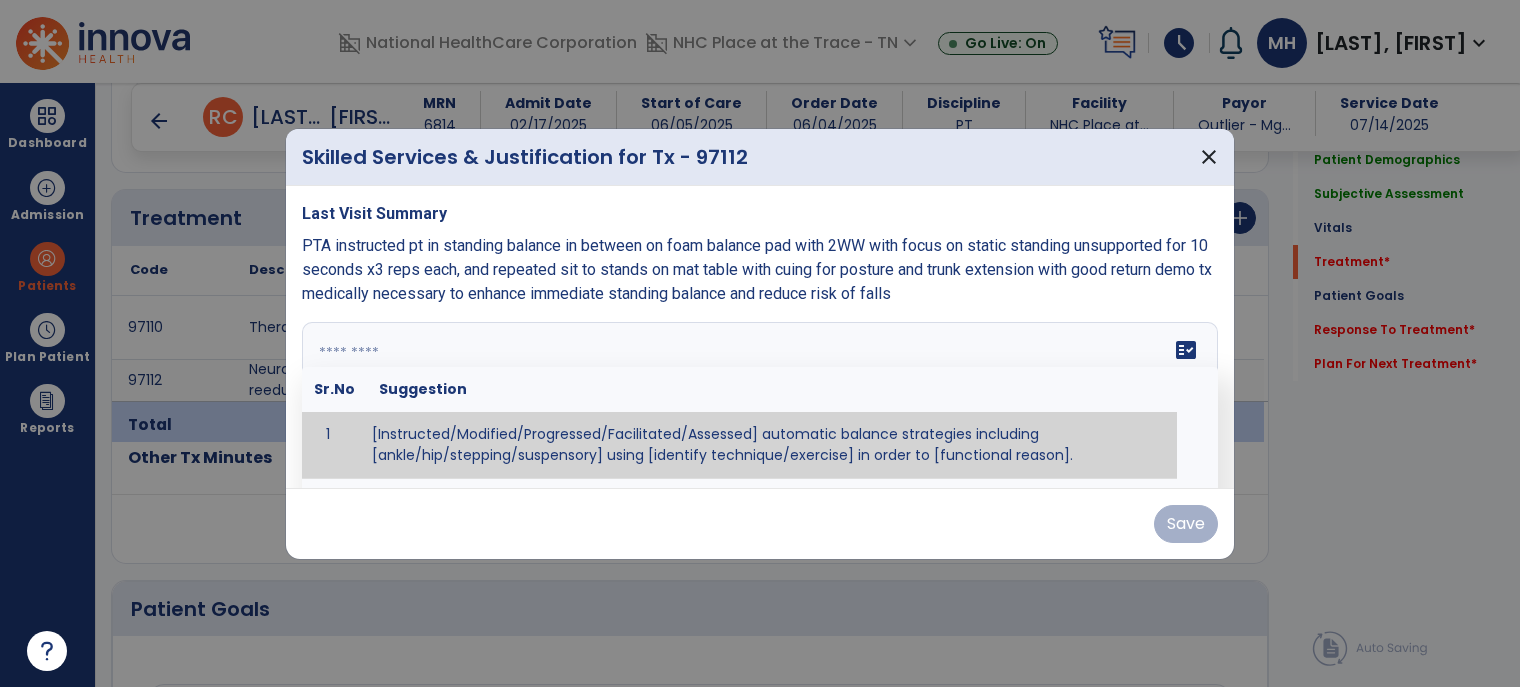 paste on "**********" 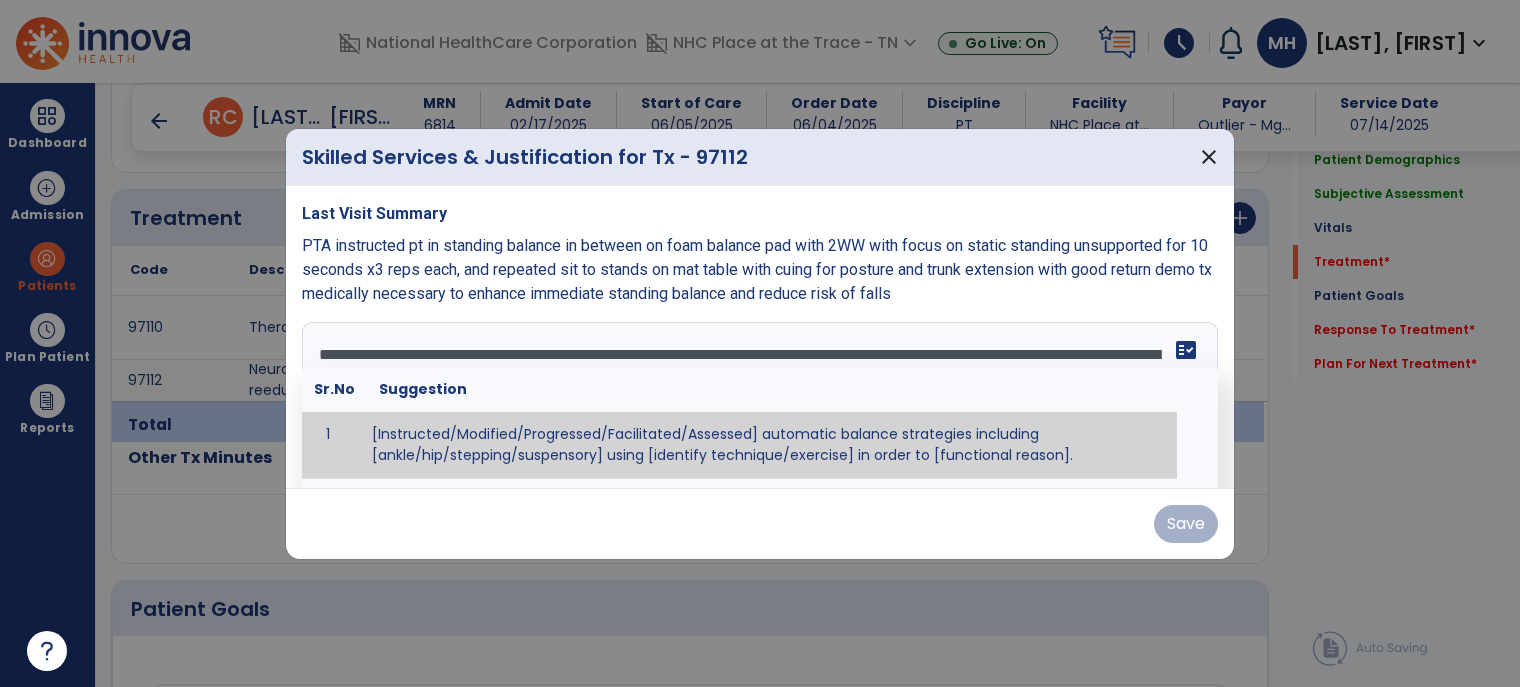 scroll, scrollTop: 15, scrollLeft: 0, axis: vertical 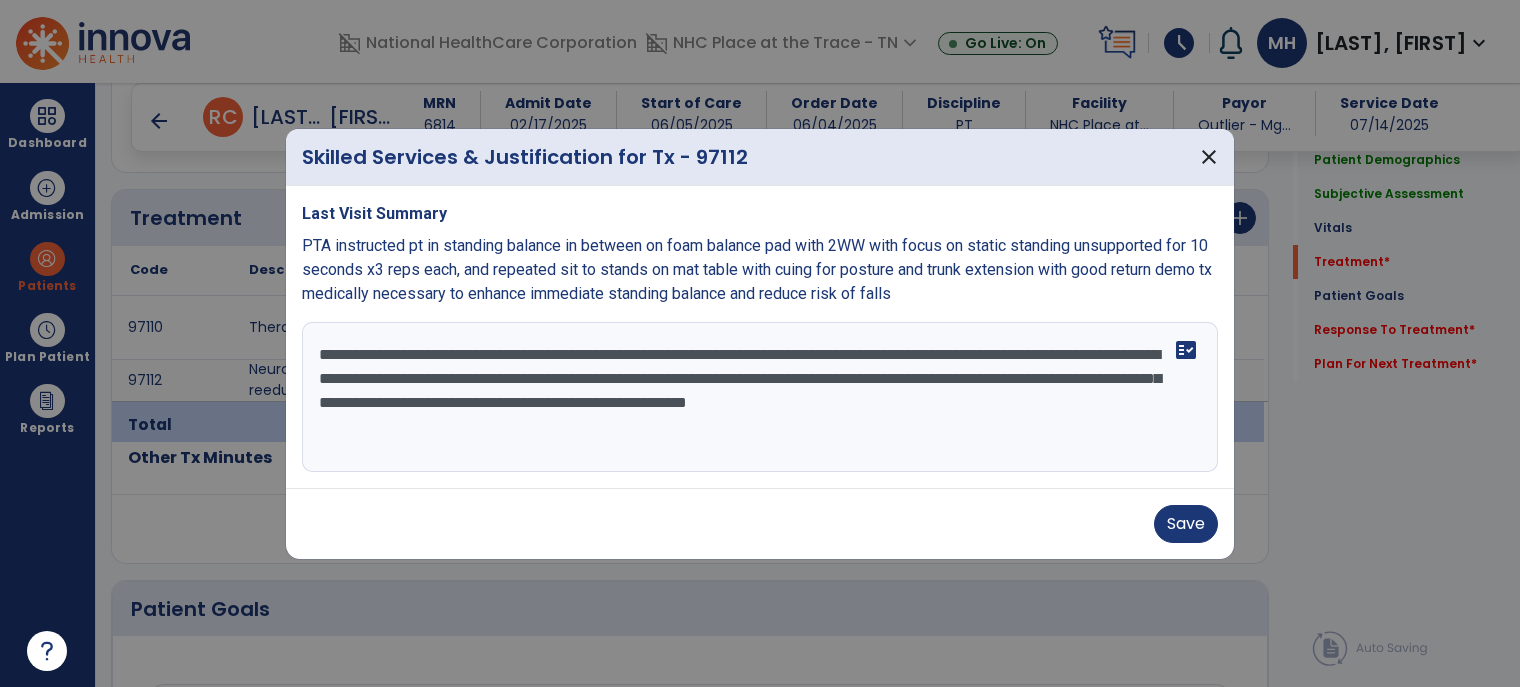 drag, startPoint x: 617, startPoint y: 339, endPoint x: 897, endPoint y: 343, distance: 280.02856 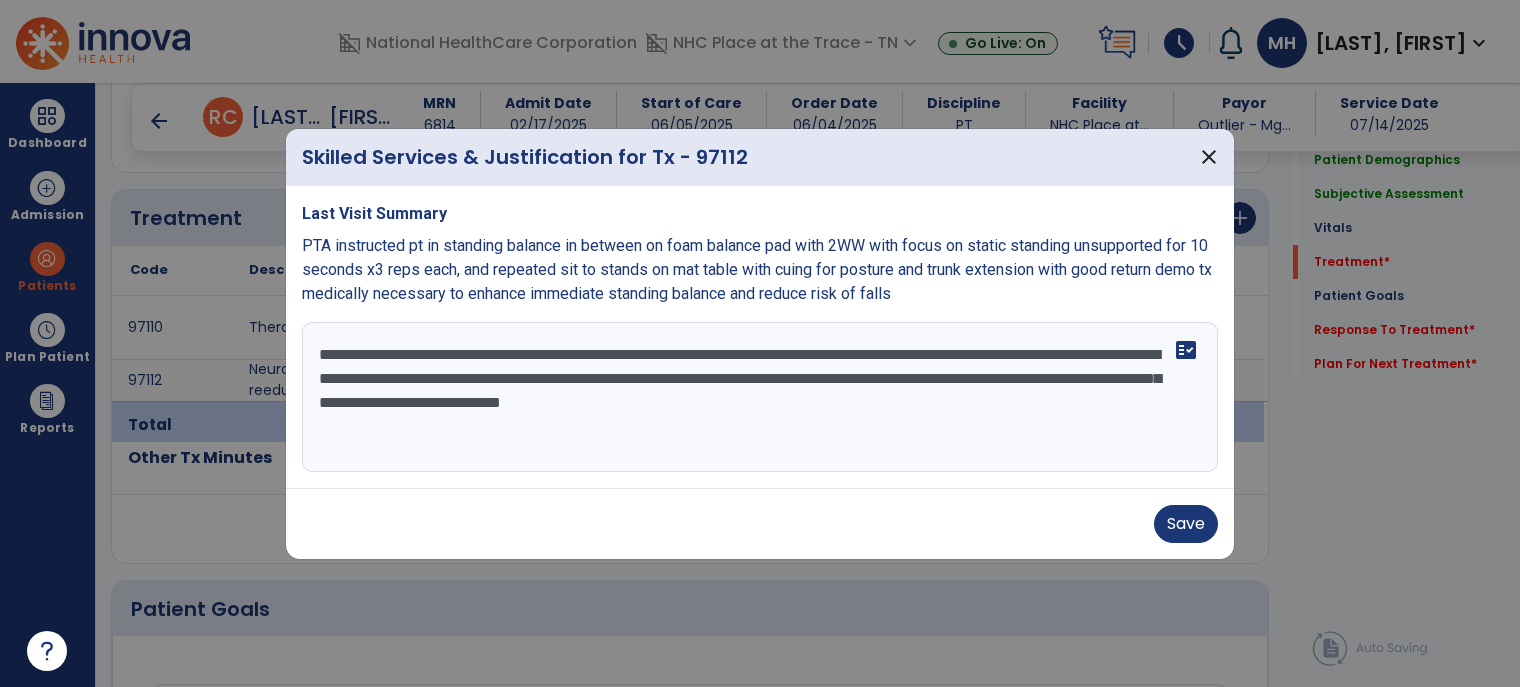 click on "**********" at bounding box center (760, 397) 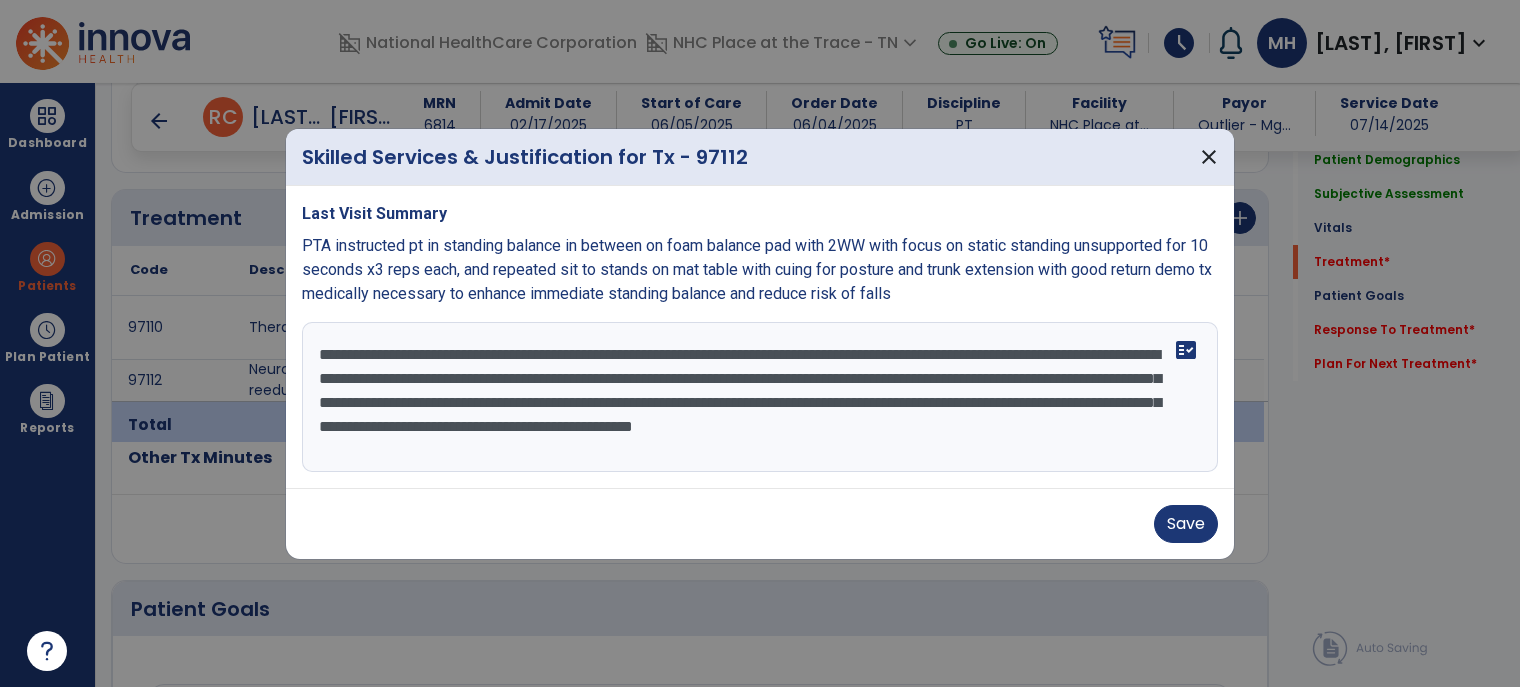 click on "**********" at bounding box center (760, 397) 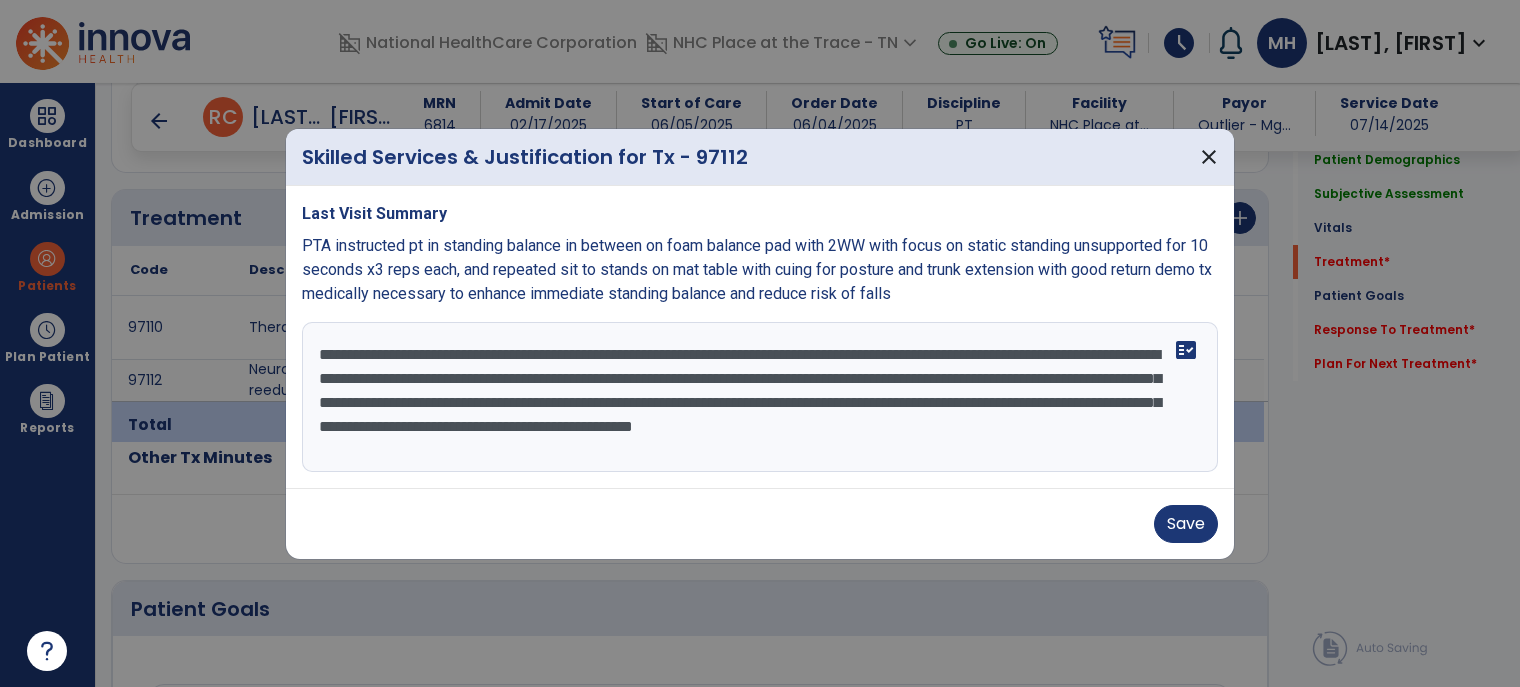 click on "**********" at bounding box center [760, 397] 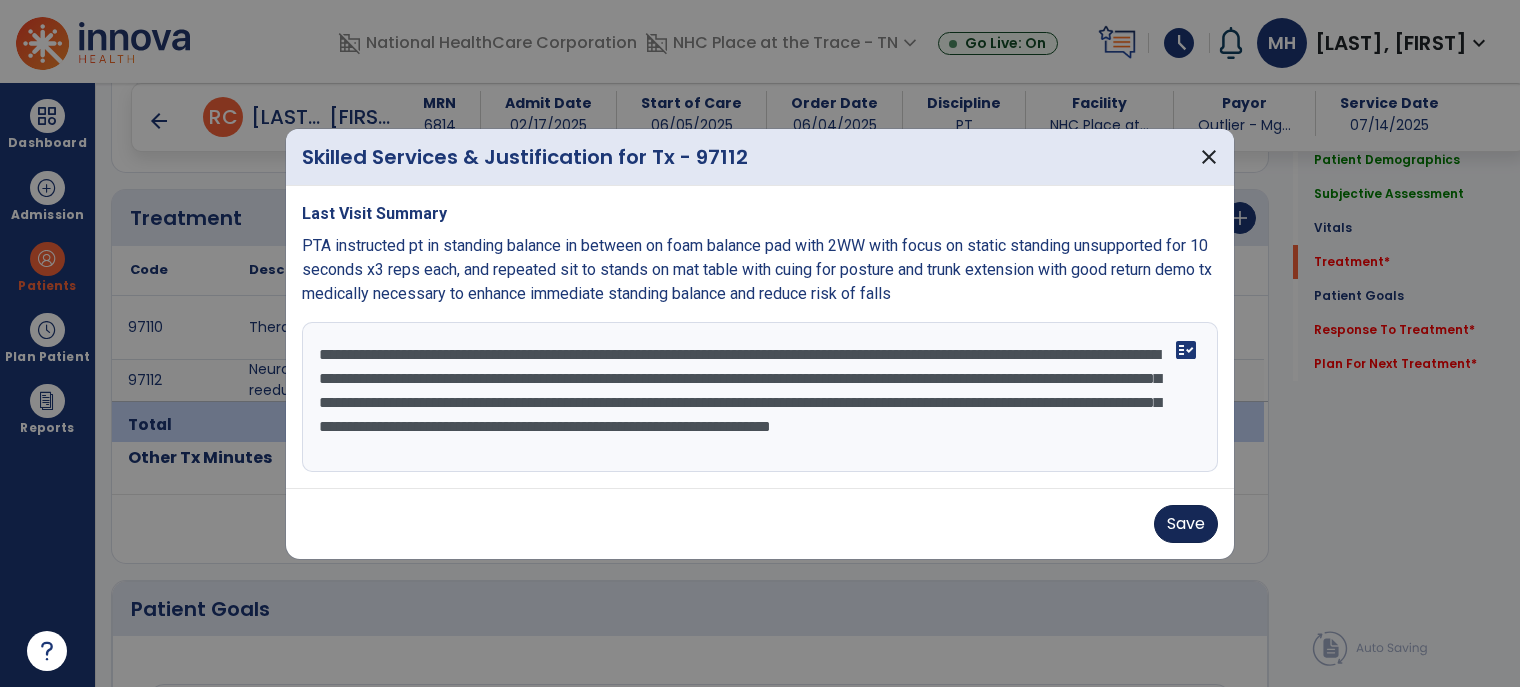 type on "**********" 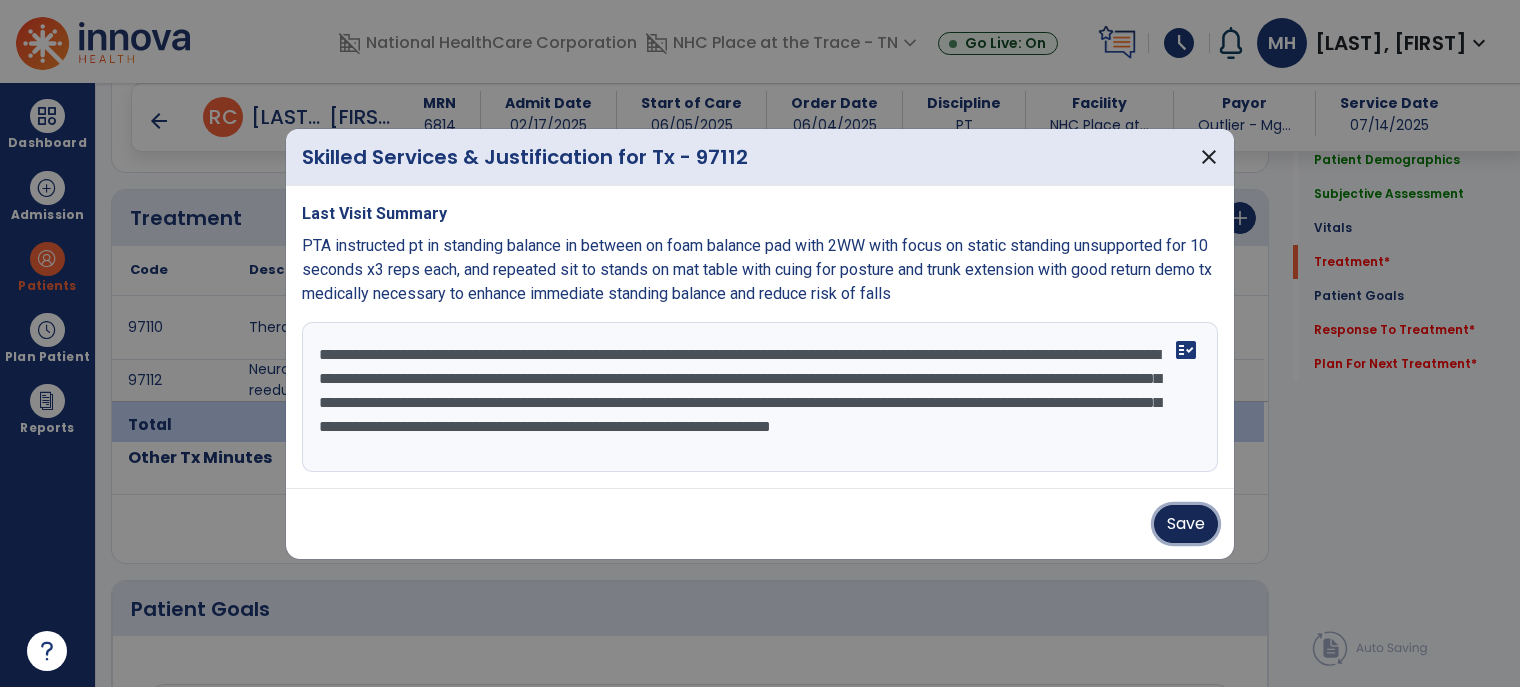click on "Save" at bounding box center [1186, 524] 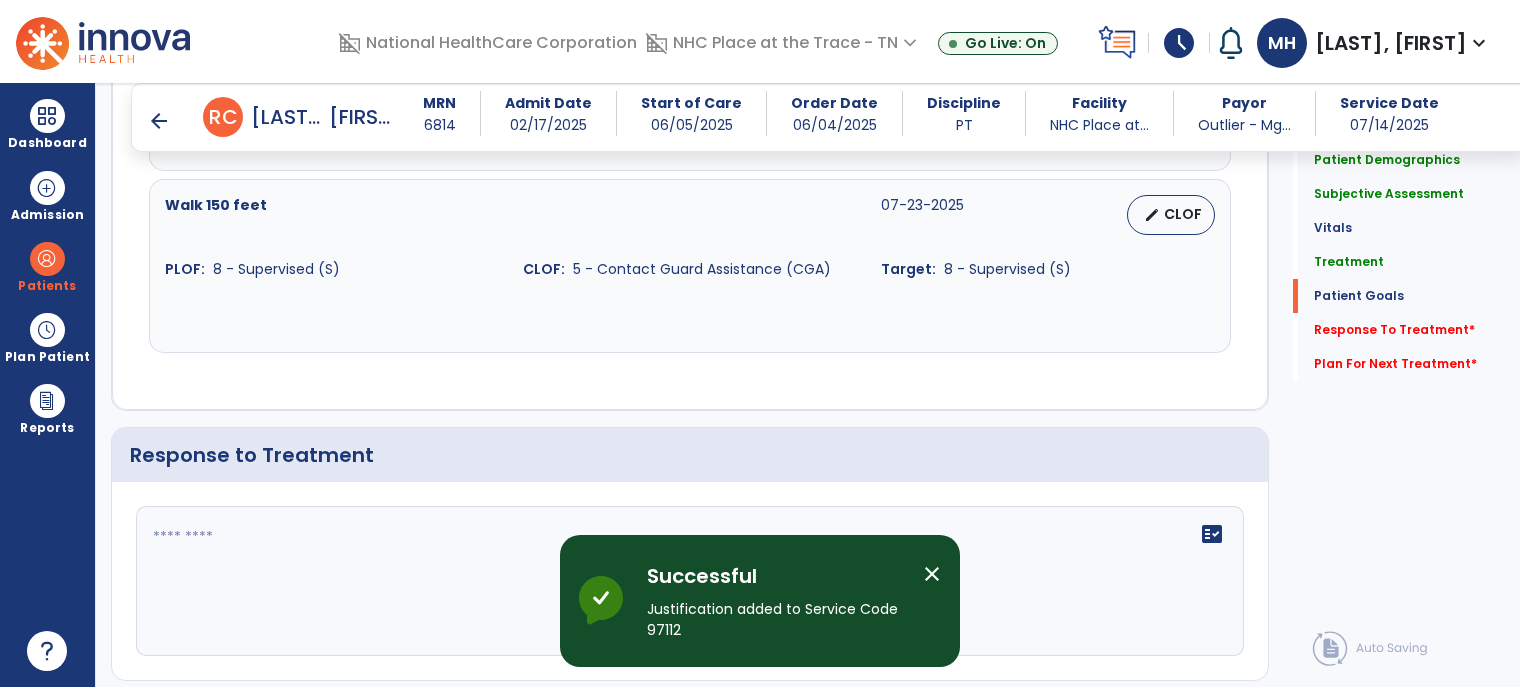scroll, scrollTop: 2600, scrollLeft: 0, axis: vertical 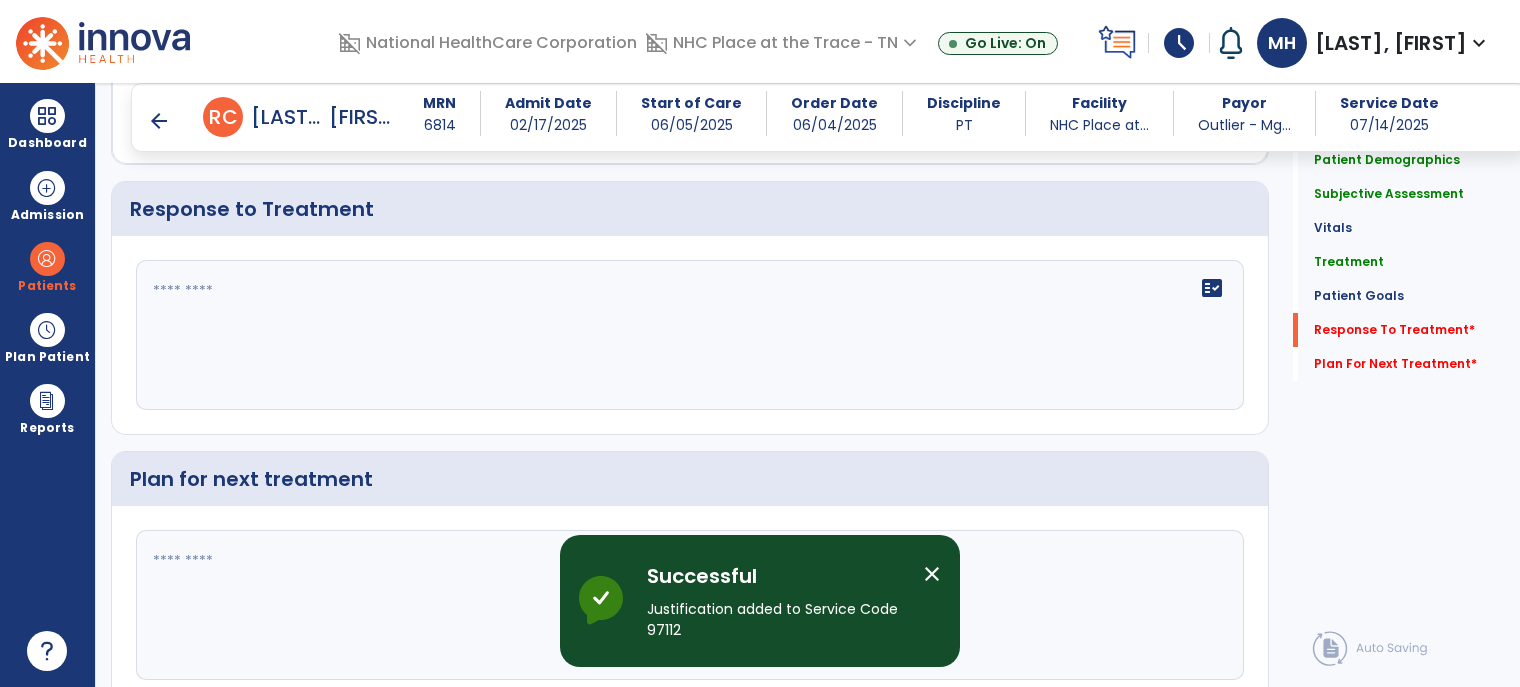 click 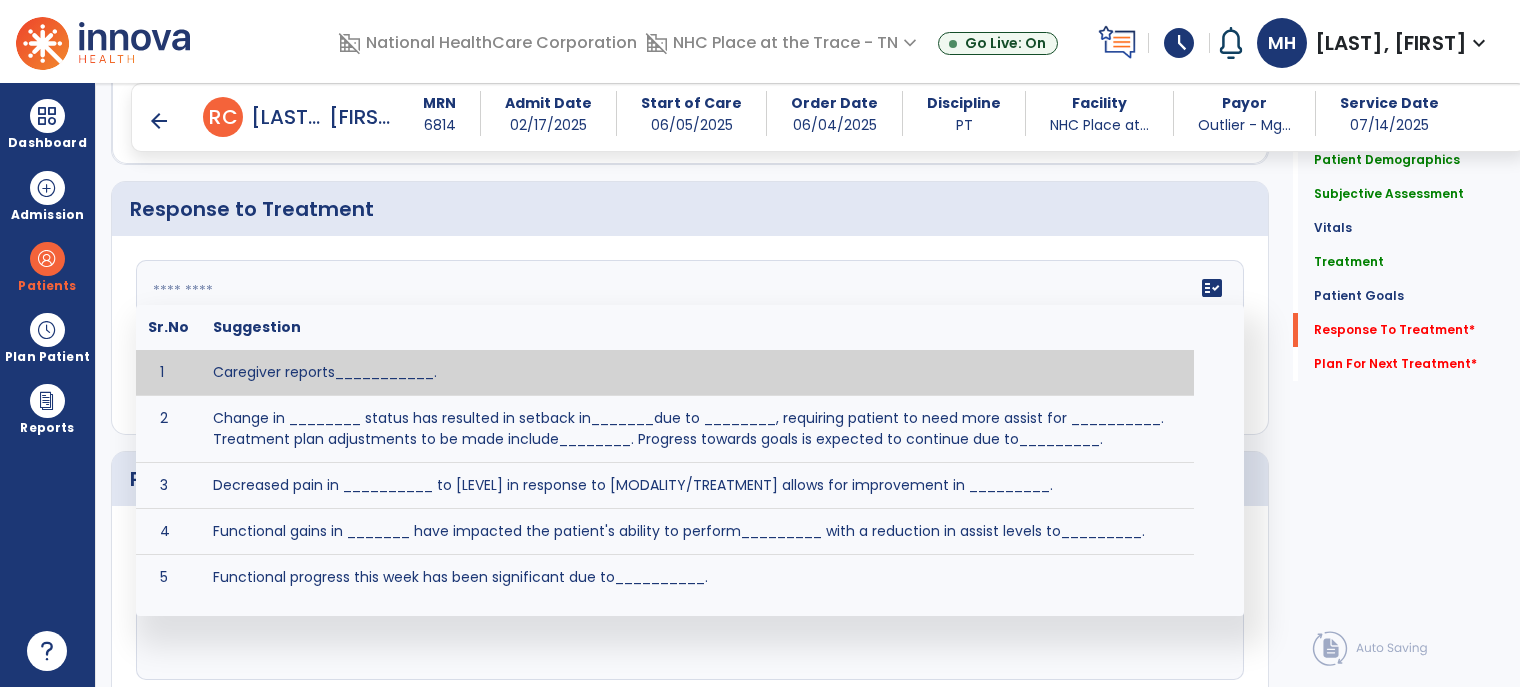 type on "*" 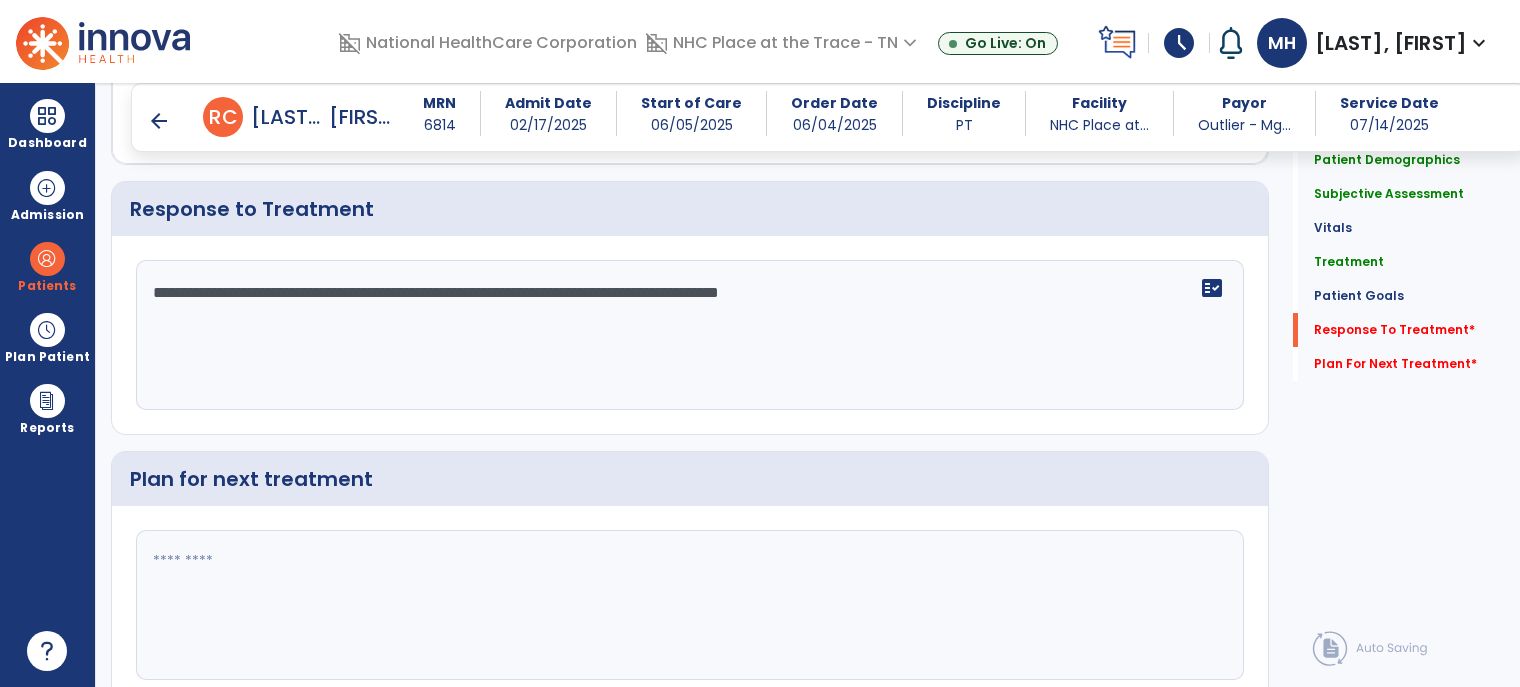 type on "**********" 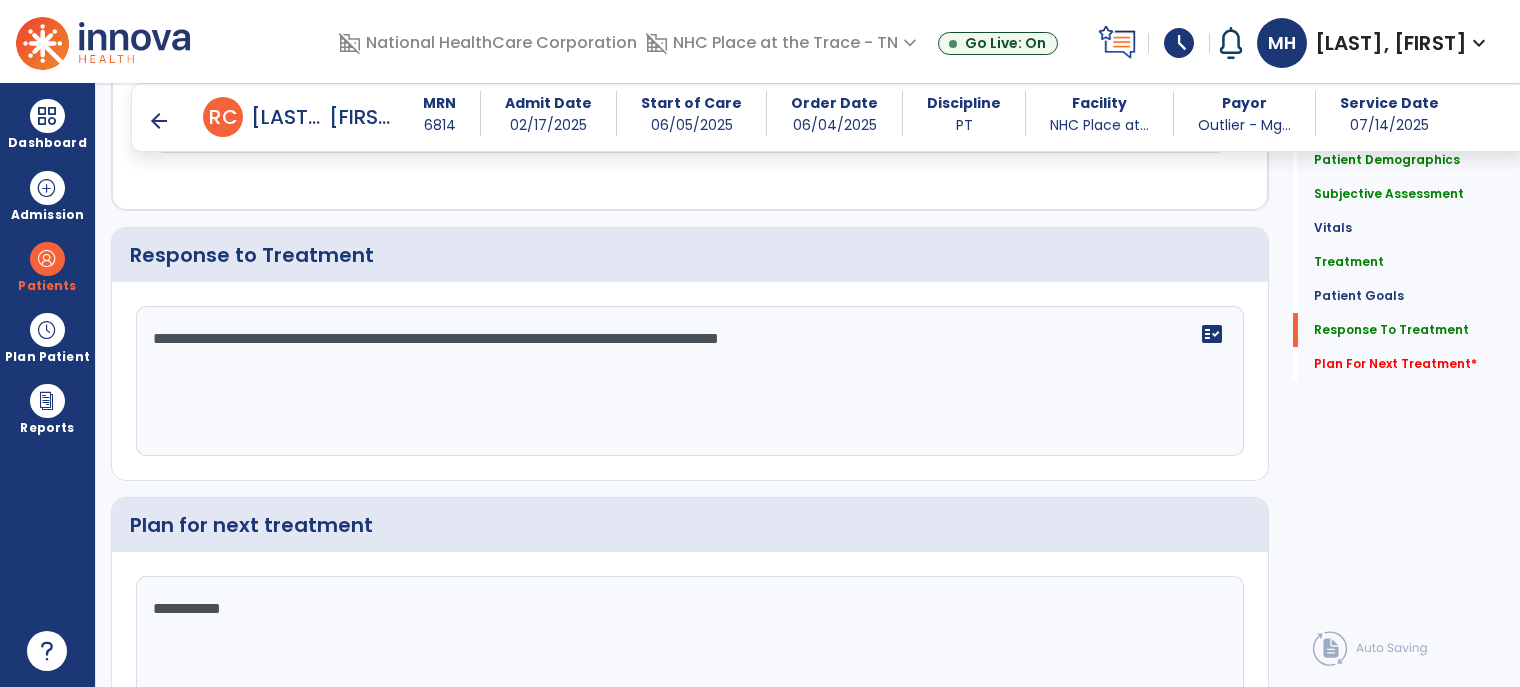 scroll, scrollTop: 2600, scrollLeft: 0, axis: vertical 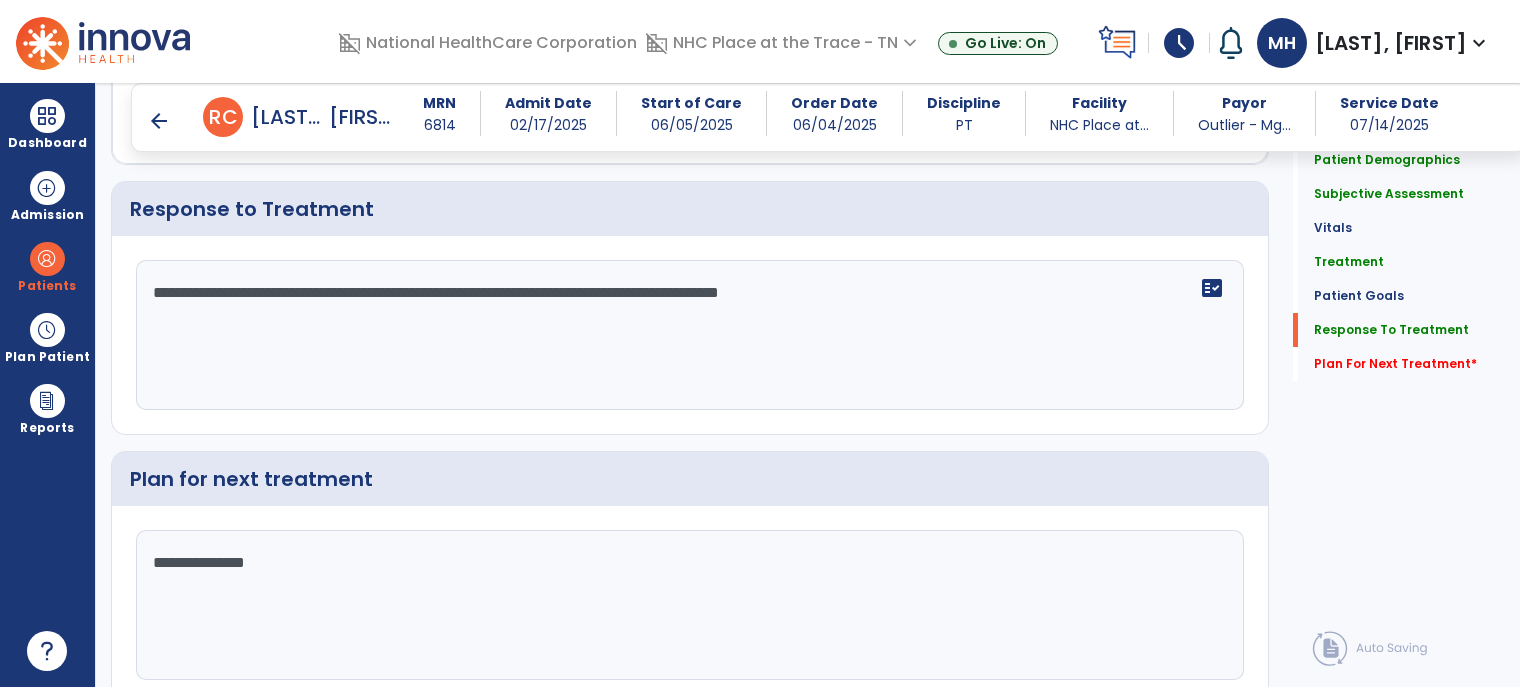 type on "**********" 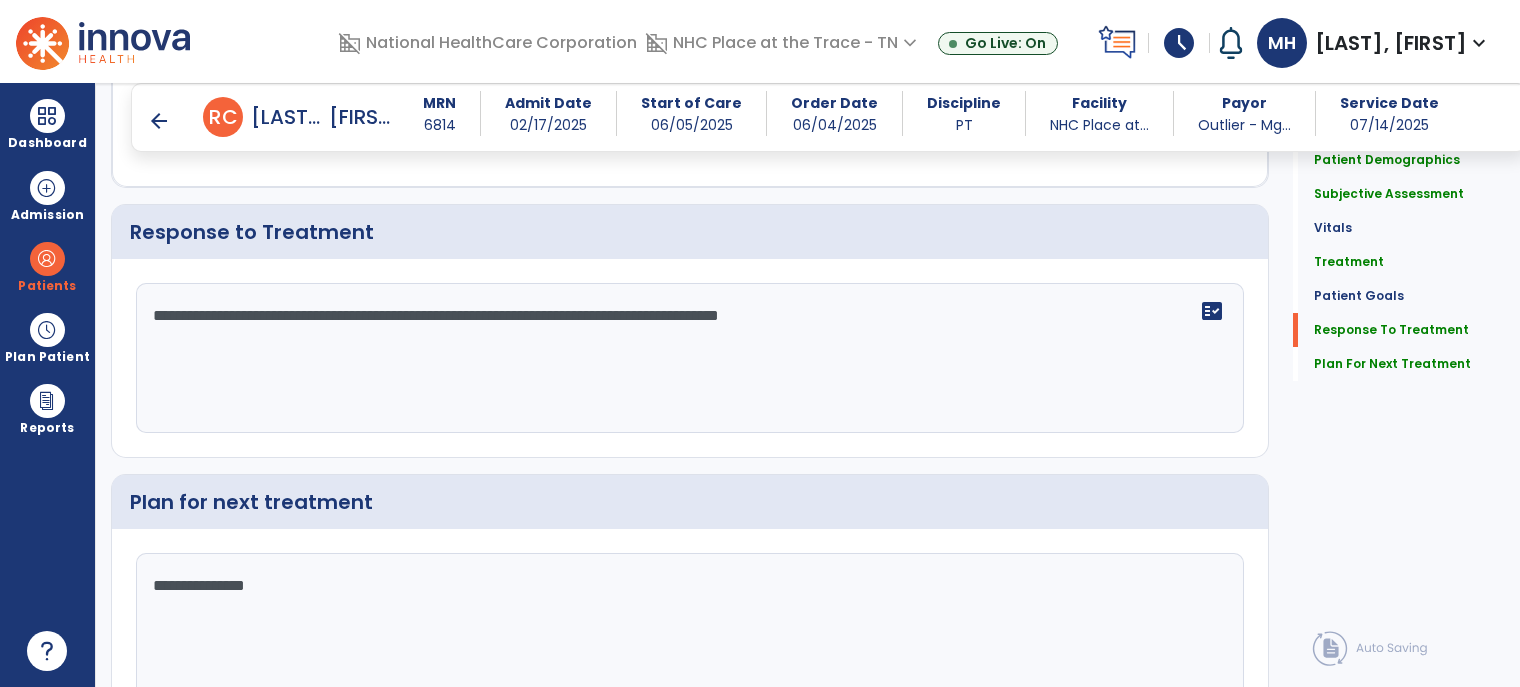 scroll, scrollTop: 2600, scrollLeft: 0, axis: vertical 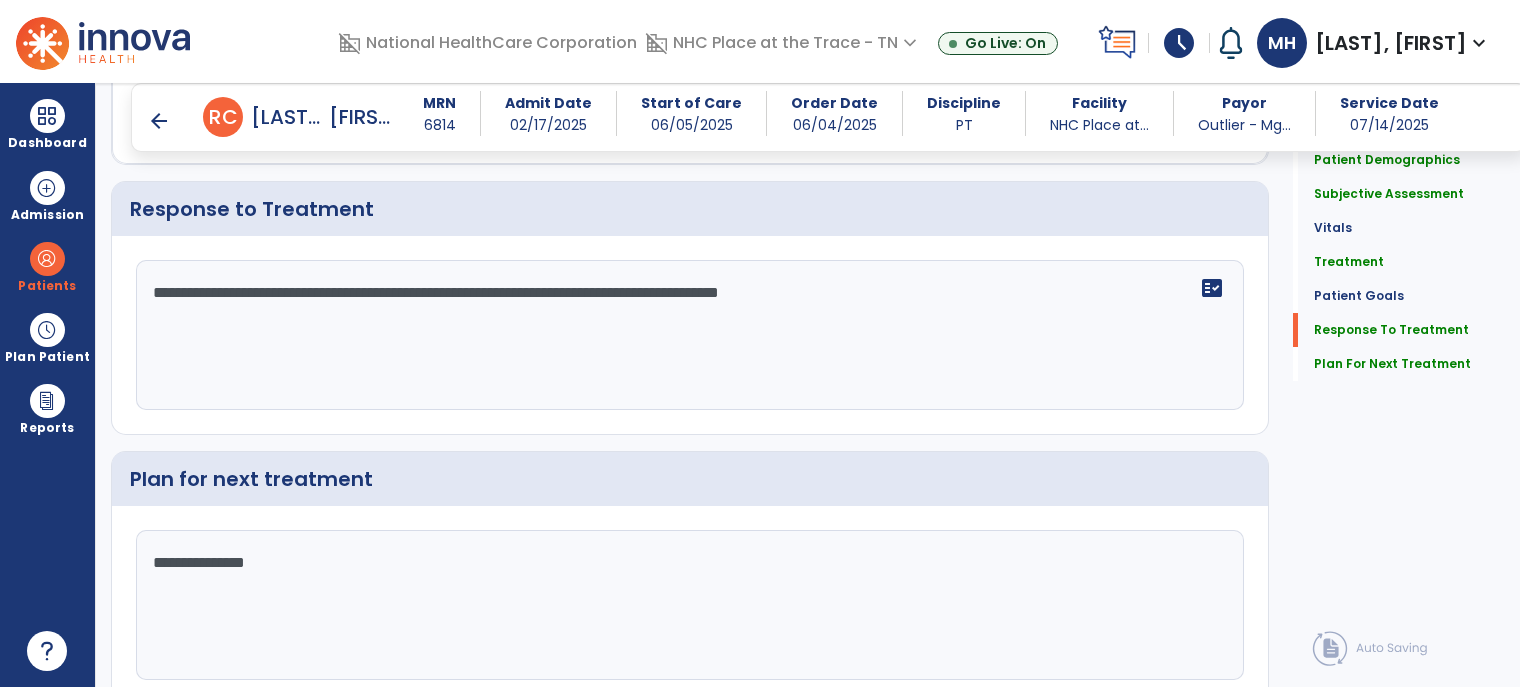 click on "**********" 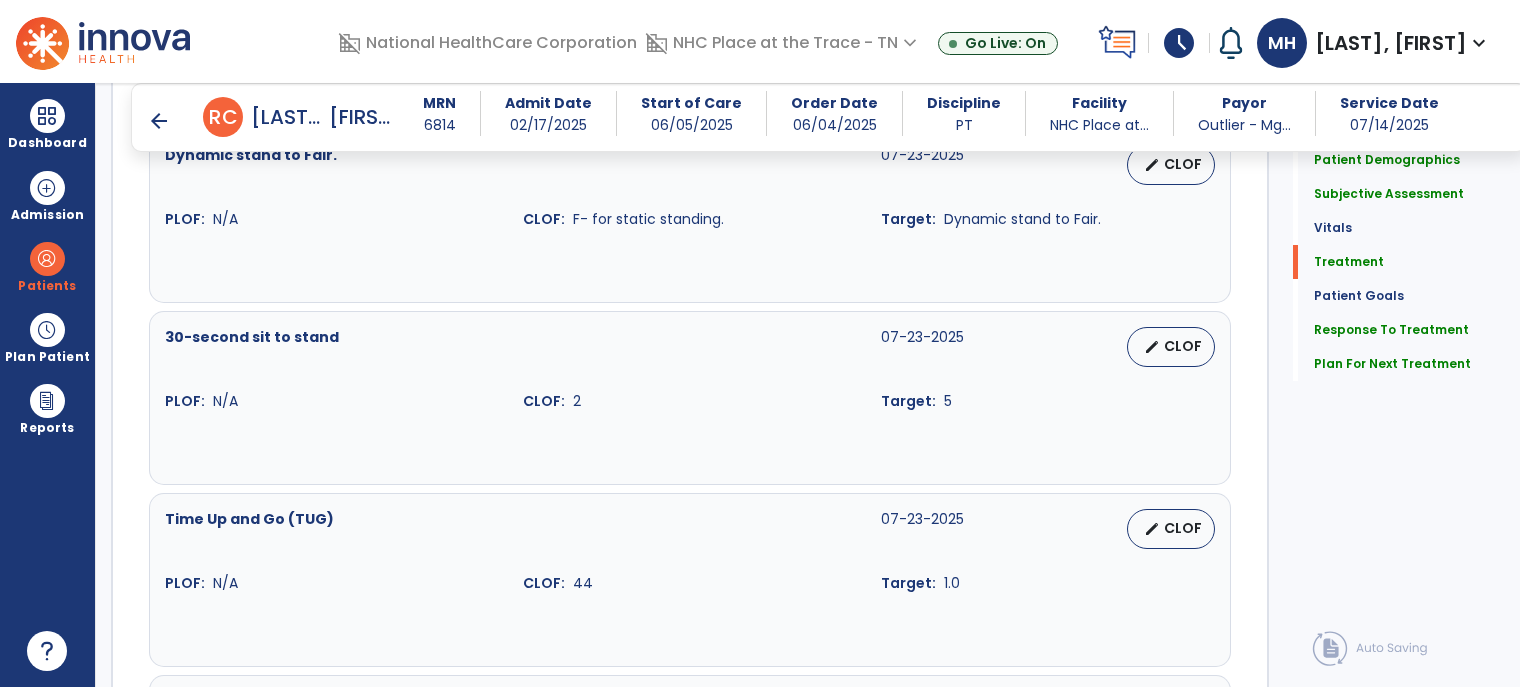 scroll, scrollTop: 576, scrollLeft: 0, axis: vertical 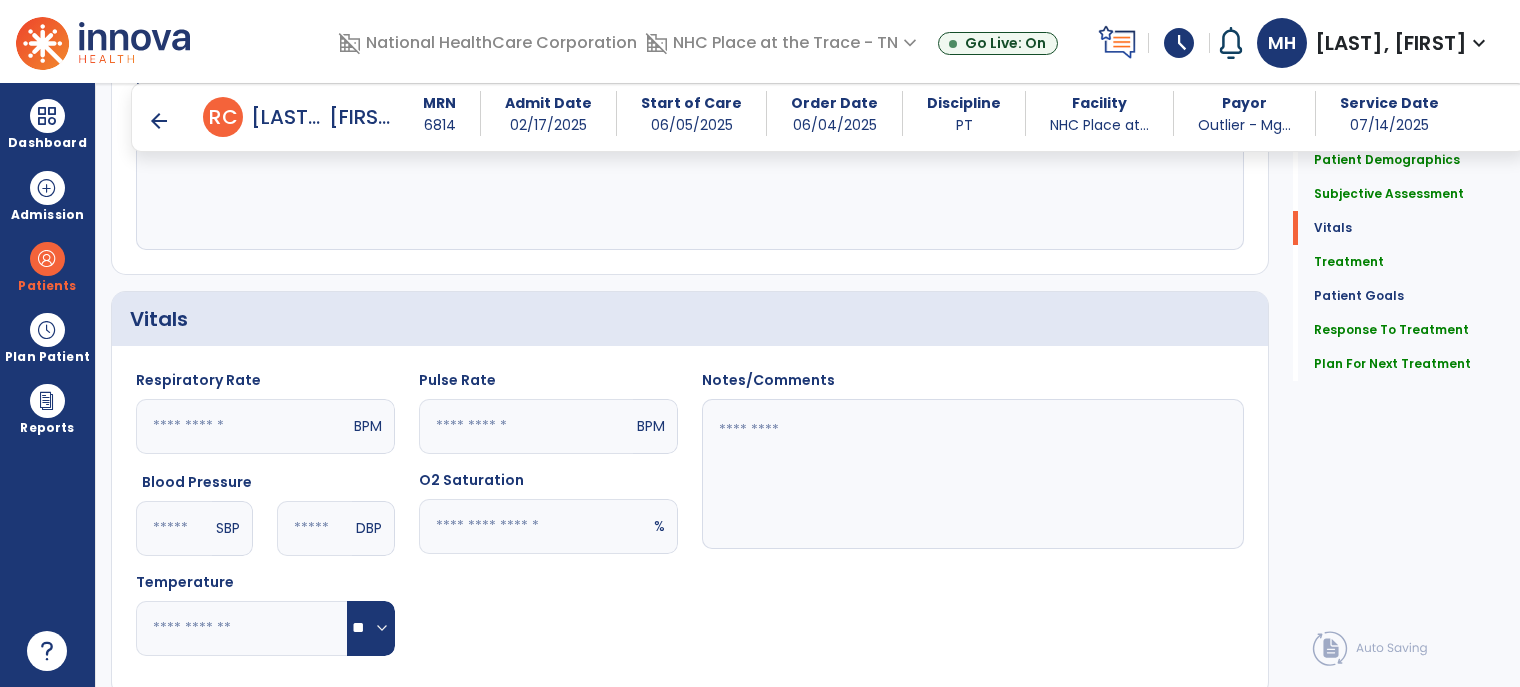 click on "arrow_back" at bounding box center (159, 121) 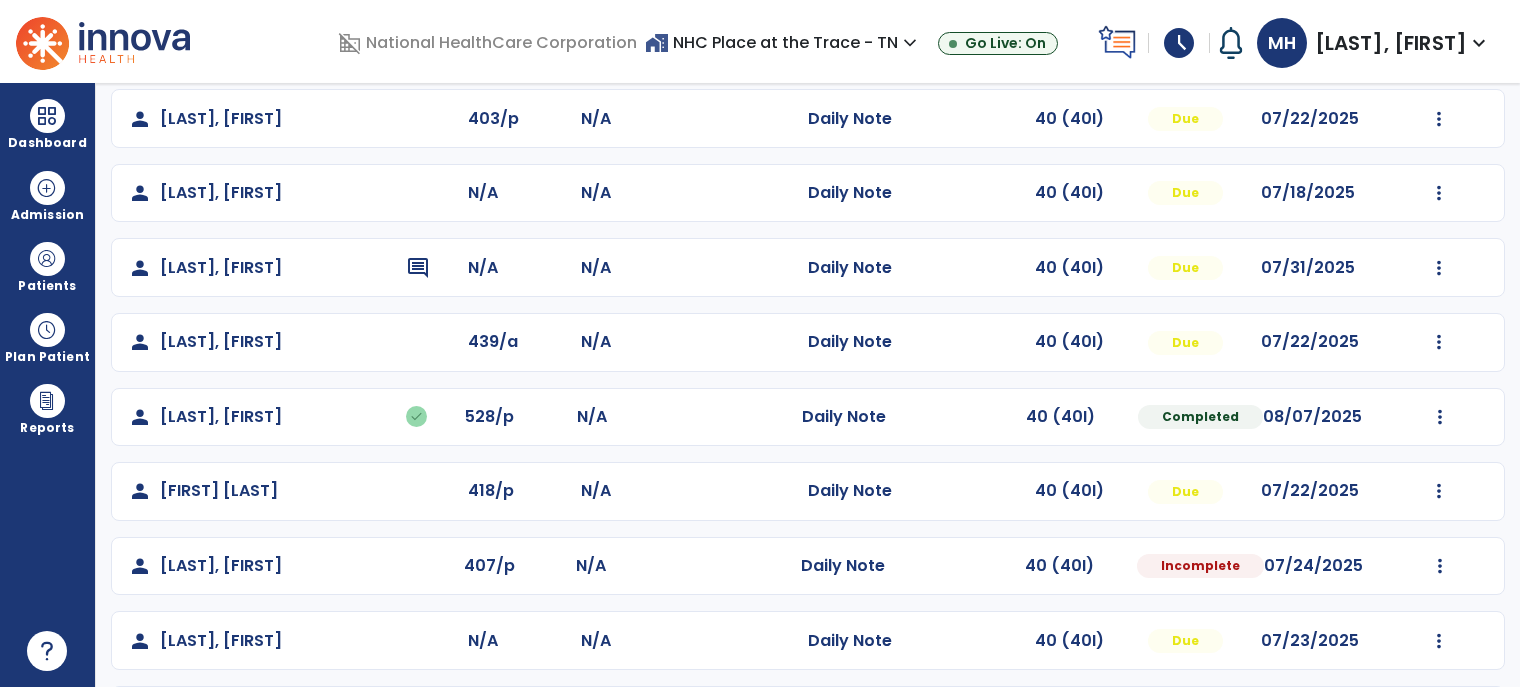 scroll, scrollTop: 300, scrollLeft: 0, axis: vertical 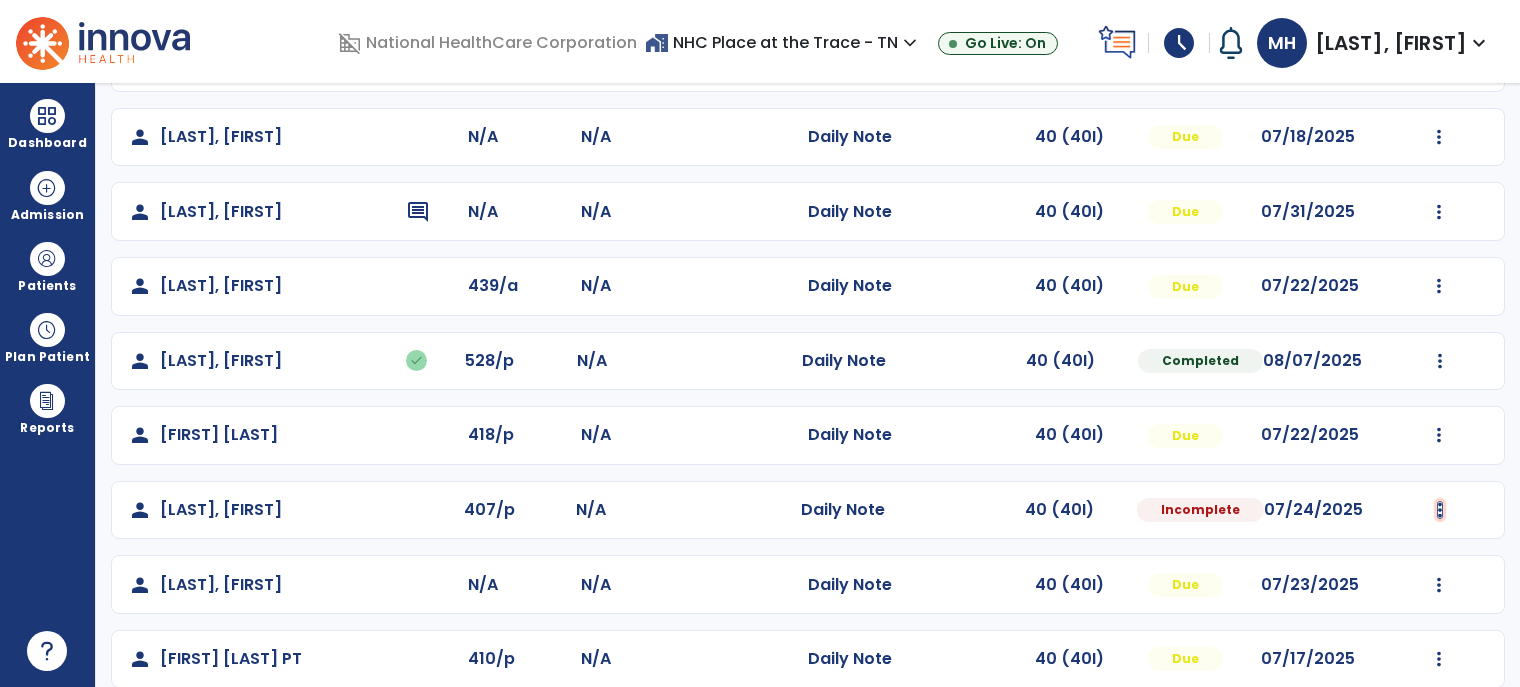 click at bounding box center [1439, -12] 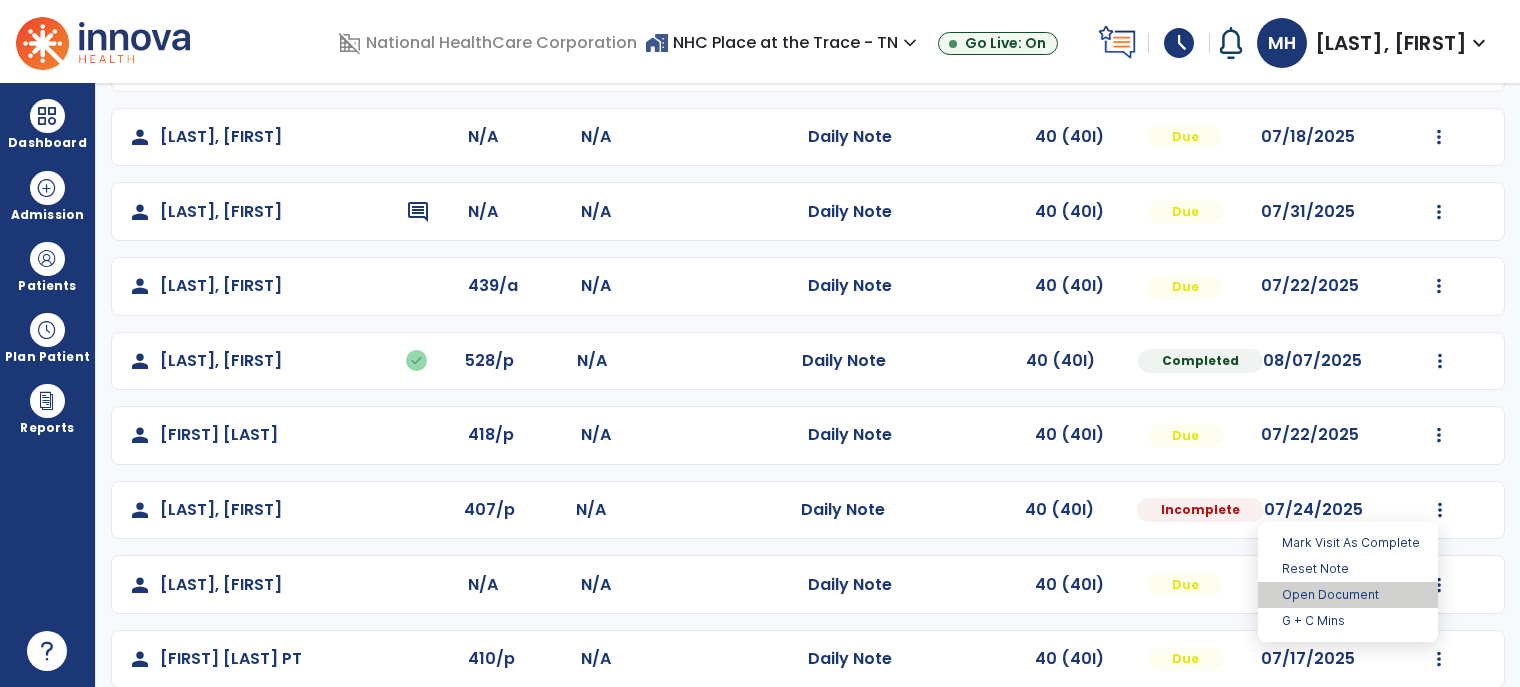 click on "Open Document" at bounding box center [1348, 595] 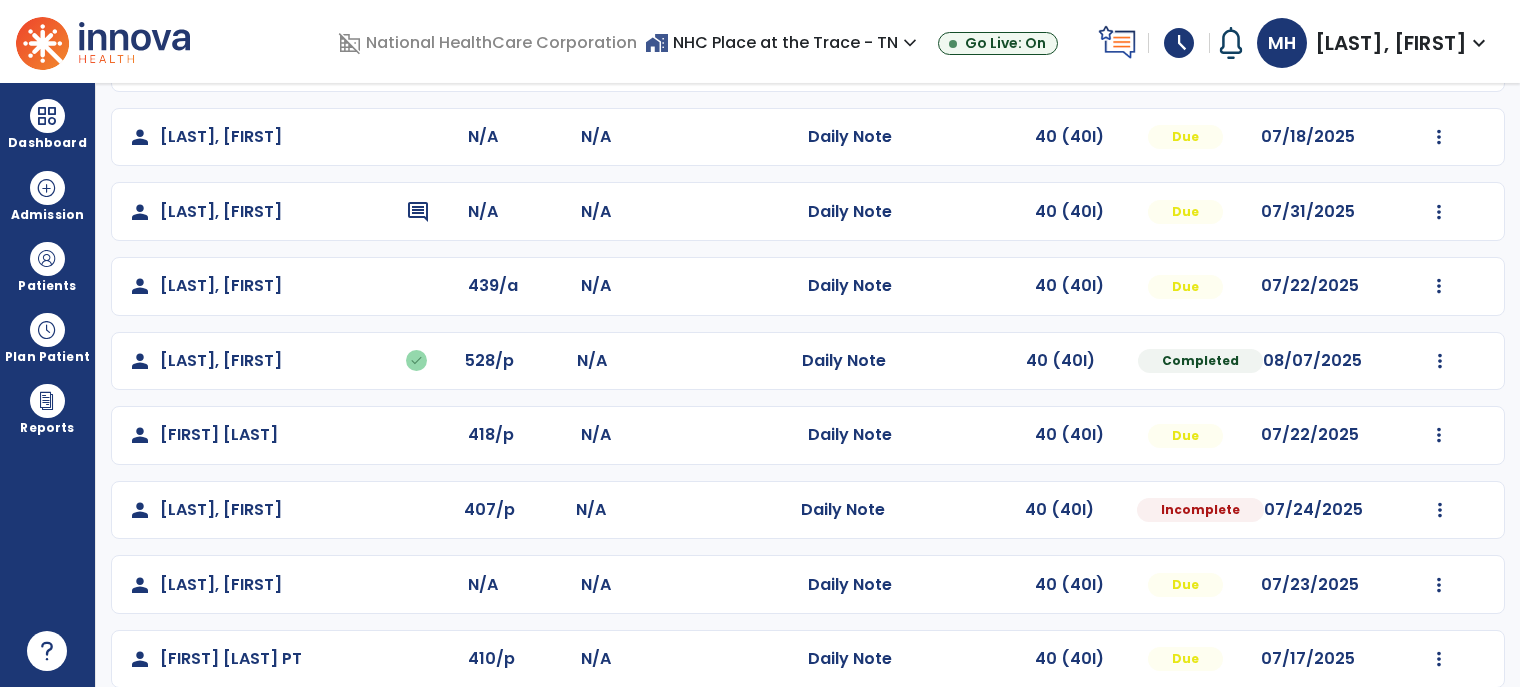 select on "*" 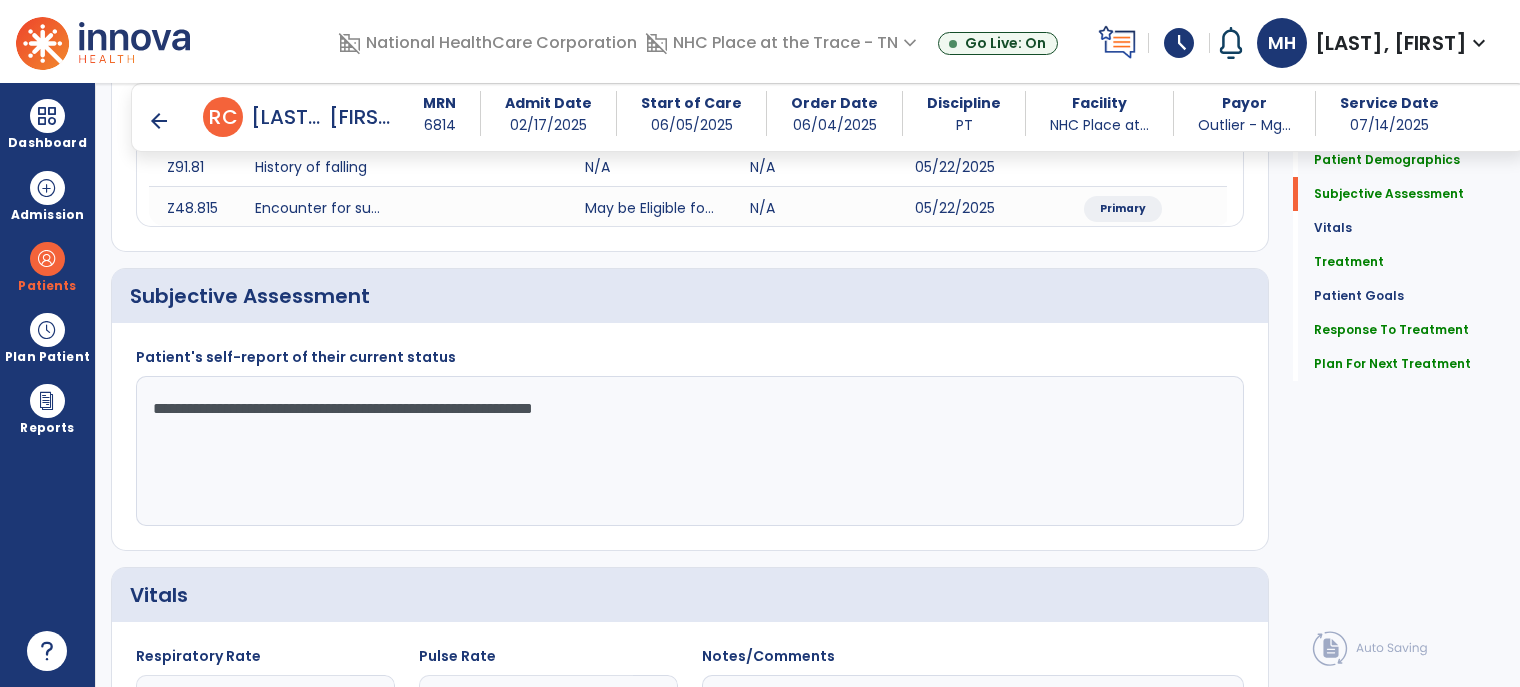 scroll, scrollTop: 600, scrollLeft: 0, axis: vertical 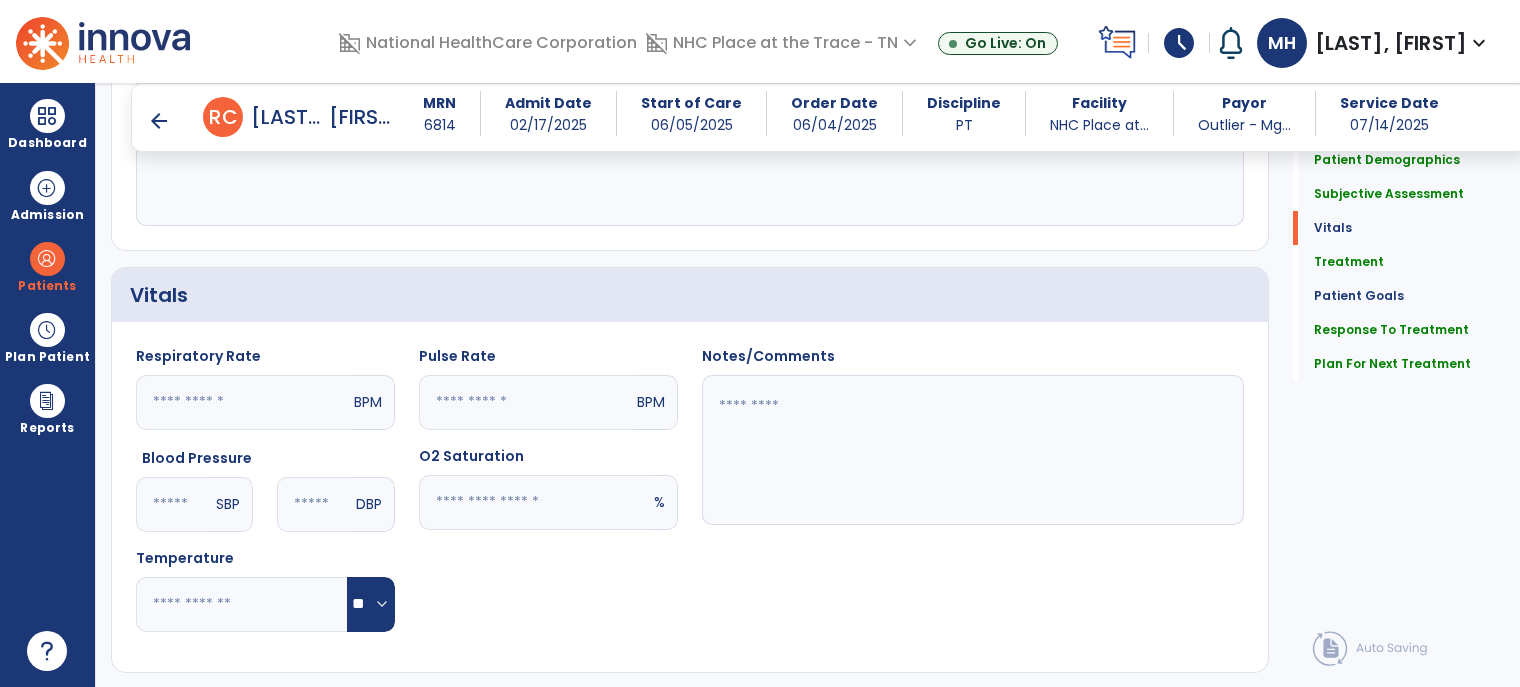 drag, startPoint x: 894, startPoint y: 443, endPoint x: 901, endPoint y: 419, distance: 25 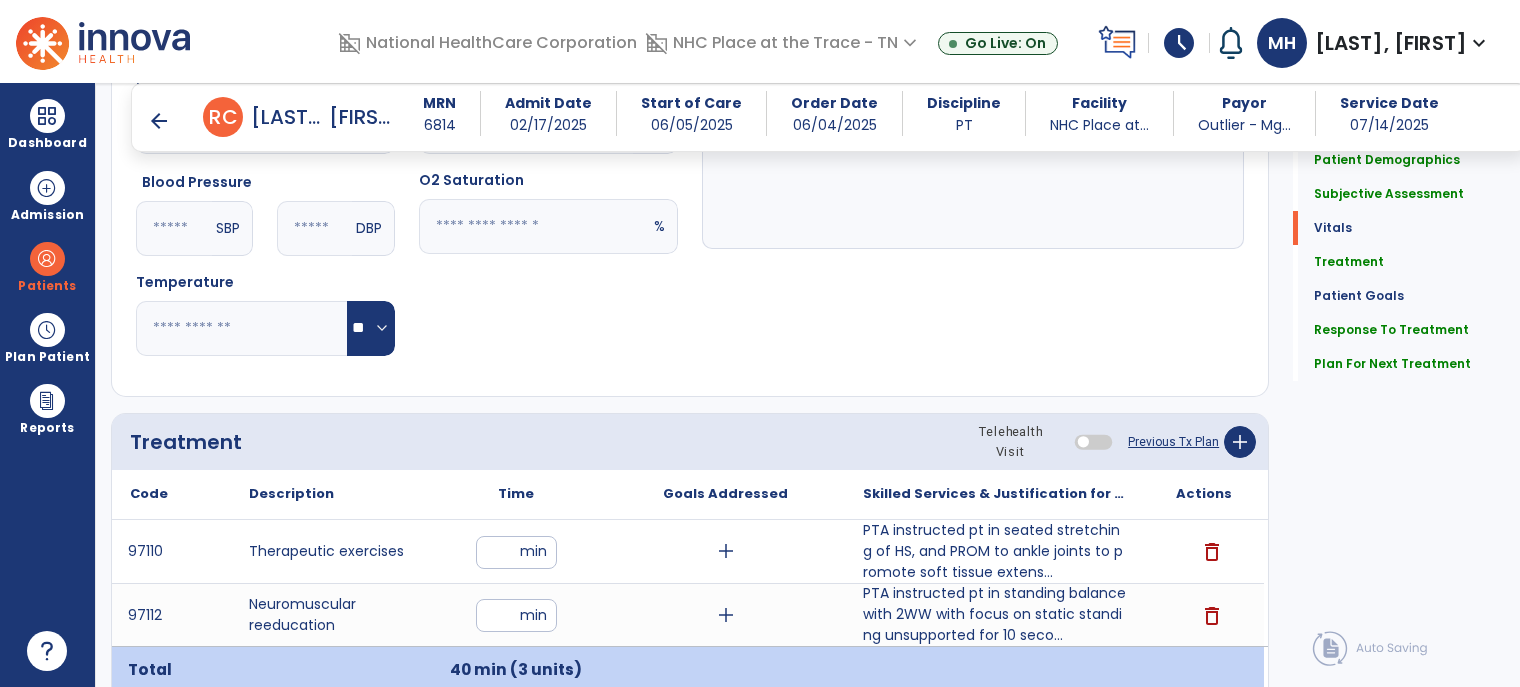 scroll, scrollTop: 900, scrollLeft: 0, axis: vertical 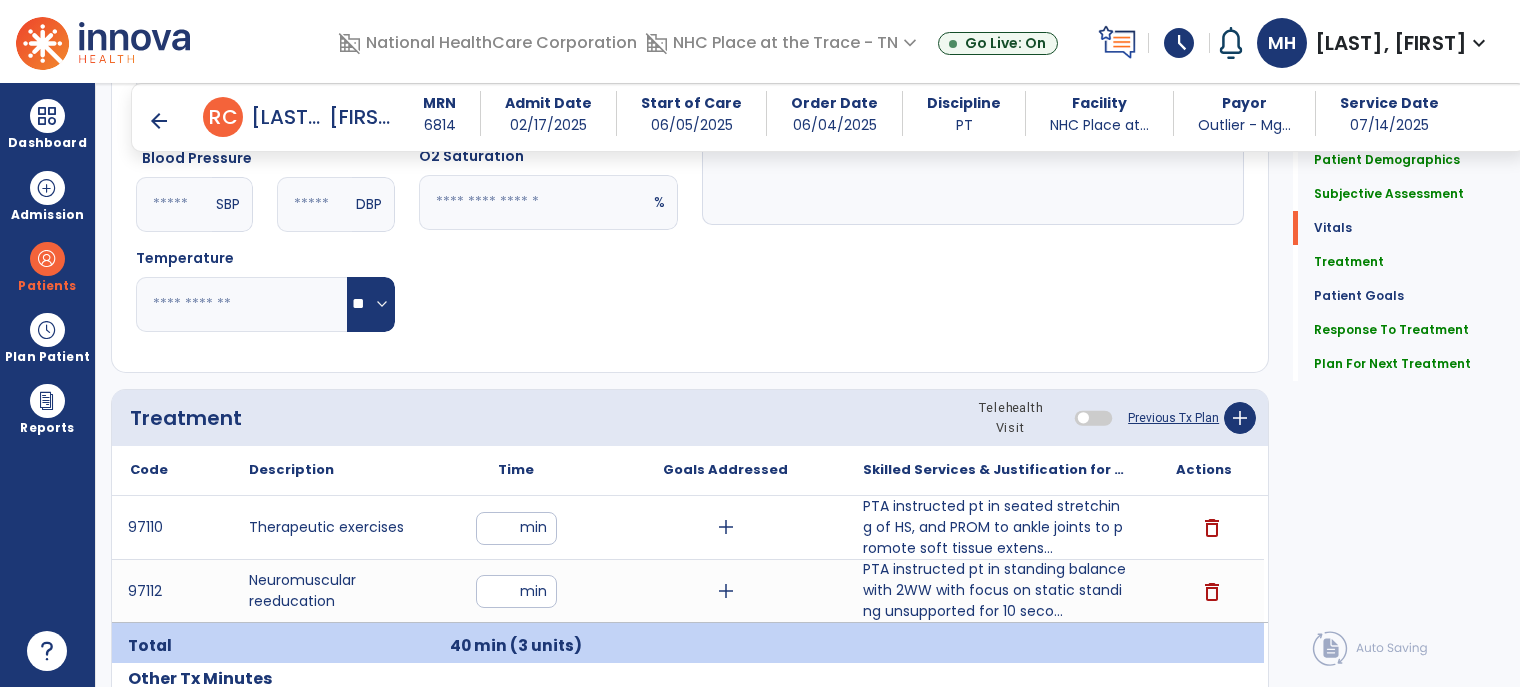type on "**********" 